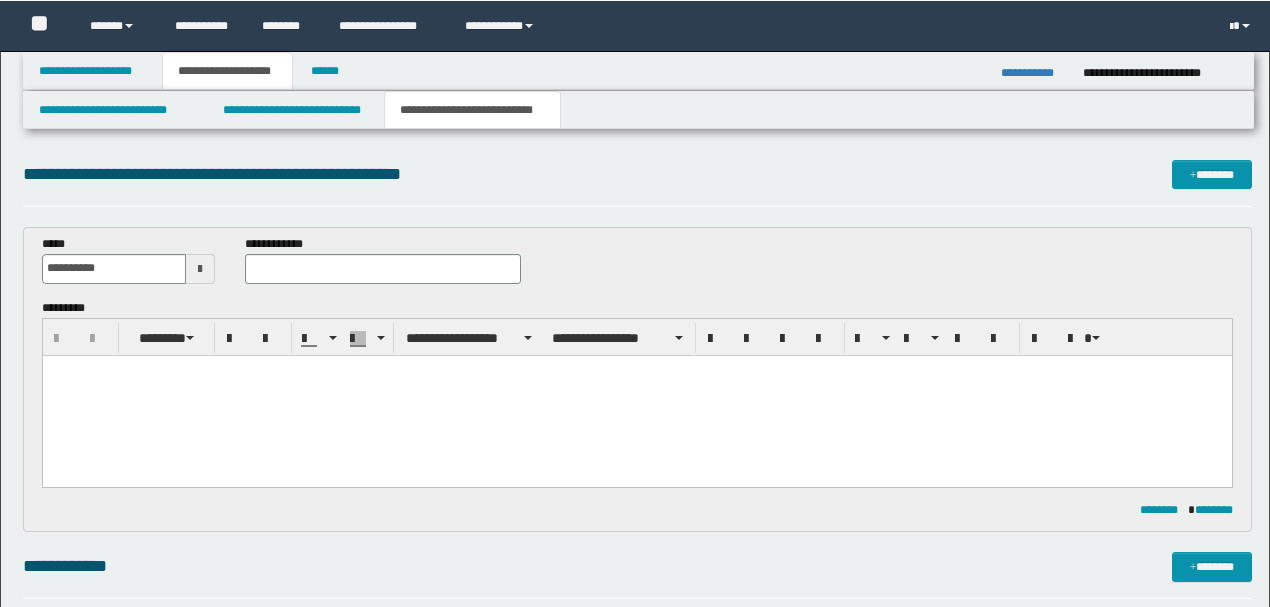 scroll, scrollTop: 266, scrollLeft: 0, axis: vertical 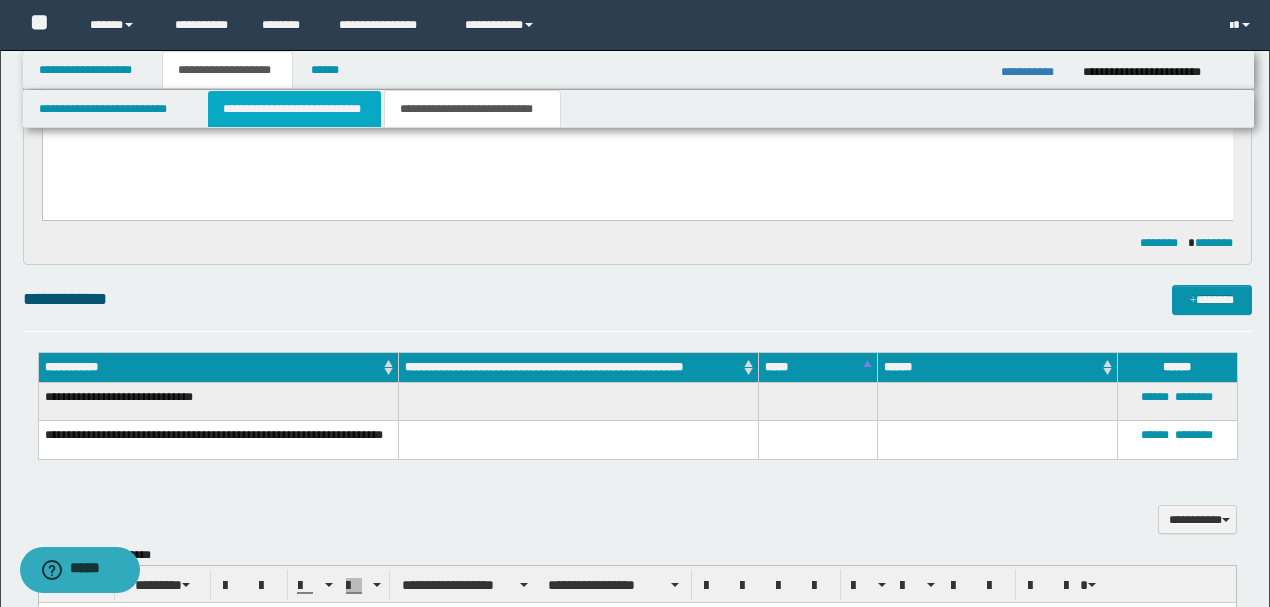 click on "**********" at bounding box center (294, 109) 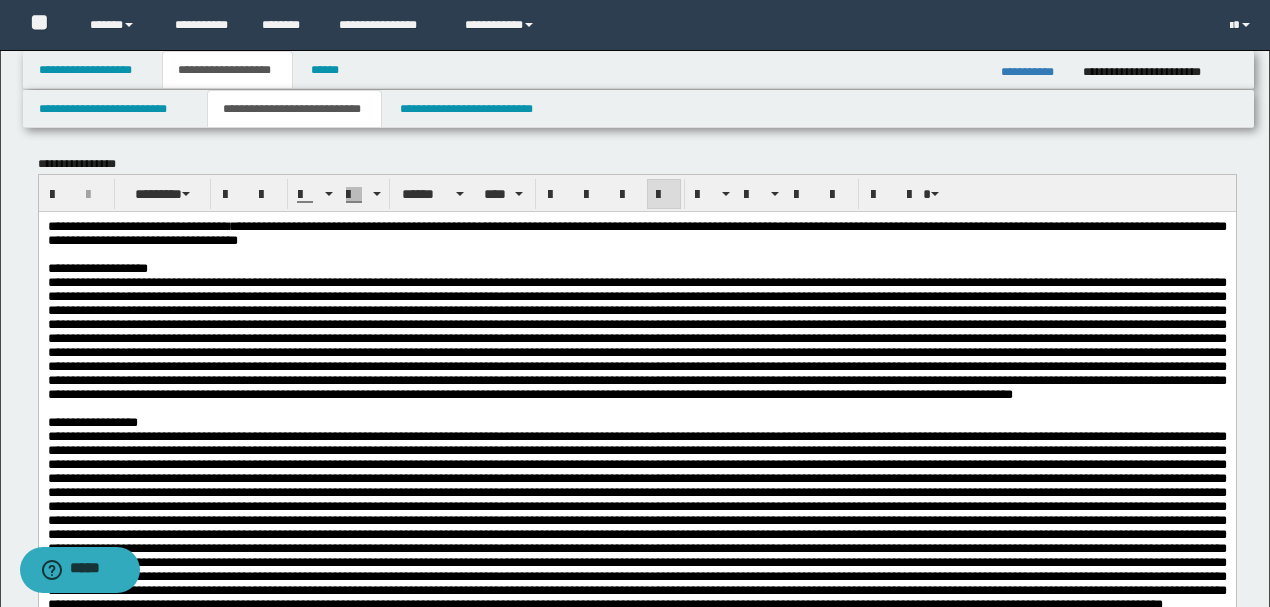 scroll, scrollTop: 0, scrollLeft: 0, axis: both 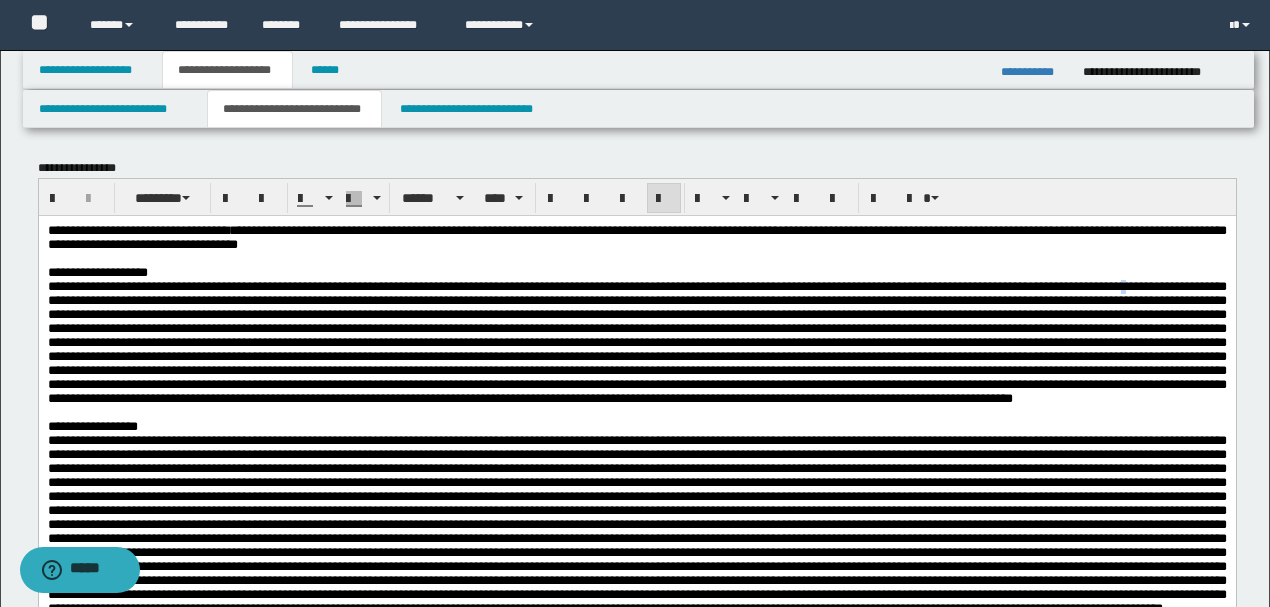 click at bounding box center (636, 341) 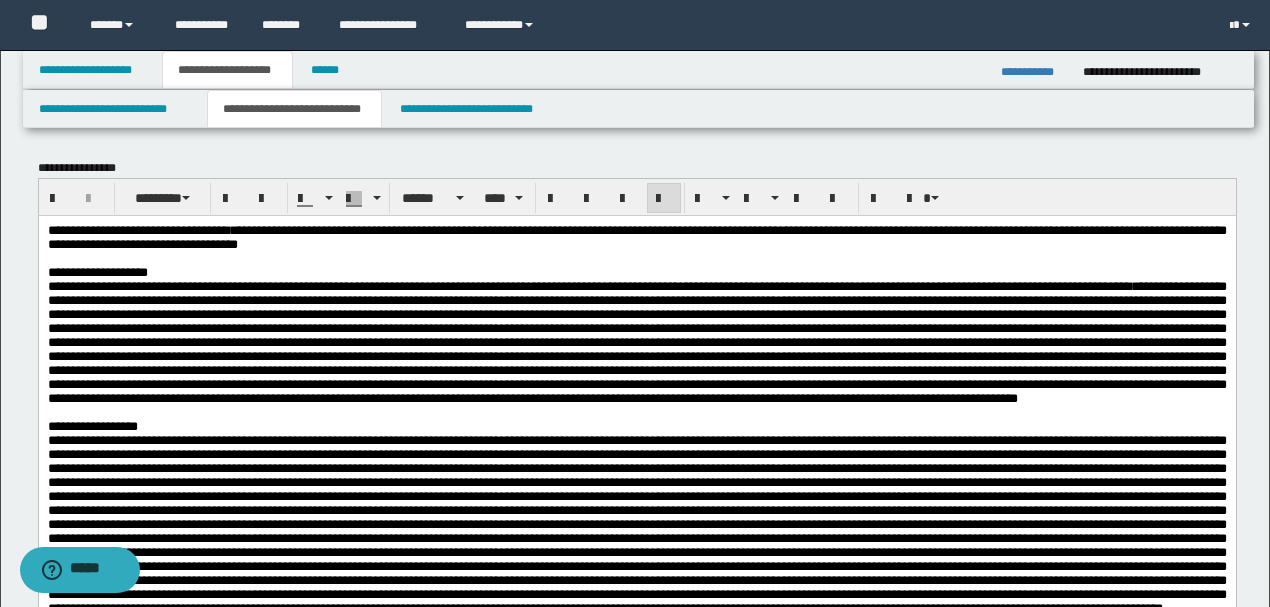 click on "**********" at bounding box center (636, 341) 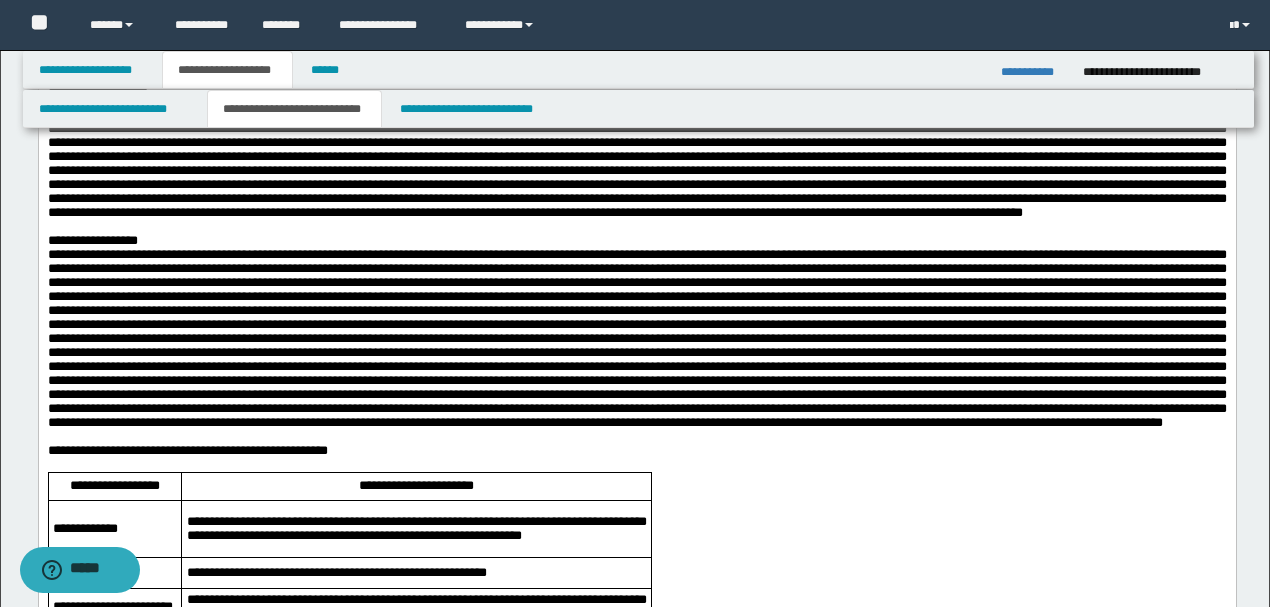 scroll, scrollTop: 200, scrollLeft: 0, axis: vertical 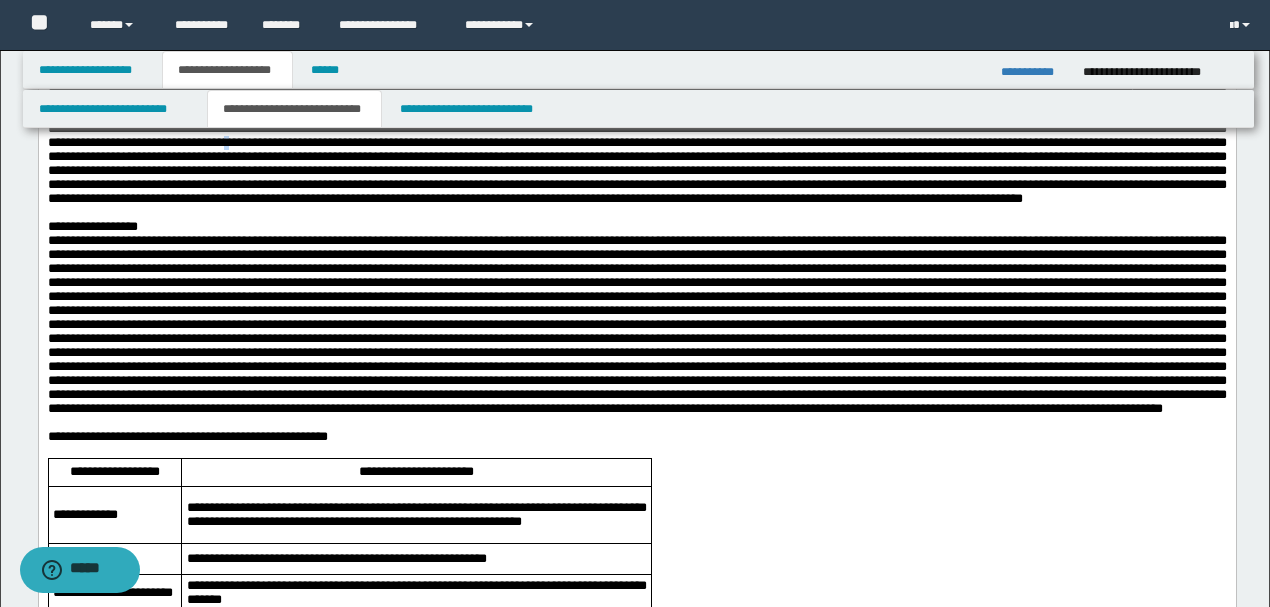 click on "**********" at bounding box center [636, 141] 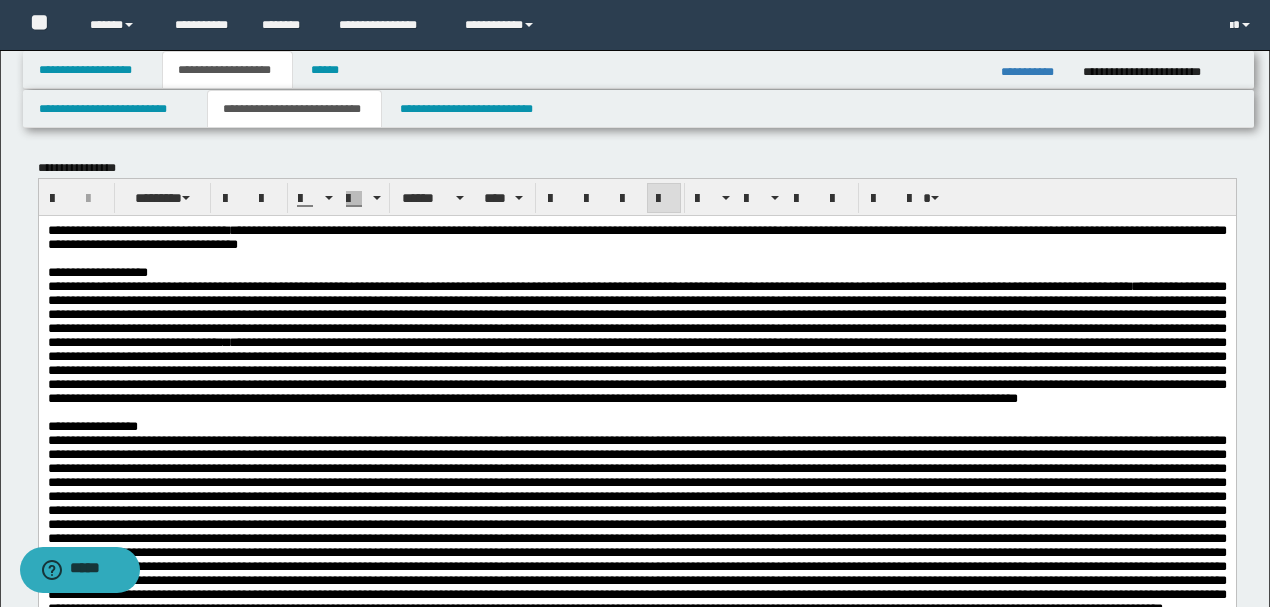 scroll, scrollTop: 0, scrollLeft: 0, axis: both 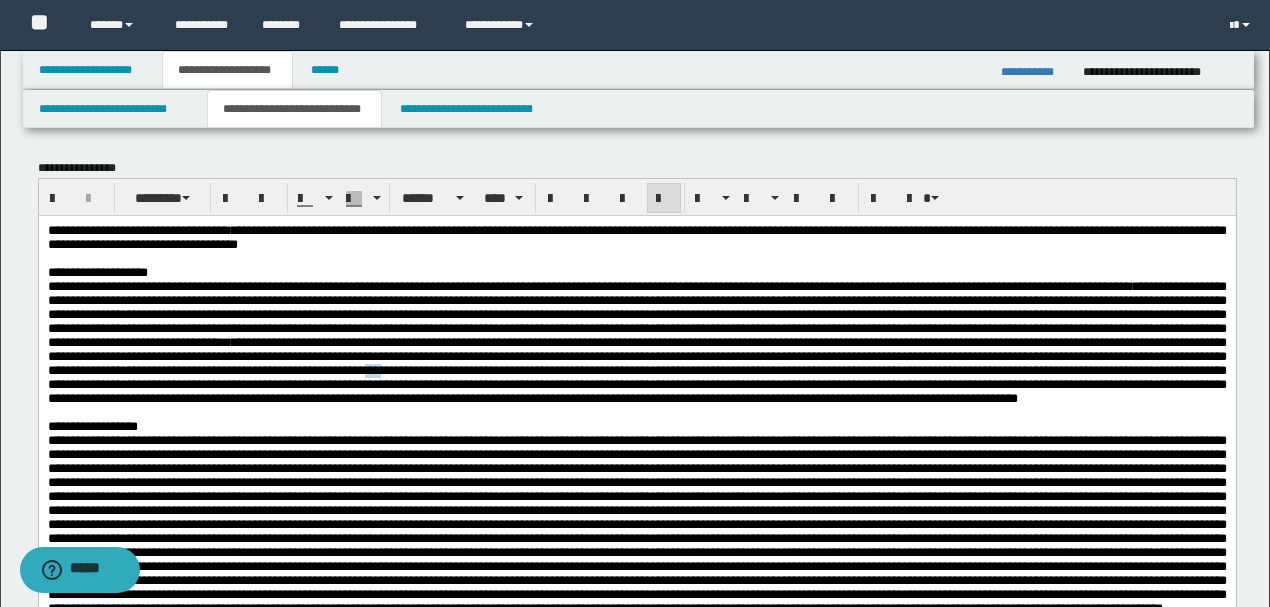 drag, startPoint x: 787, startPoint y: 410, endPoint x: 809, endPoint y: 412, distance: 22.090721 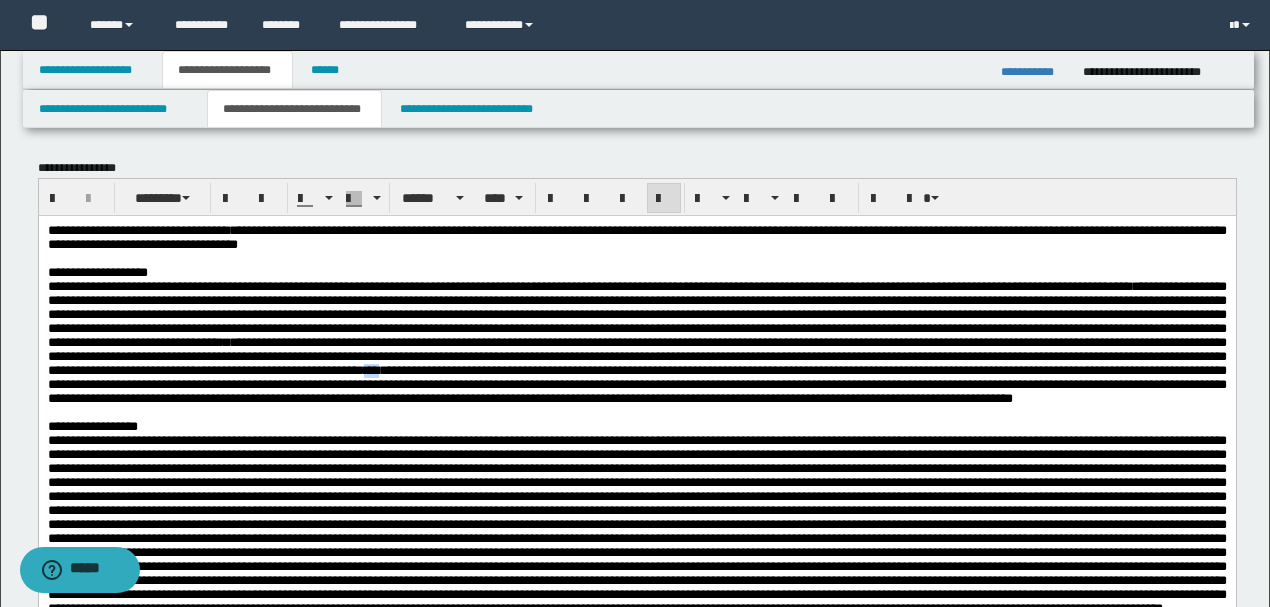 drag, startPoint x: 784, startPoint y: 411, endPoint x: 809, endPoint y: 412, distance: 25.019993 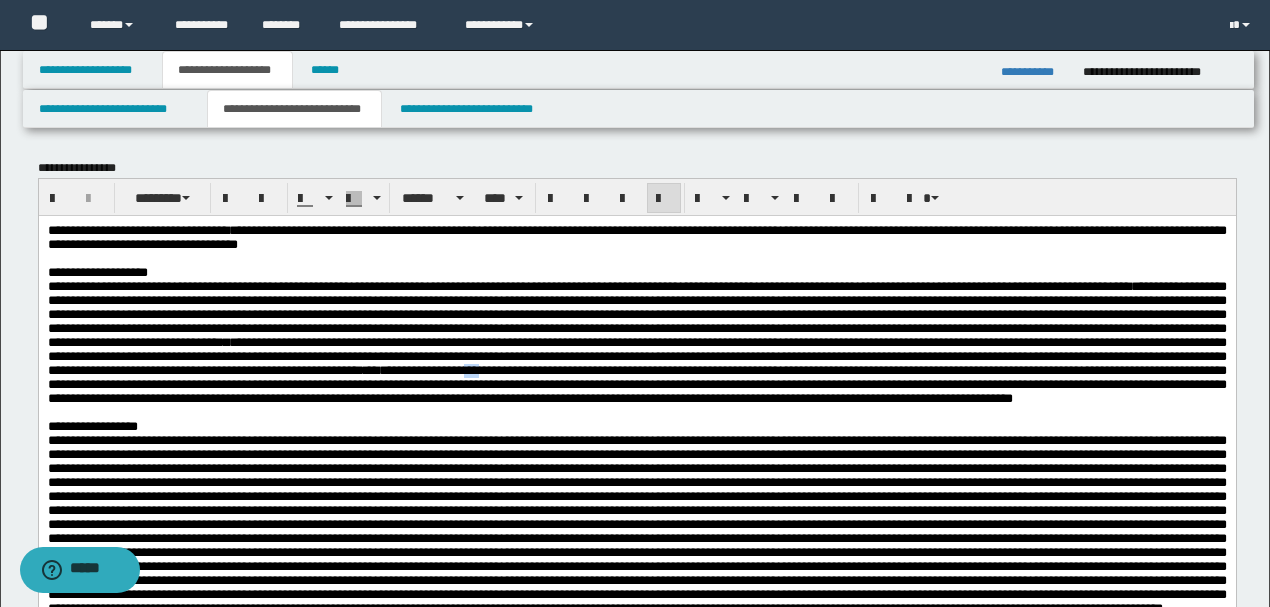drag, startPoint x: 914, startPoint y: 414, endPoint x: 926, endPoint y: 416, distance: 12.165525 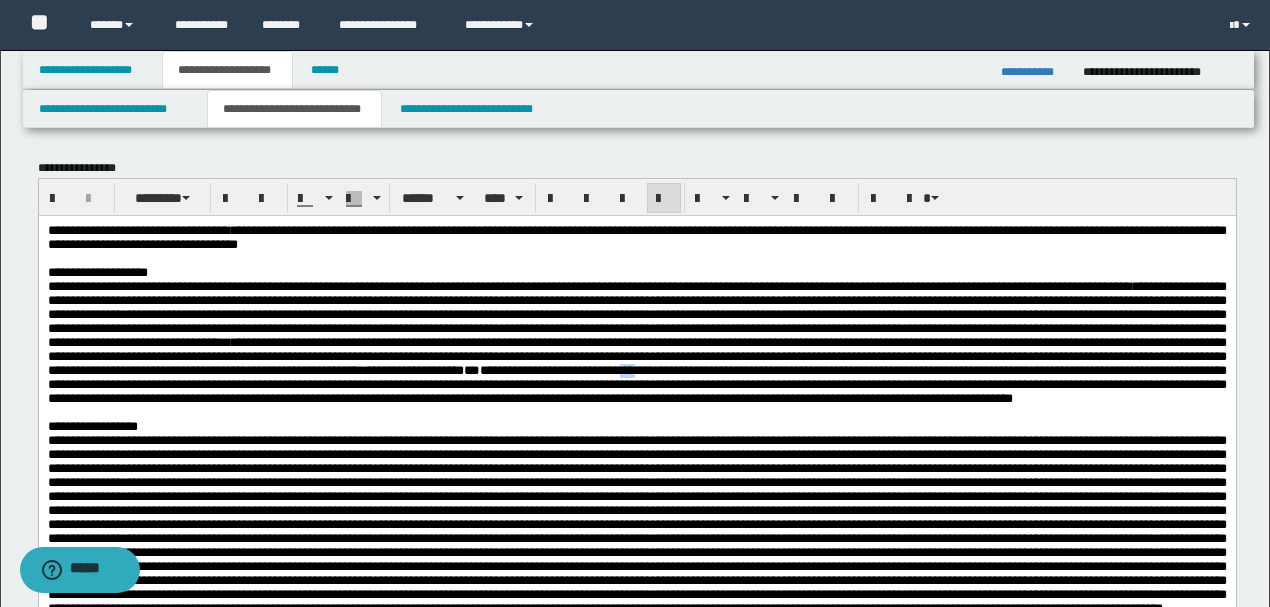 drag, startPoint x: 1080, startPoint y: 411, endPoint x: 1094, endPoint y: 414, distance: 14.3178215 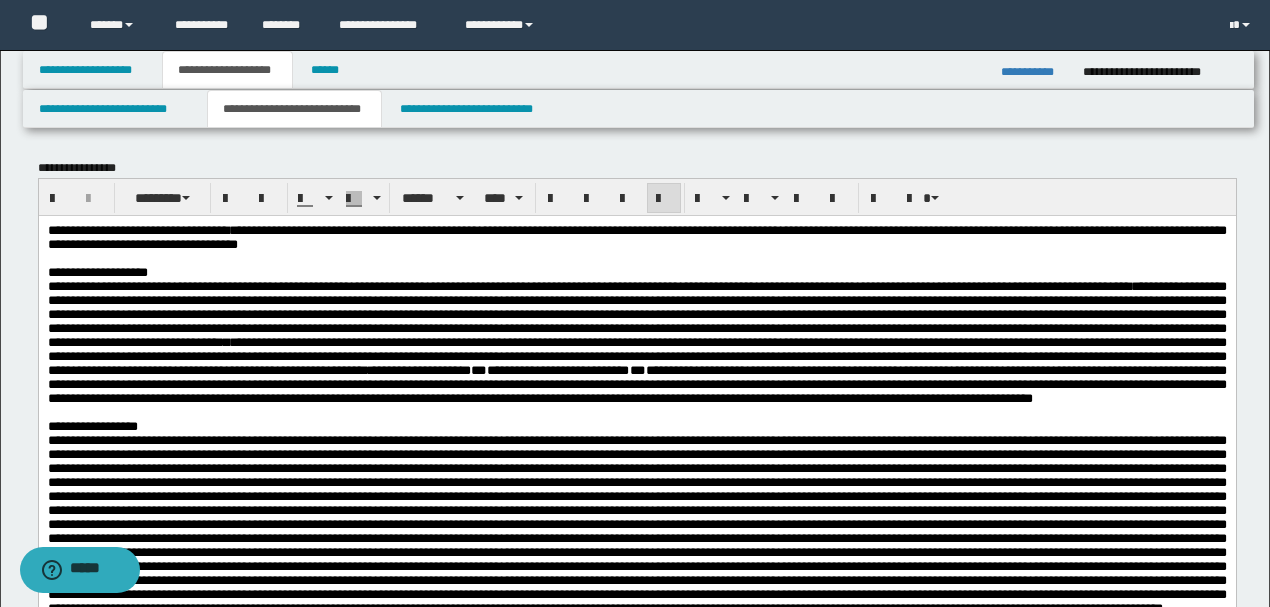 click on "**********" at bounding box center [636, 341] 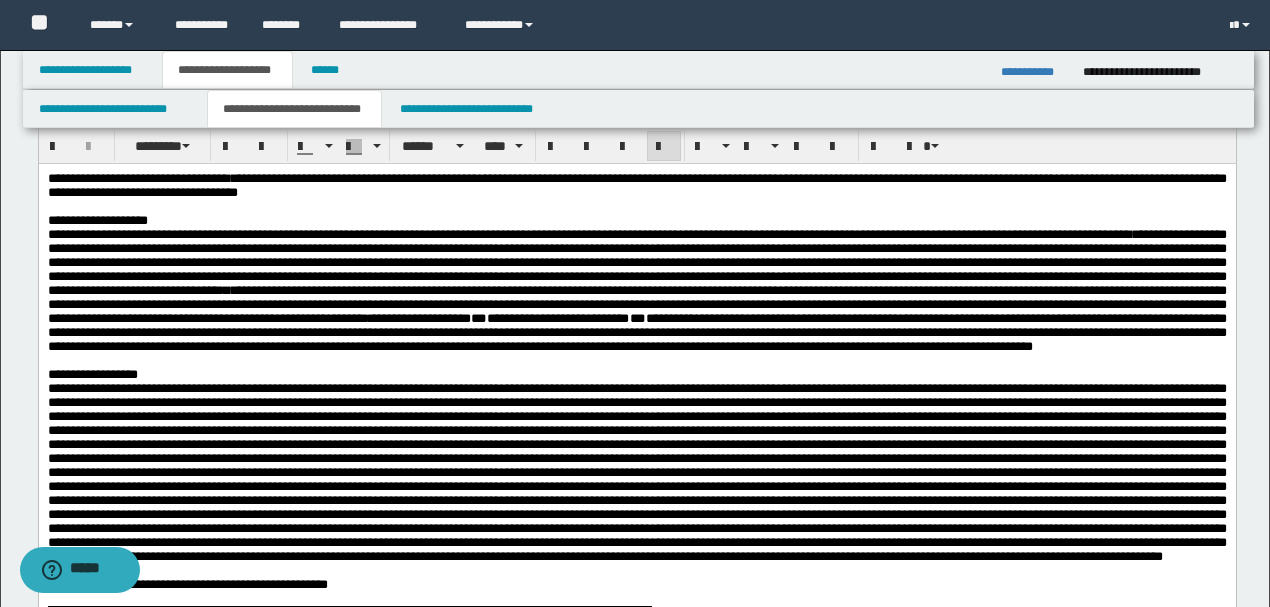 scroll, scrollTop: 133, scrollLeft: 0, axis: vertical 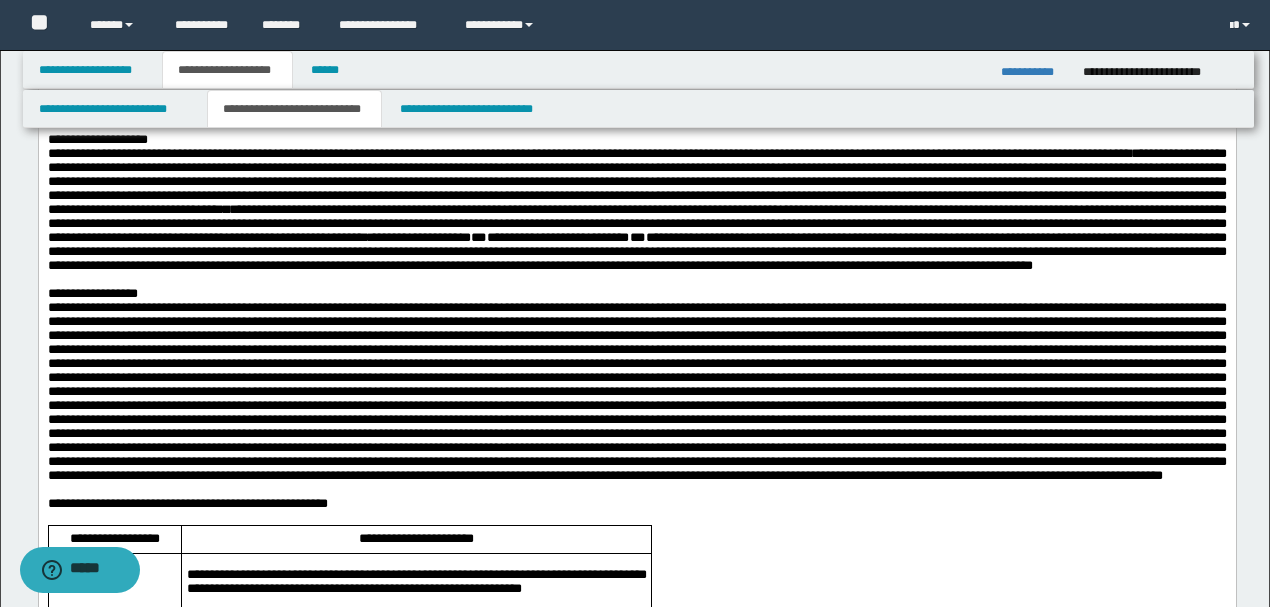 click on "**********" at bounding box center (636, 208) 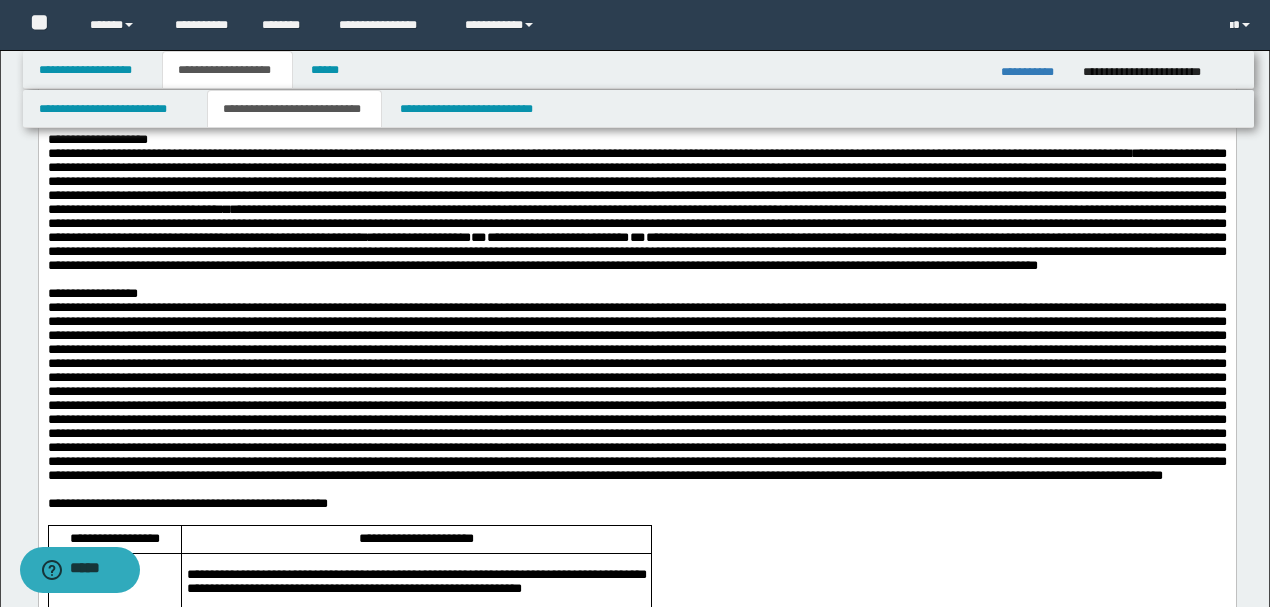 click on "**********" at bounding box center (636, 208) 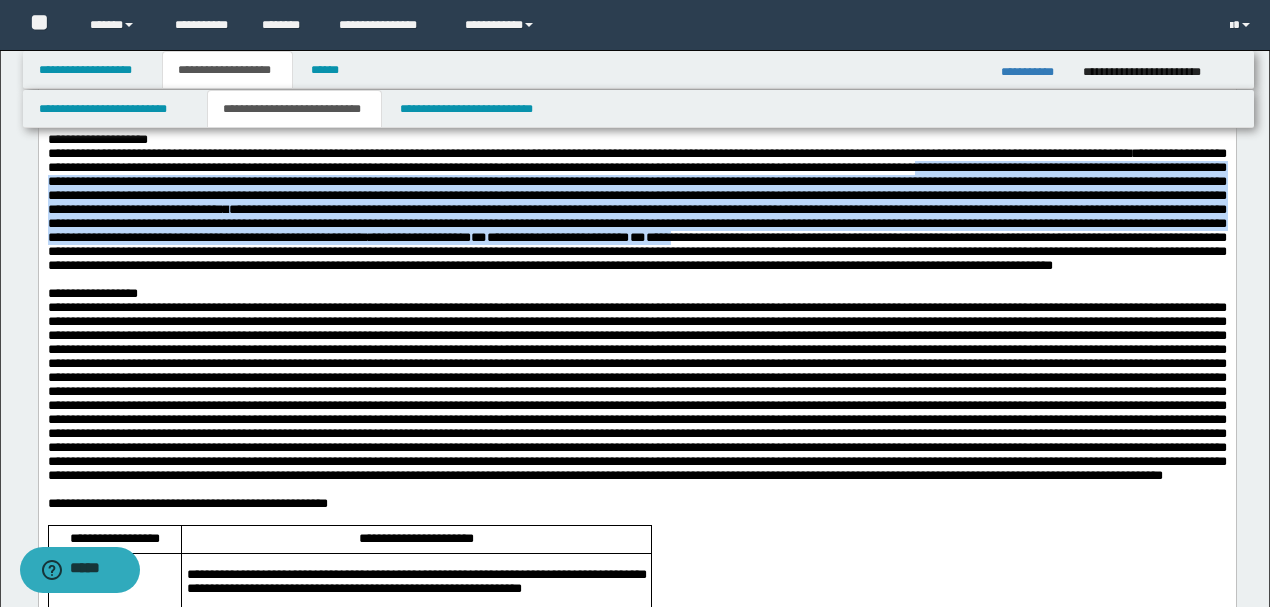 drag, startPoint x: 90, startPoint y: 195, endPoint x: 1029, endPoint y: 270, distance: 941.9904 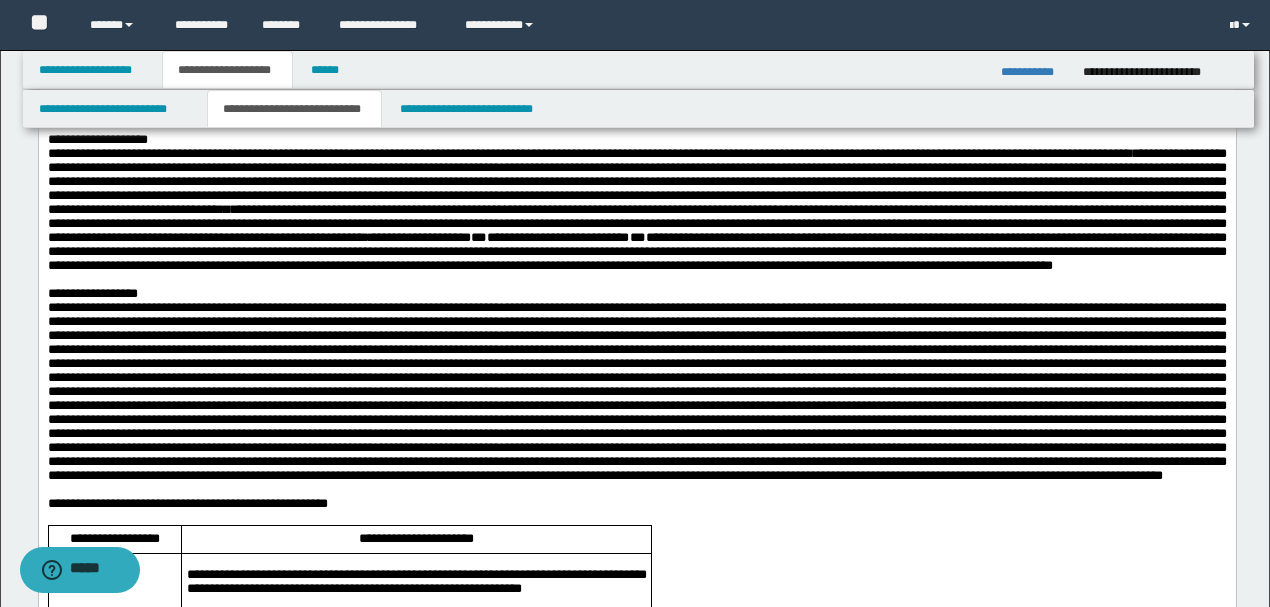 click on "**********" at bounding box center (636, 208) 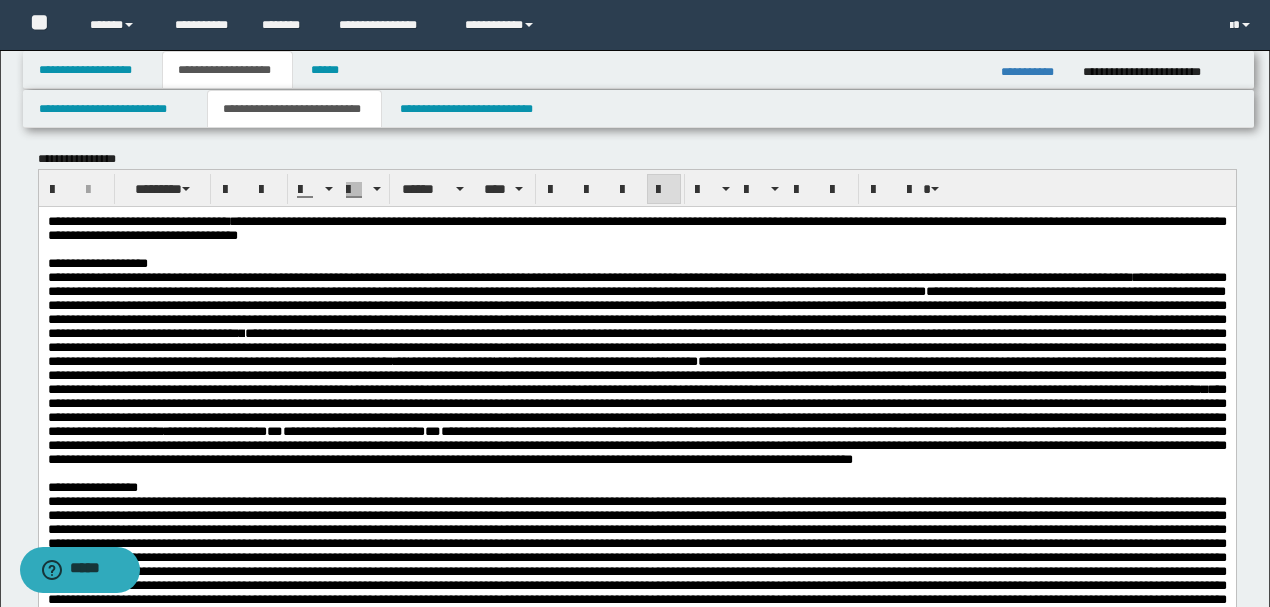 scroll, scrollTop: 0, scrollLeft: 0, axis: both 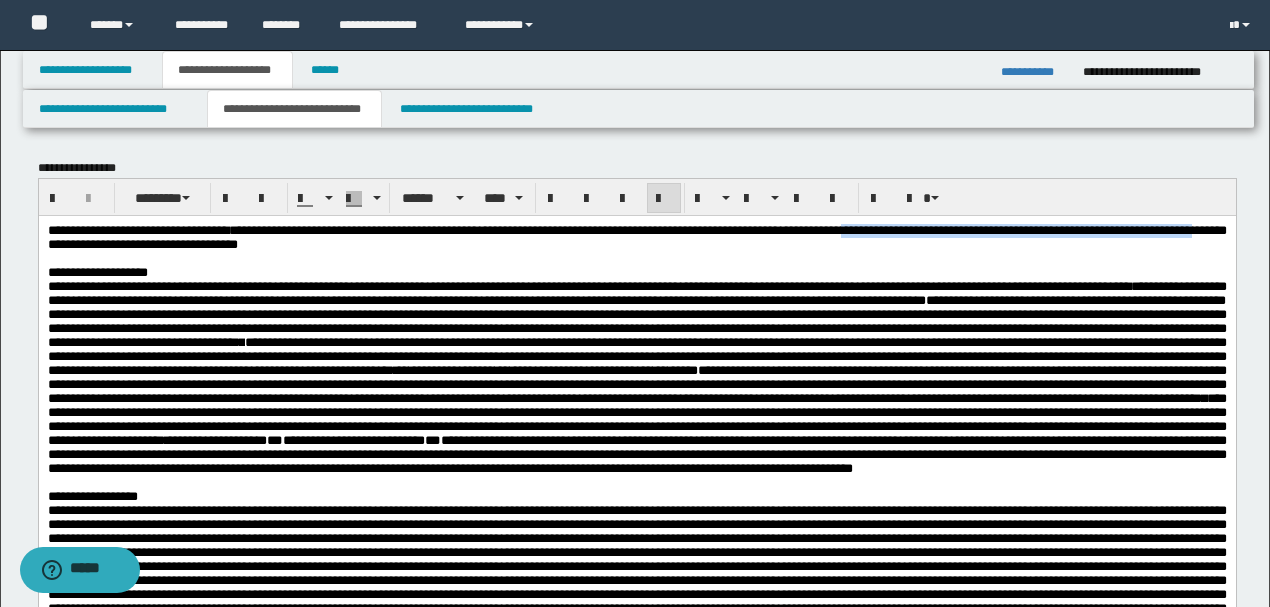 drag, startPoint x: 1054, startPoint y: 233, endPoint x: 273, endPoint y: 248, distance: 781.14404 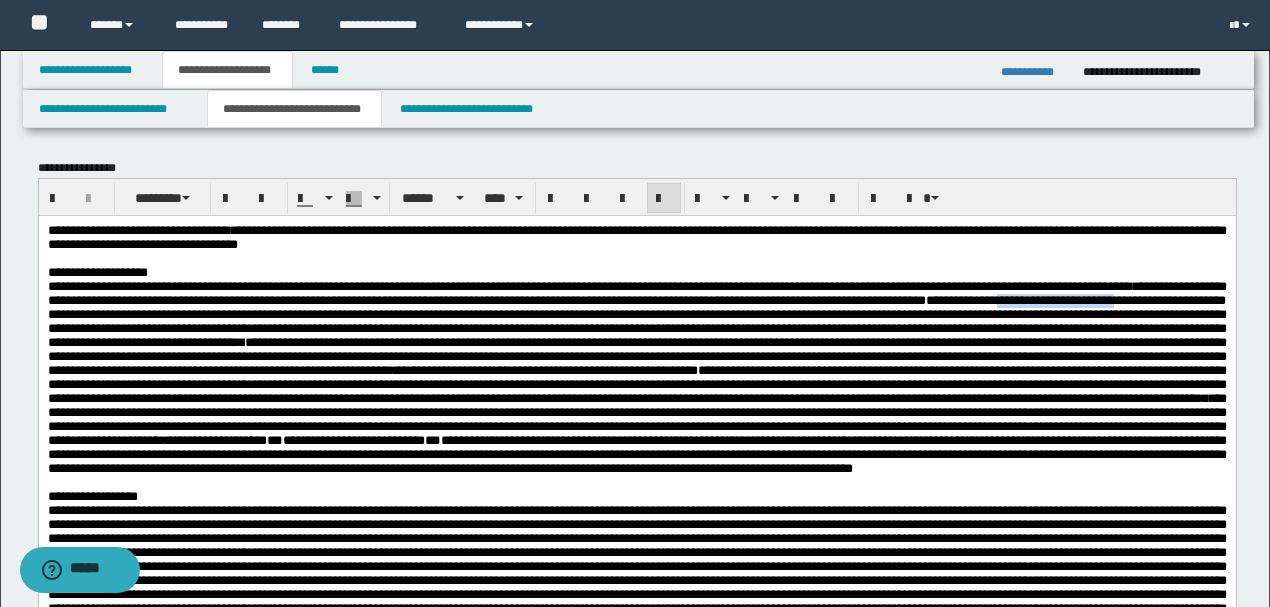 drag, startPoint x: 174, startPoint y: 329, endPoint x: 323, endPoint y: 329, distance: 149 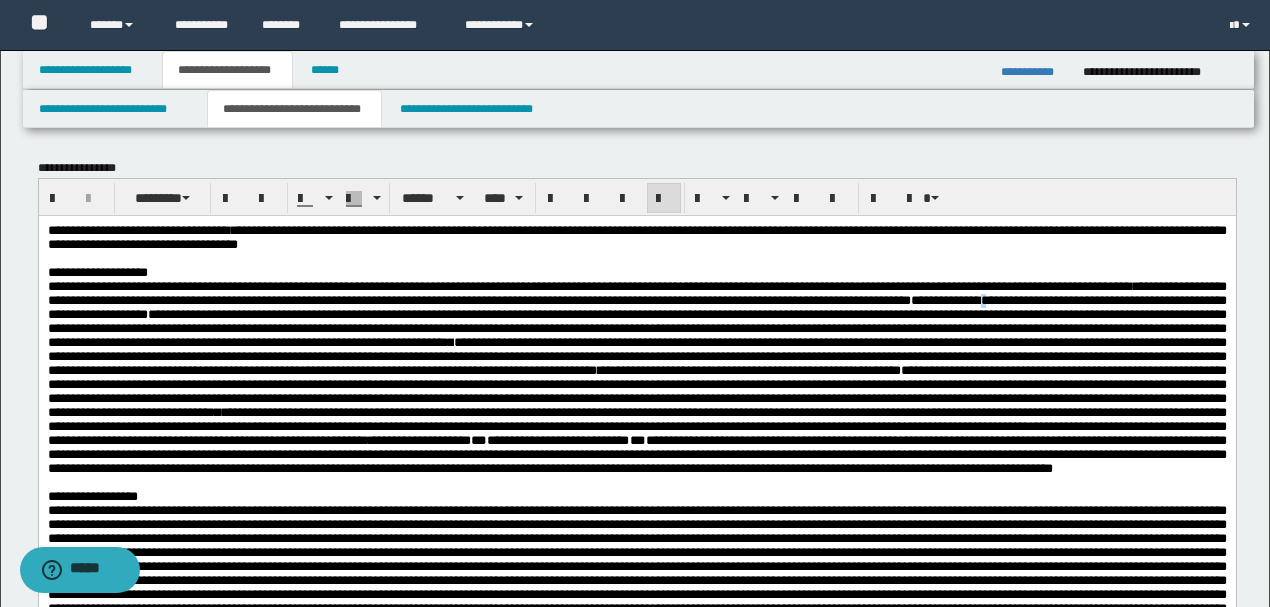 click on "**********" at bounding box center [636, 306] 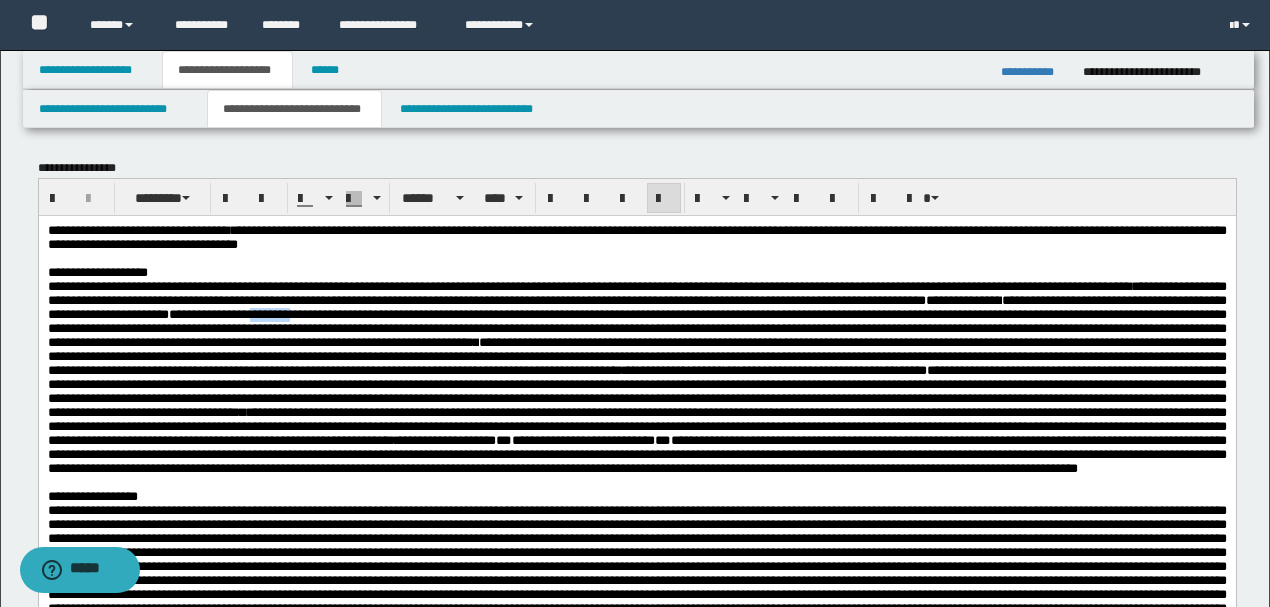 drag, startPoint x: 681, startPoint y: 330, endPoint x: 732, endPoint y: 330, distance: 51 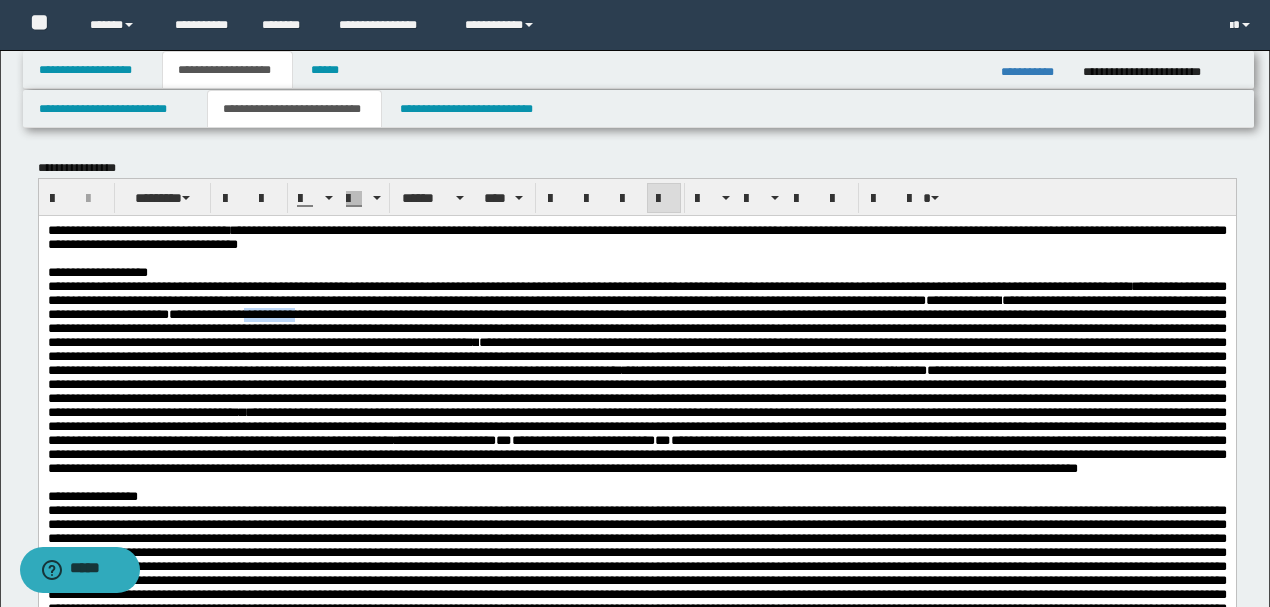 drag, startPoint x: 740, startPoint y: 330, endPoint x: 674, endPoint y: 326, distance: 66.1211 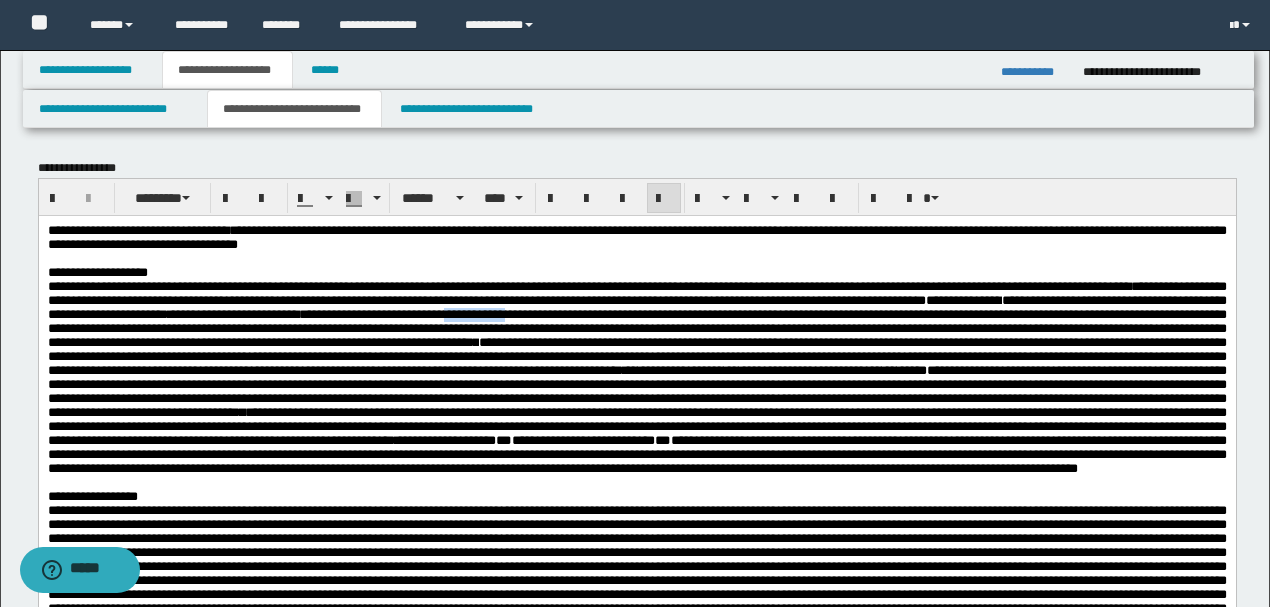 drag, startPoint x: 926, startPoint y: 327, endPoint x: 1000, endPoint y: 327, distance: 74 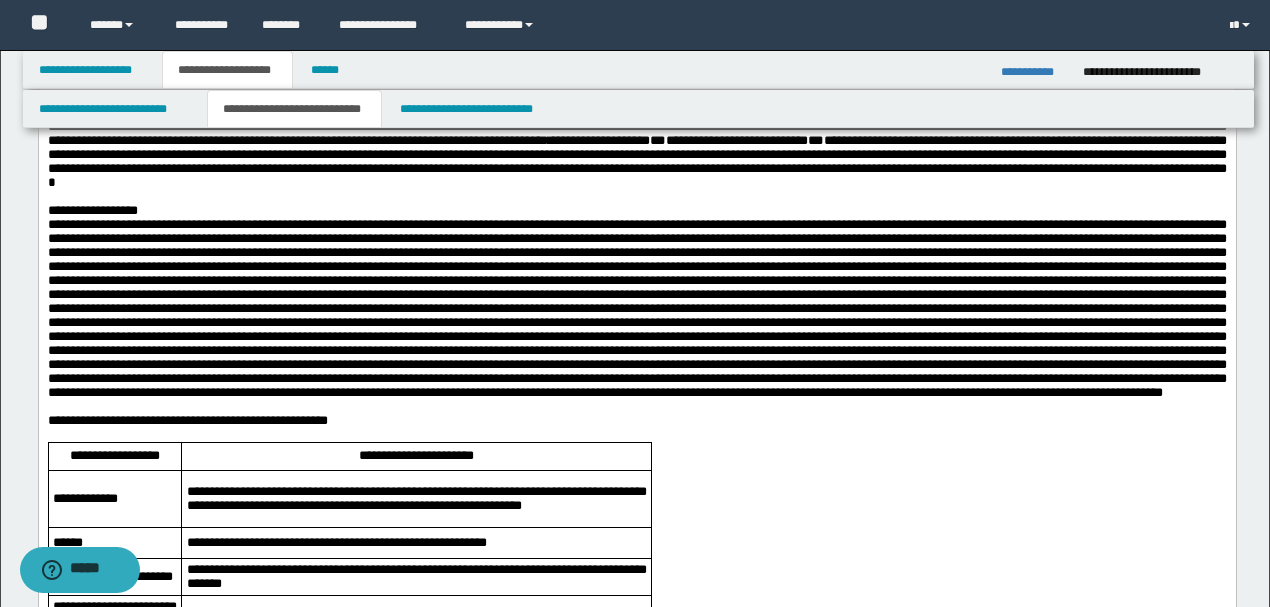 scroll, scrollTop: 333, scrollLeft: 0, axis: vertical 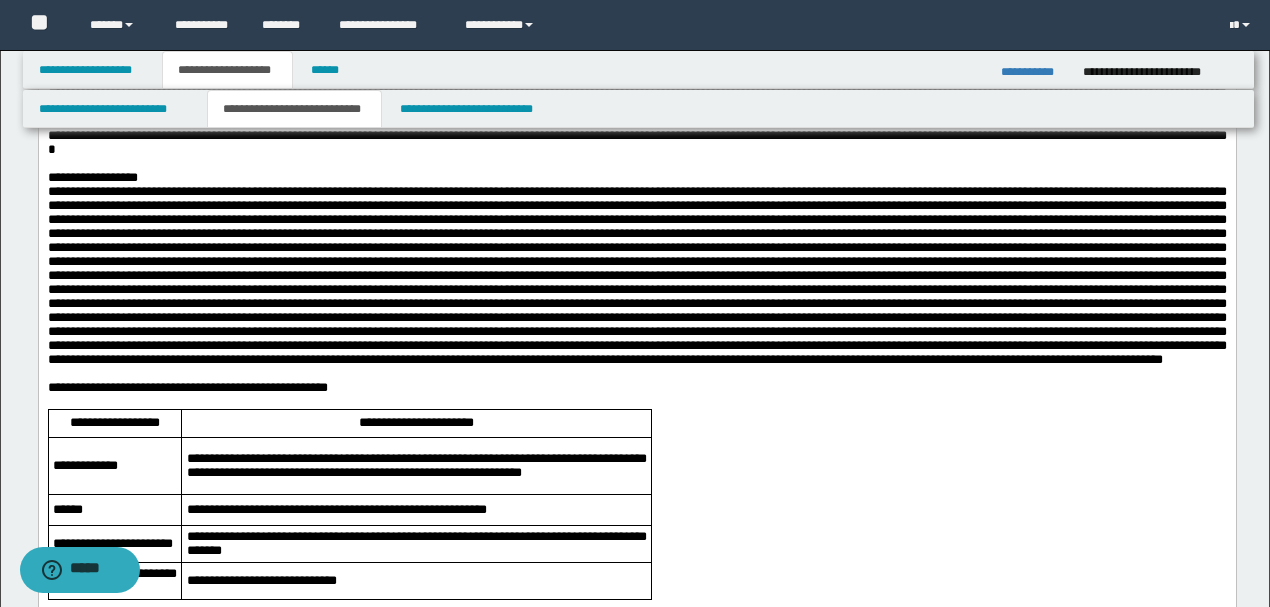 click at bounding box center (636, 275) 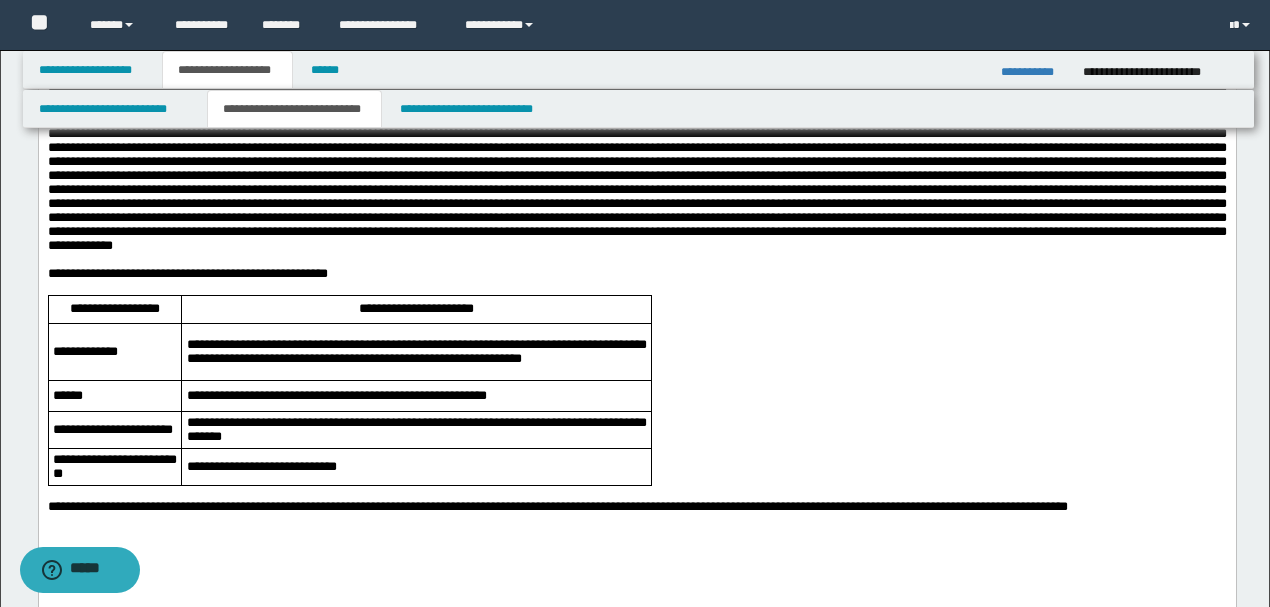 scroll, scrollTop: 466, scrollLeft: 0, axis: vertical 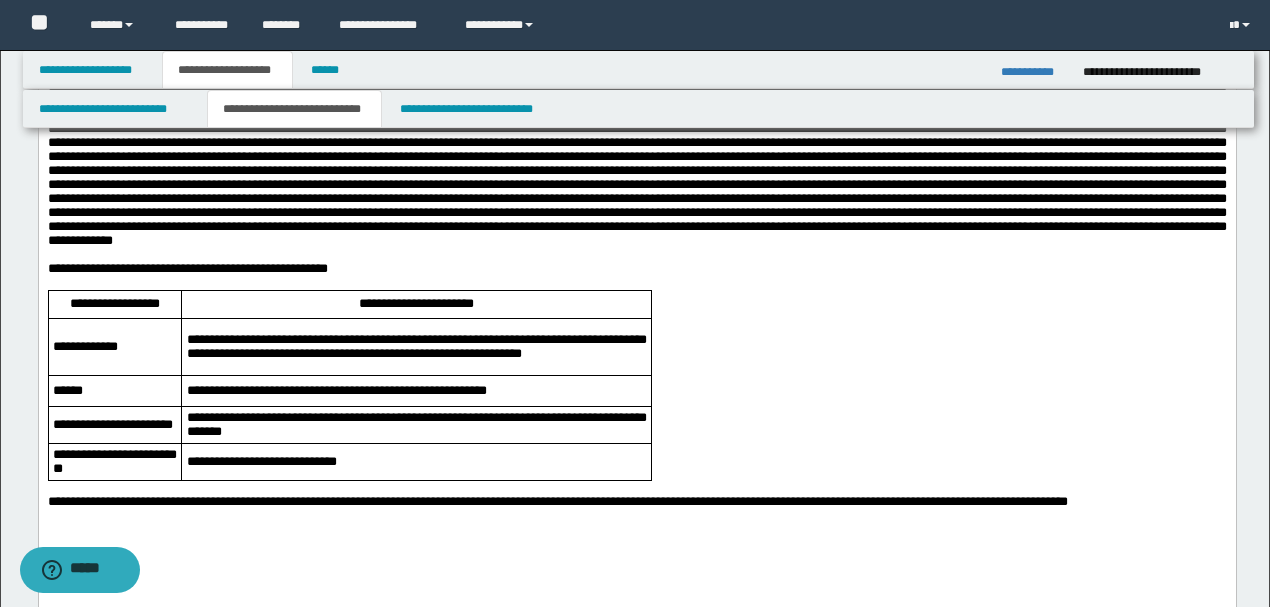 click on "**********" at bounding box center (636, 269) 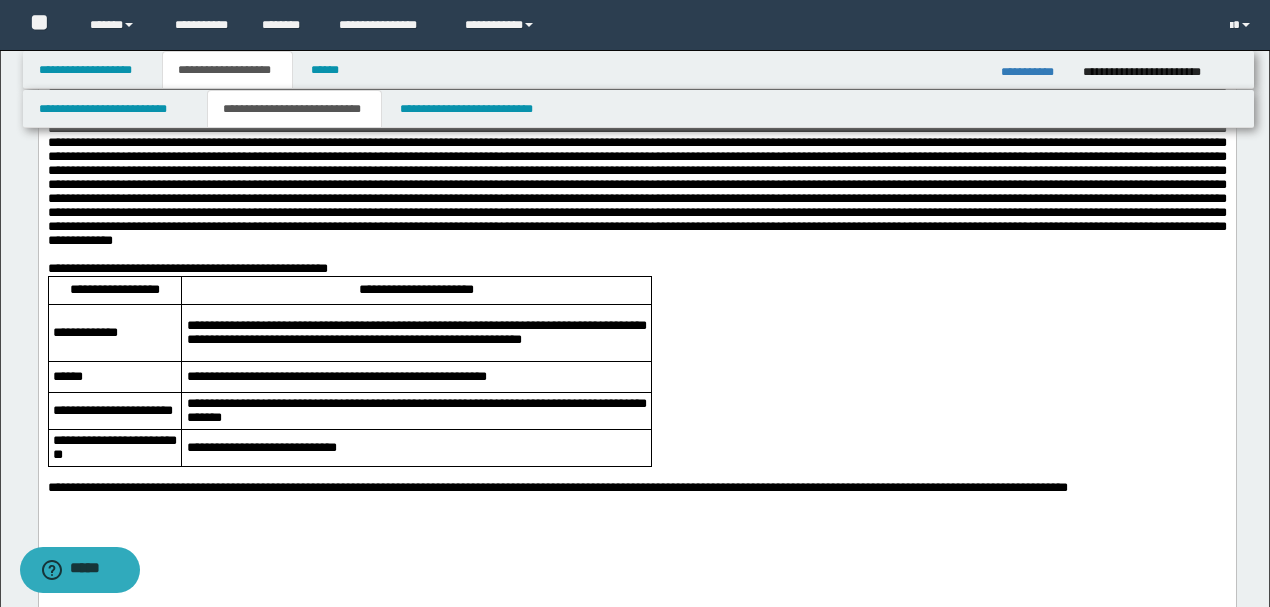 click at bounding box center (636, 149) 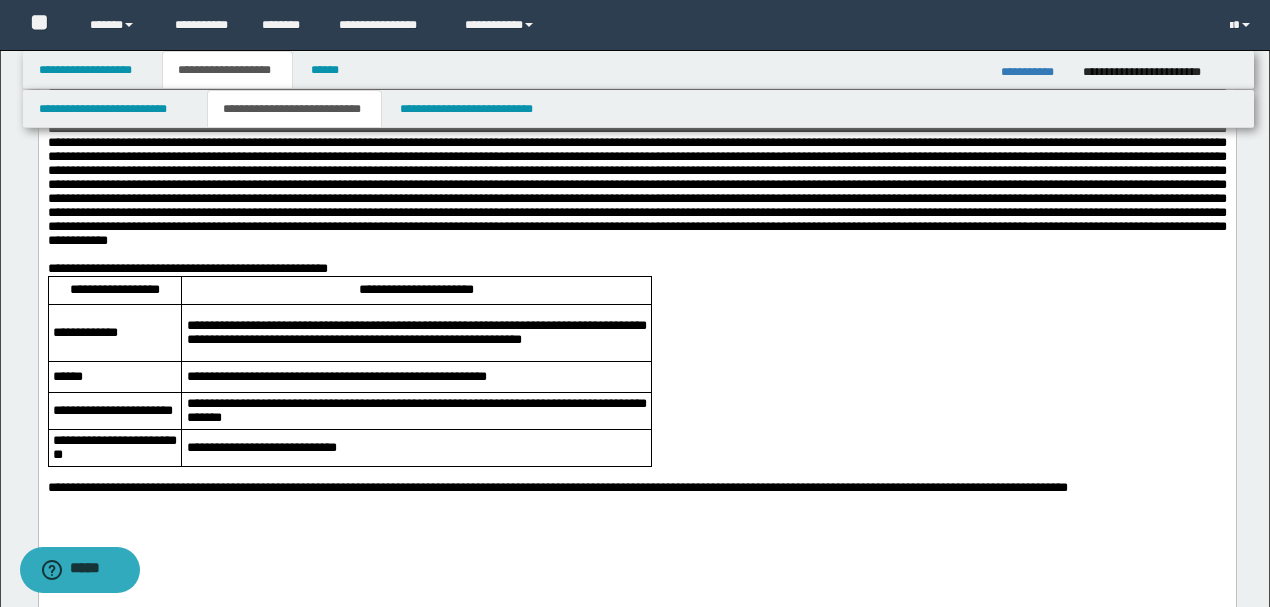click at bounding box center (636, 149) 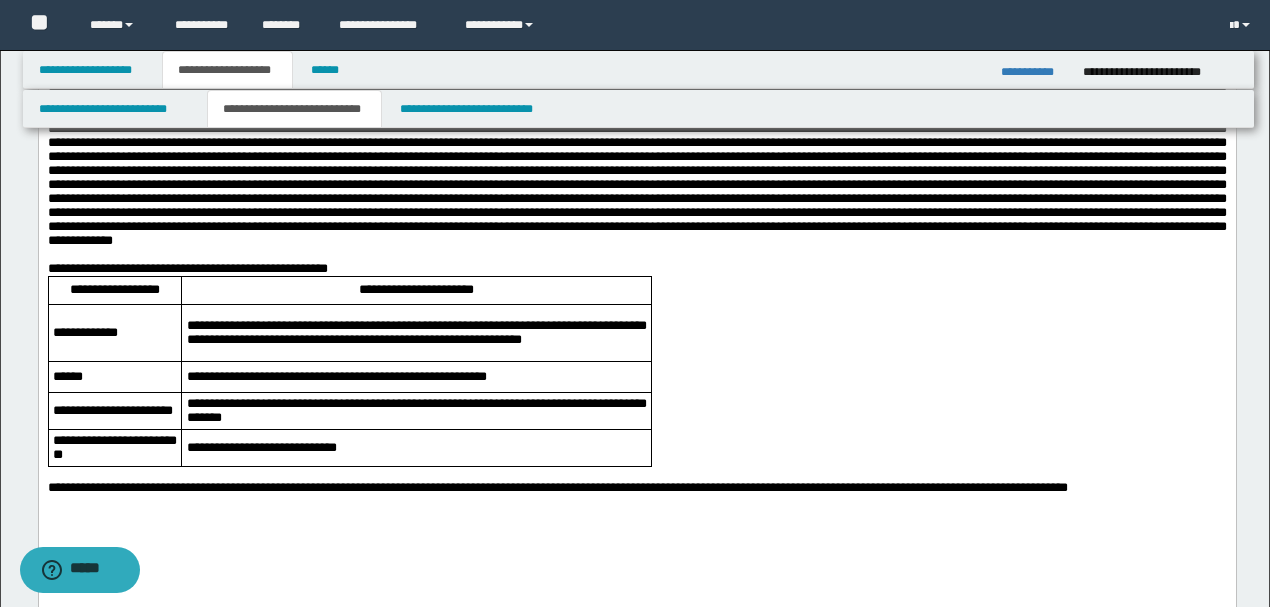 click at bounding box center [636, 149] 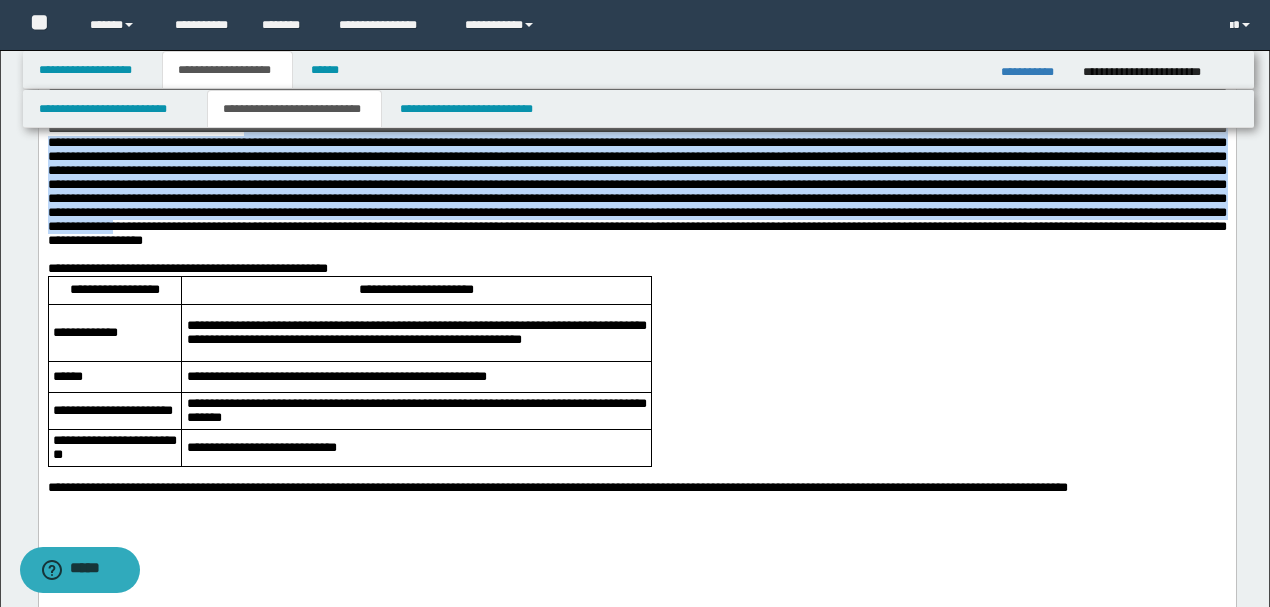 drag, startPoint x: 392, startPoint y: 247, endPoint x: 890, endPoint y: 381, distance: 515.7131 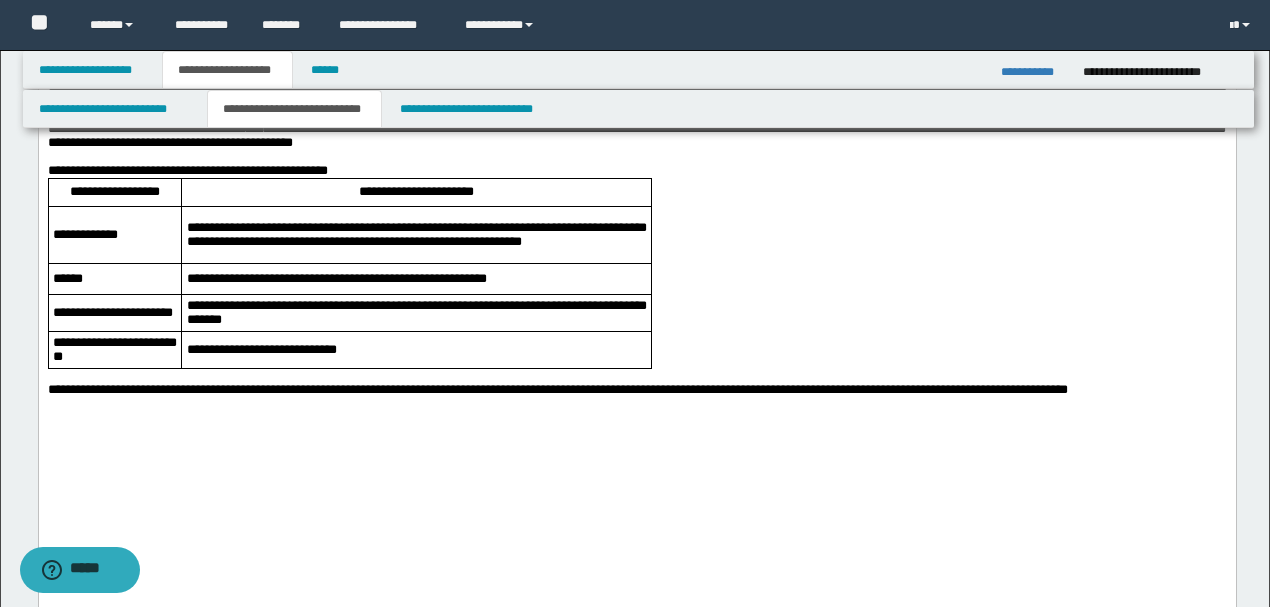 click on "**********" at bounding box center [636, 100] 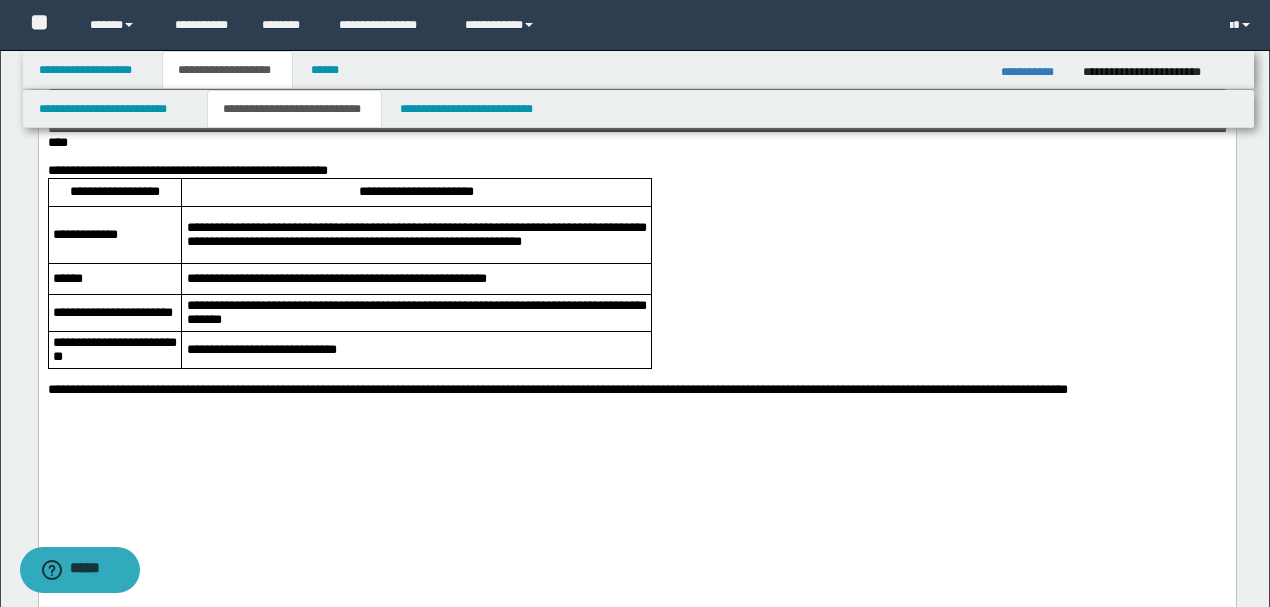 click on "**********" at bounding box center (636, 136) 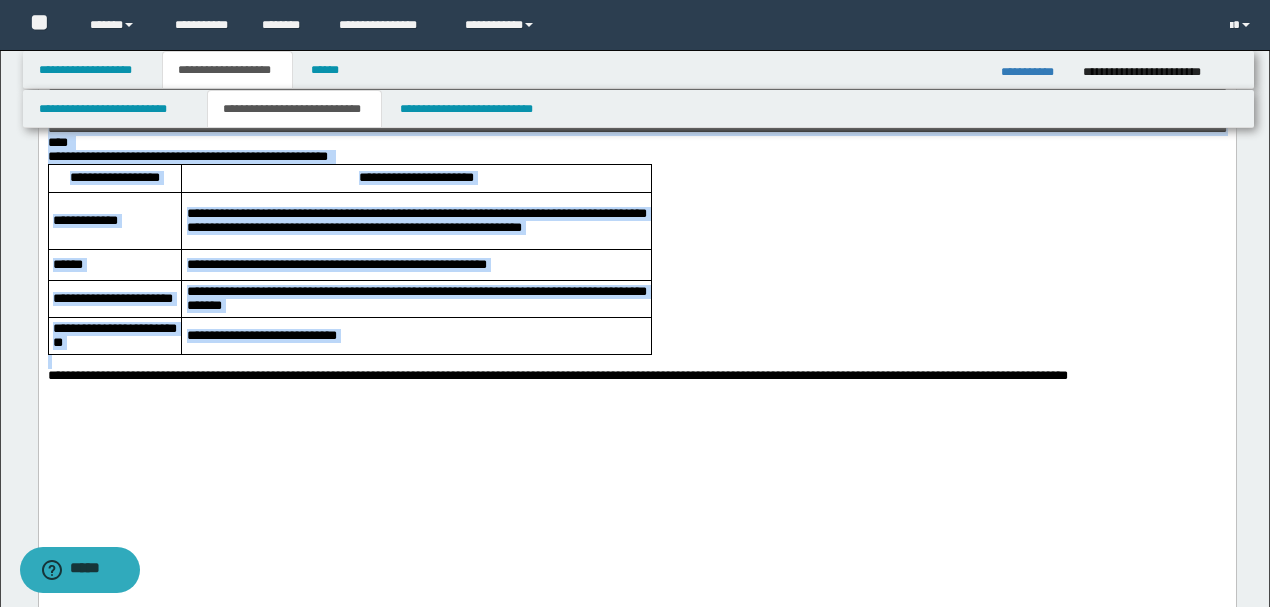 drag, startPoint x: 48, startPoint y: 267, endPoint x: 126, endPoint y: 515, distance: 259.97693 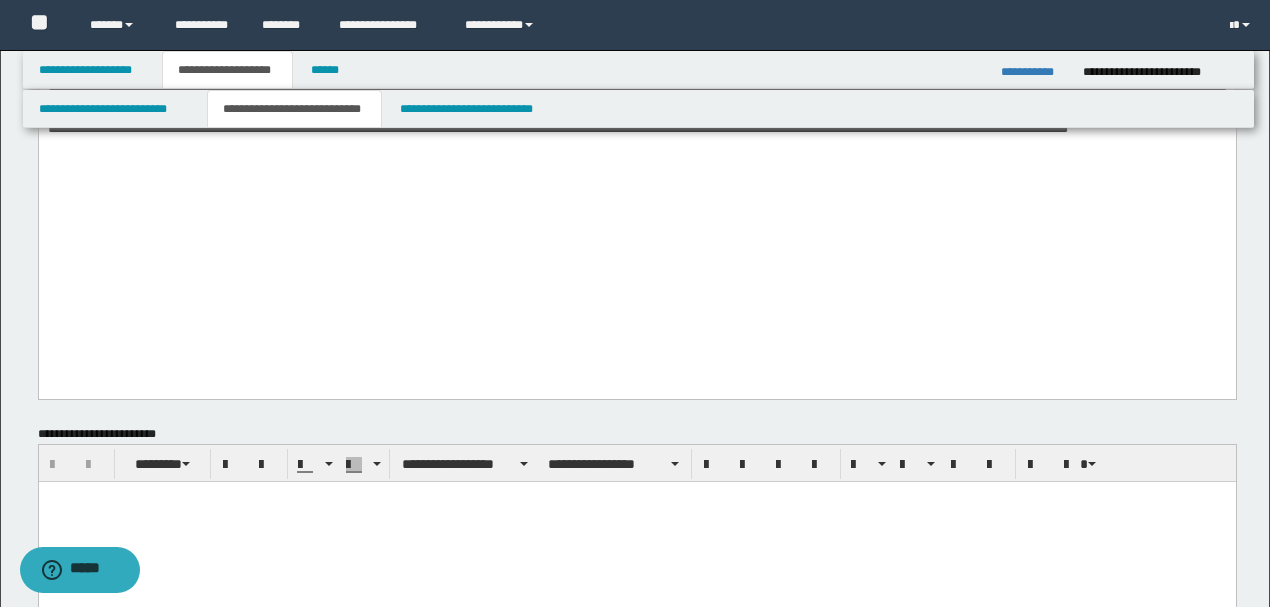 click at bounding box center (636, 80) 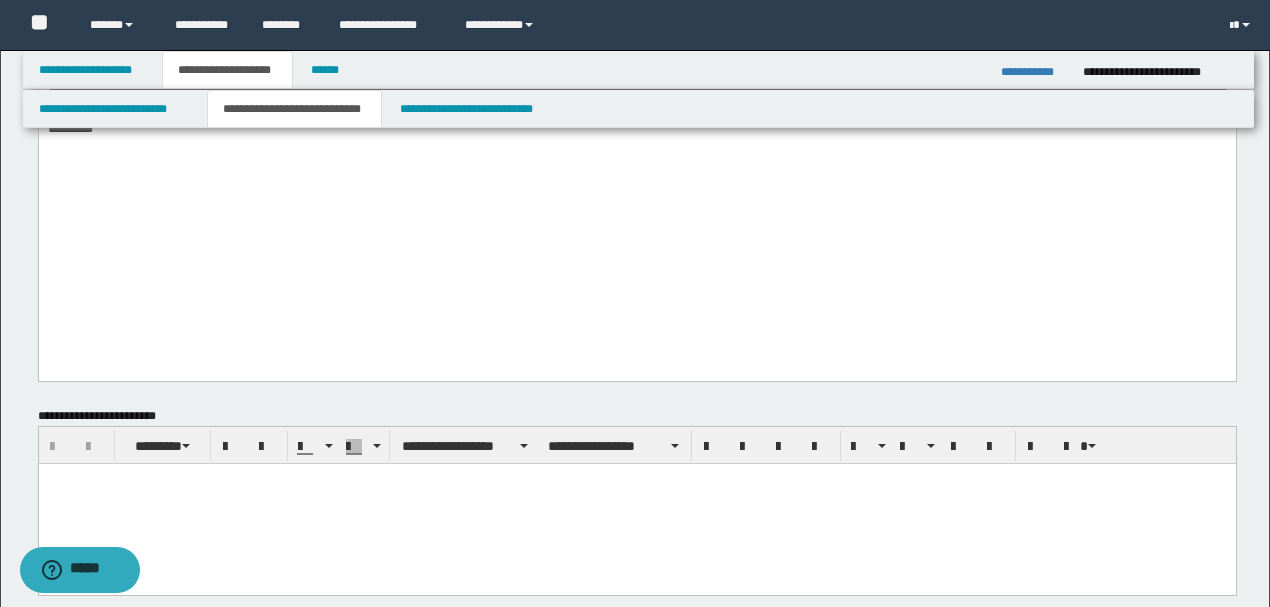 click on "**********" at bounding box center [637, 104] 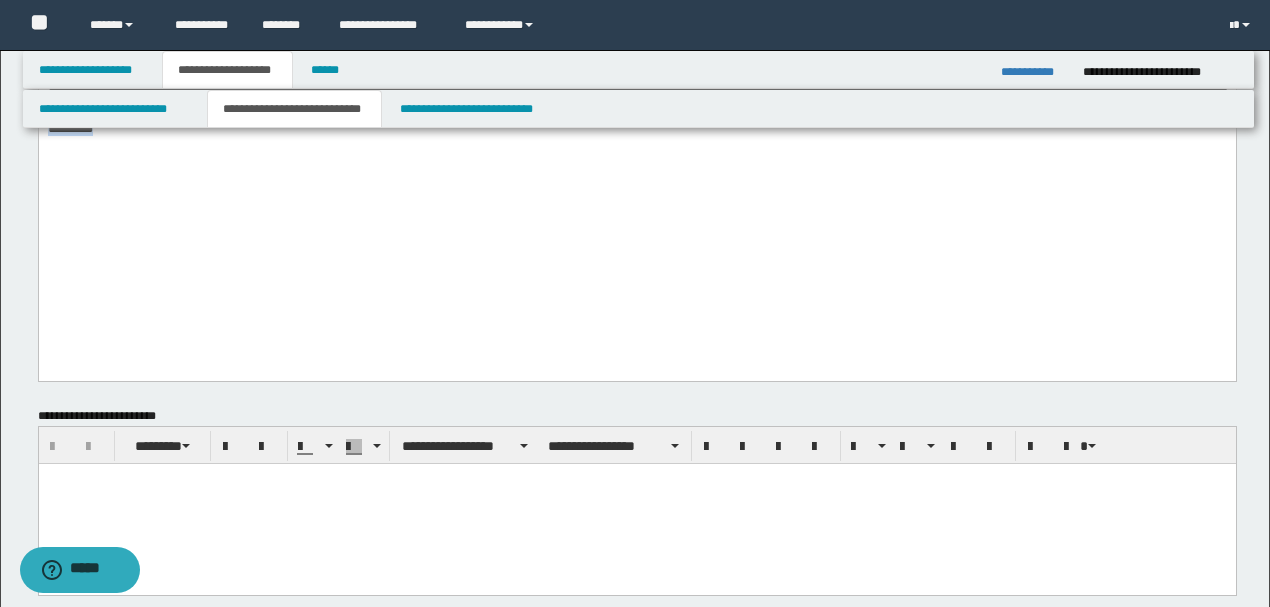 drag, startPoint x: 400, startPoint y: 249, endPoint x: 423, endPoint y: 273, distance: 33.24154 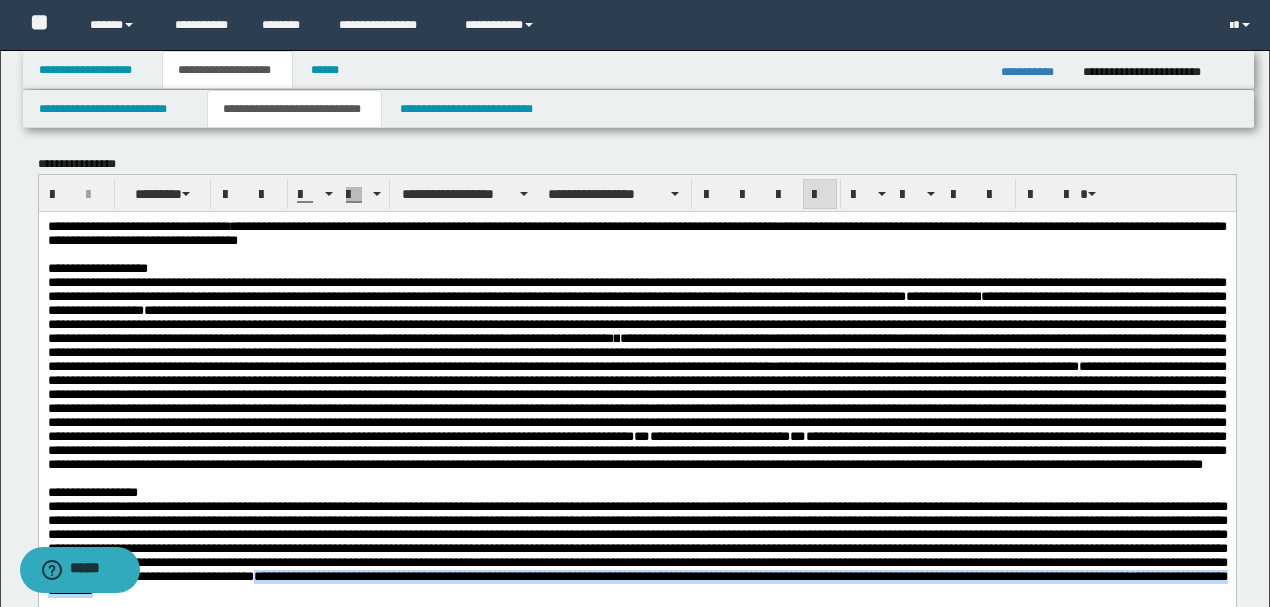 scroll, scrollTop: 0, scrollLeft: 0, axis: both 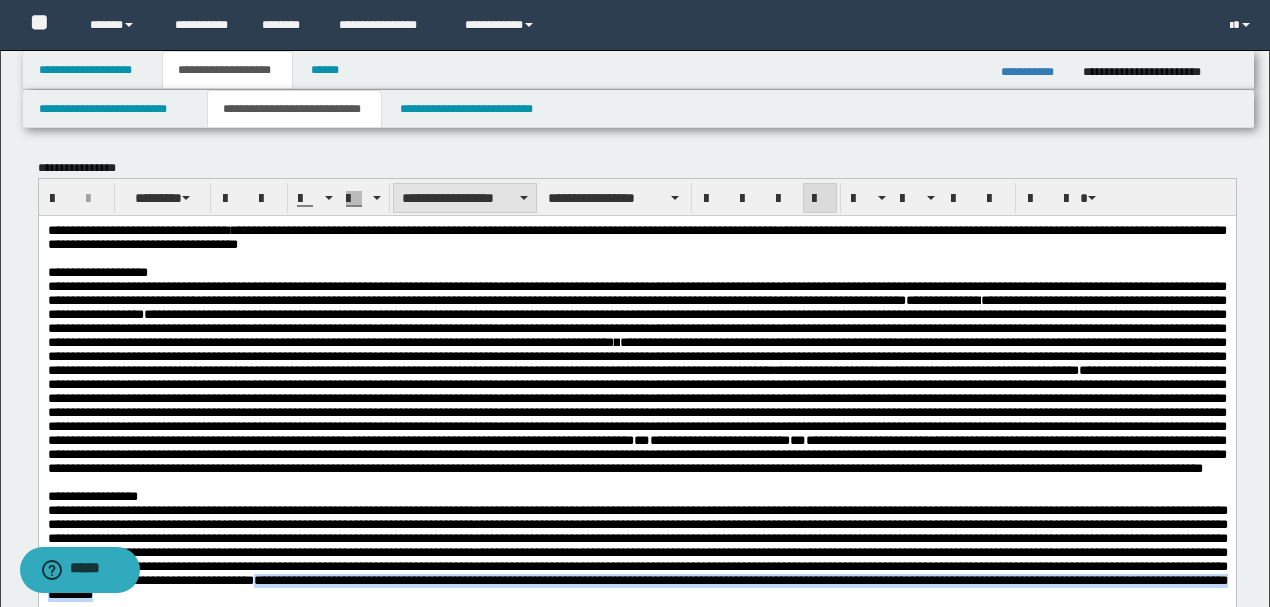 click on "**********" at bounding box center (465, 198) 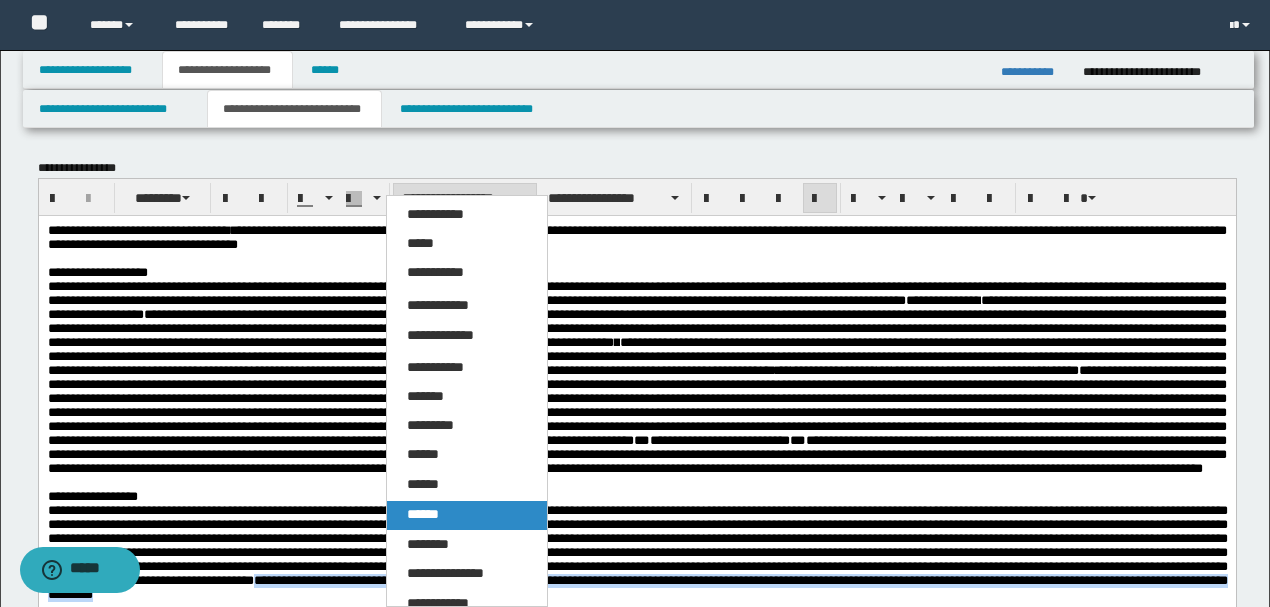 click on "******" at bounding box center (423, 514) 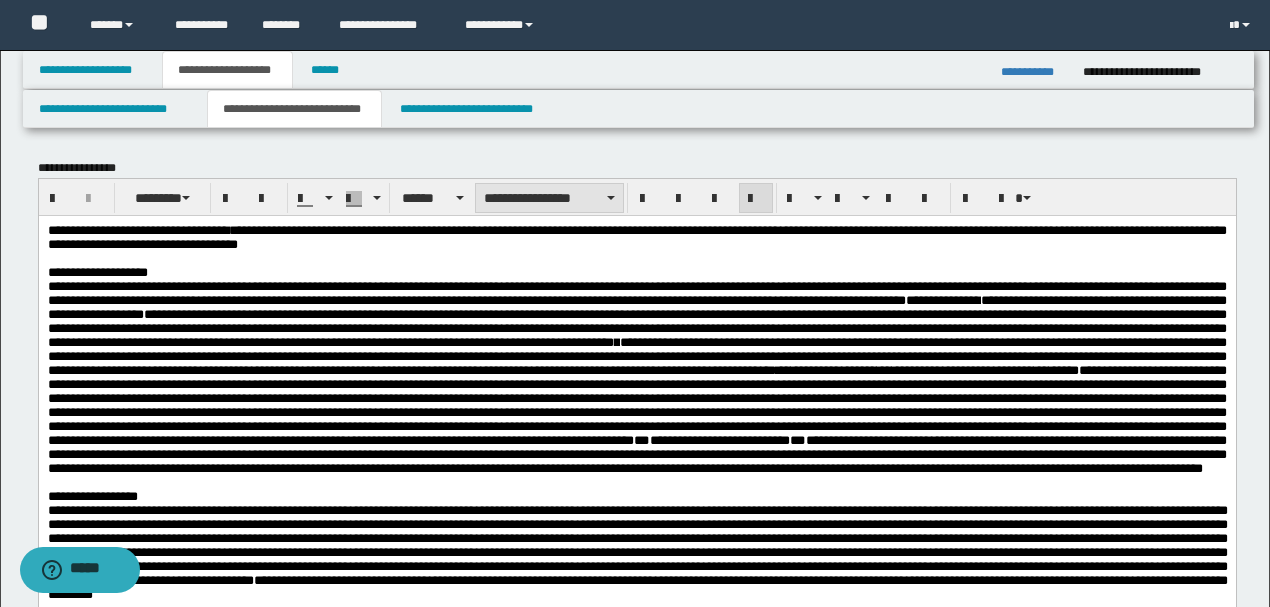 click on "**********" at bounding box center (549, 198) 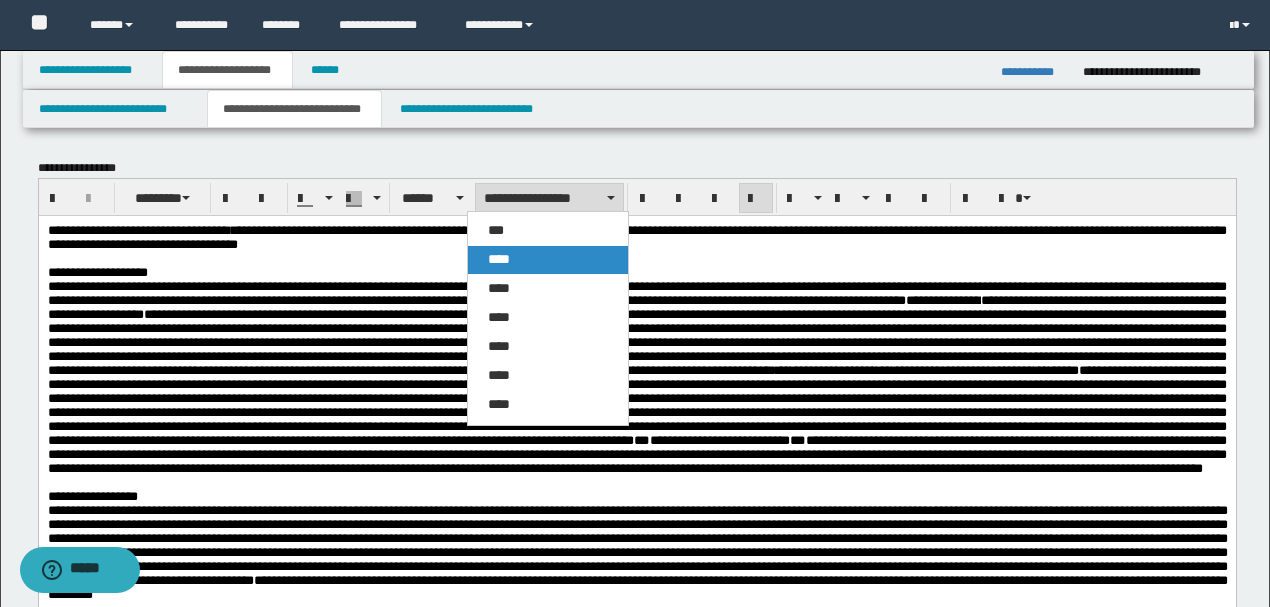click on "****" at bounding box center [547, 260] 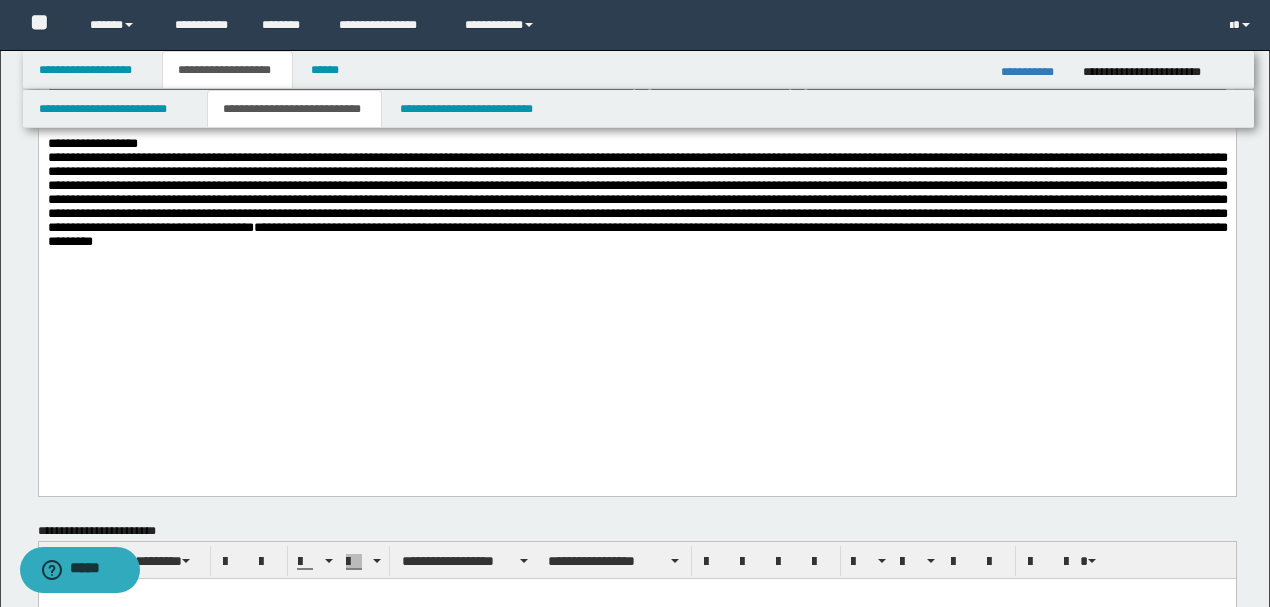 scroll, scrollTop: 400, scrollLeft: 0, axis: vertical 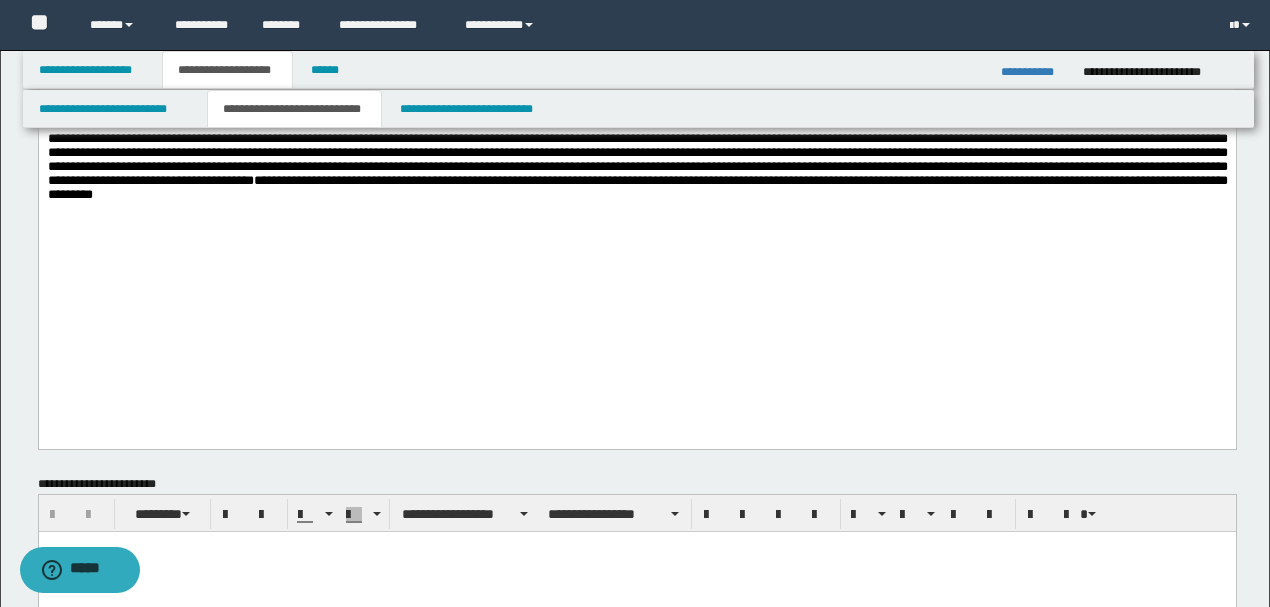 click on "**********" 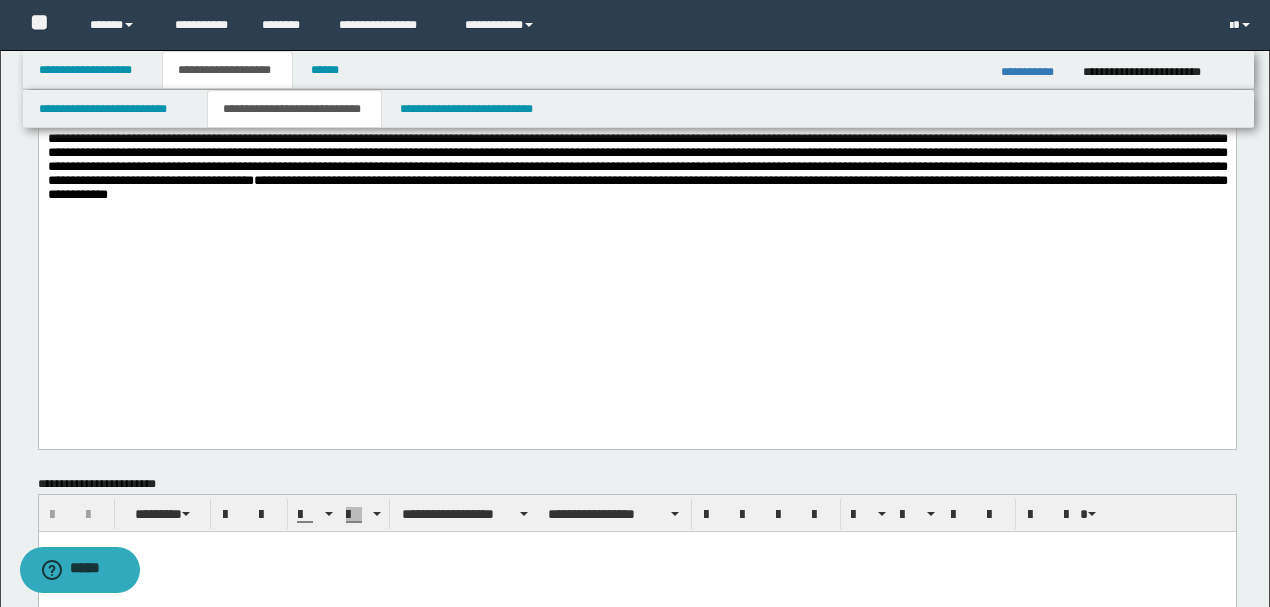click on "**********" at bounding box center (637, 170) 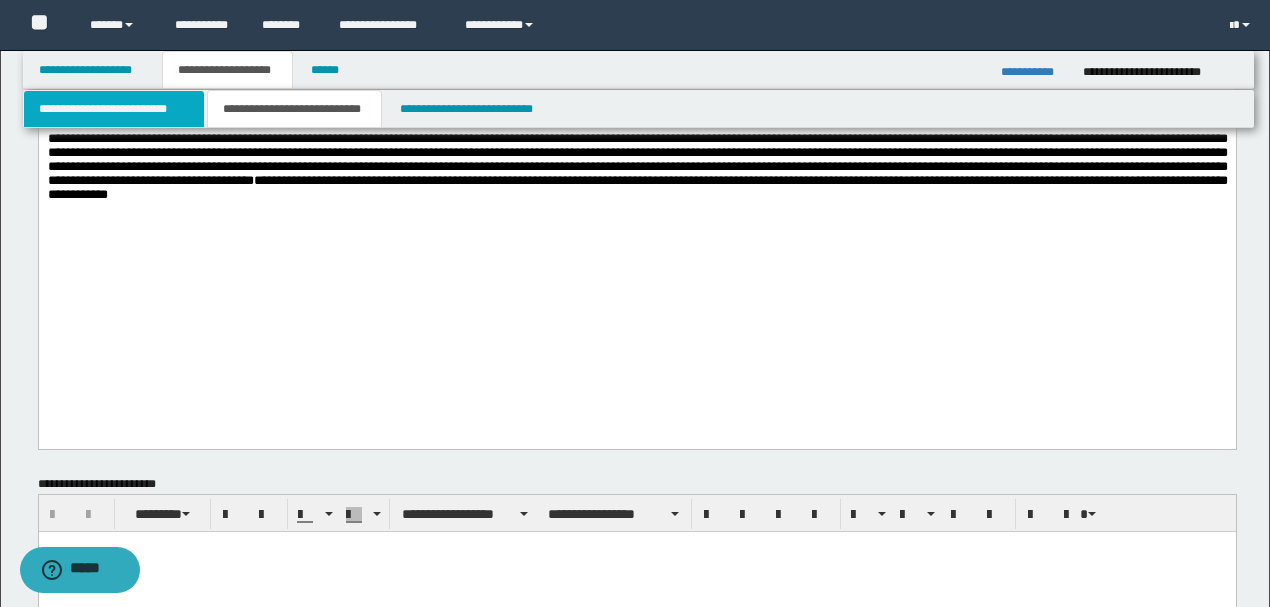 click on "**********" at bounding box center [114, 109] 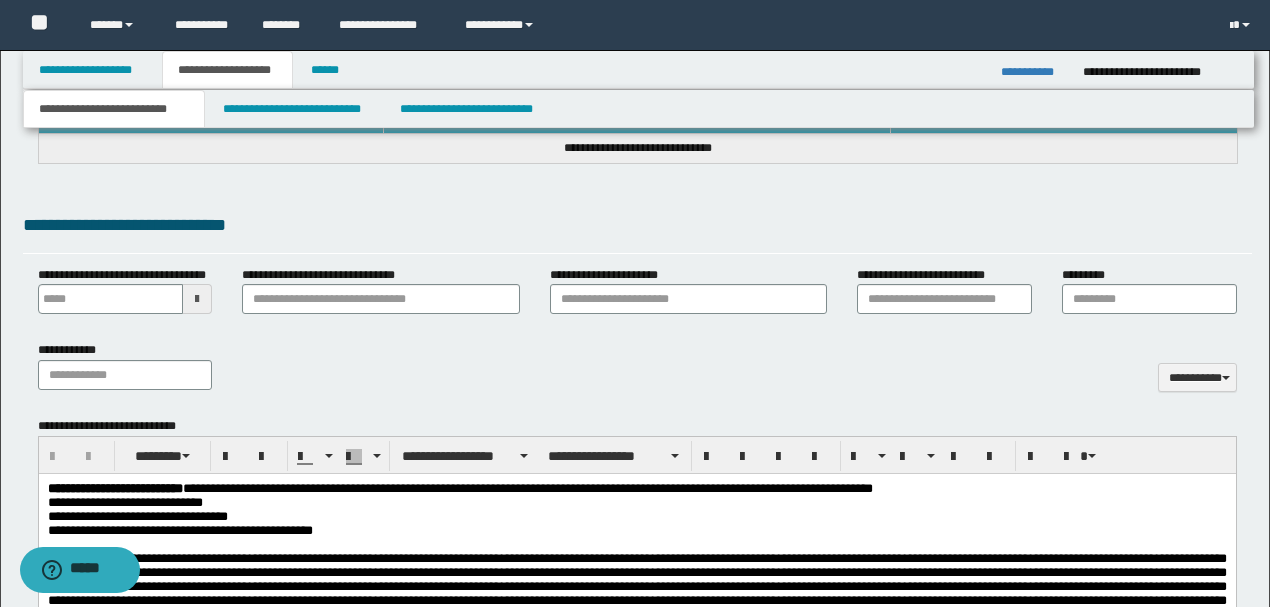 scroll, scrollTop: 666, scrollLeft: 0, axis: vertical 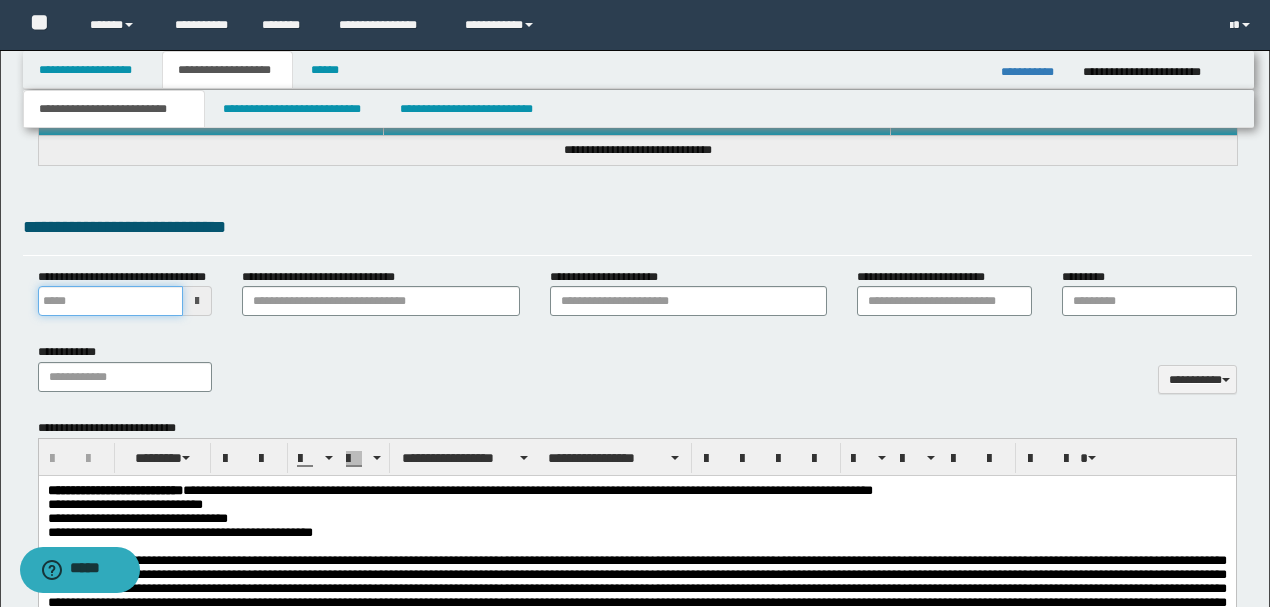 click on "**********" at bounding box center (111, 301) 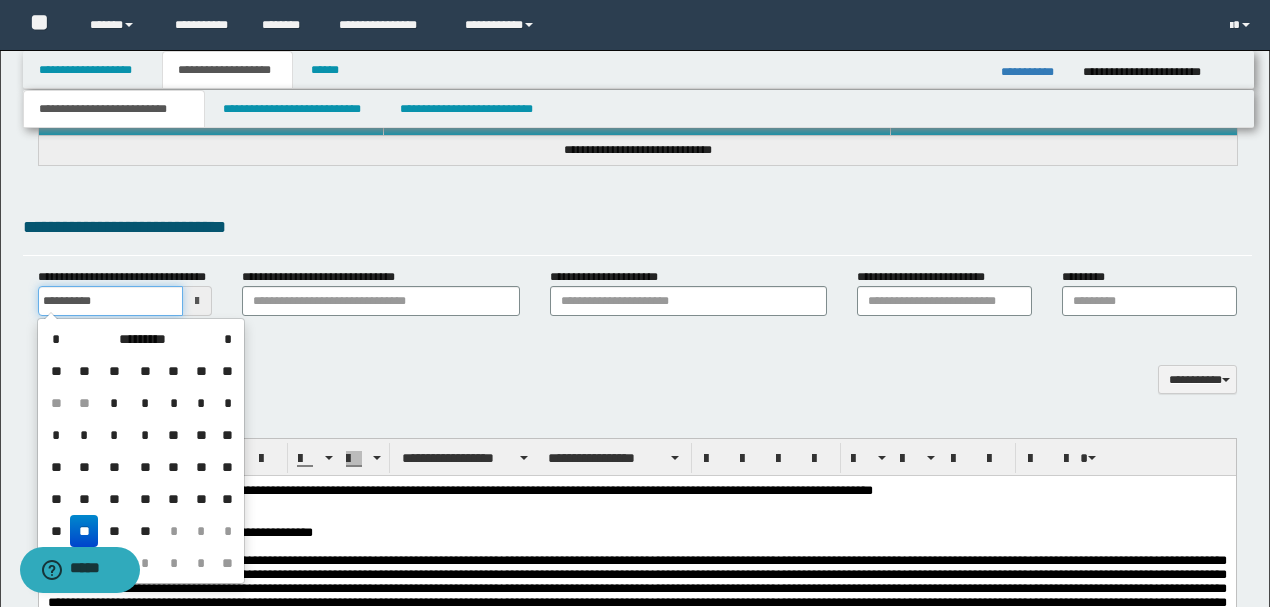 type on "**********" 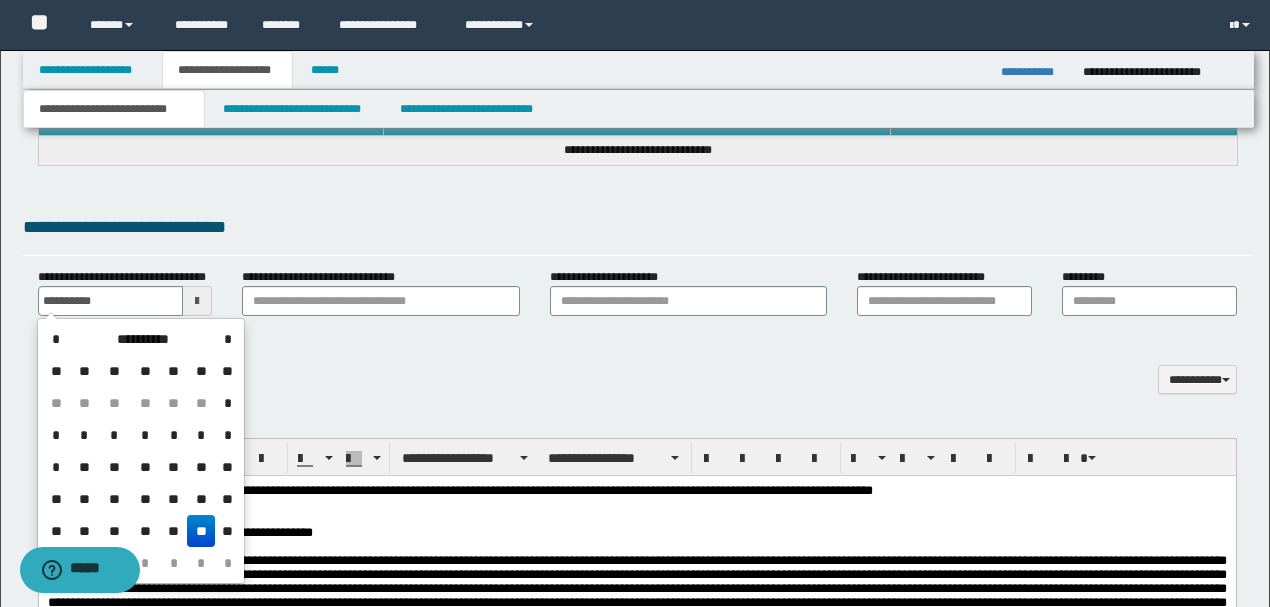 click on "**" at bounding box center (201, 531) 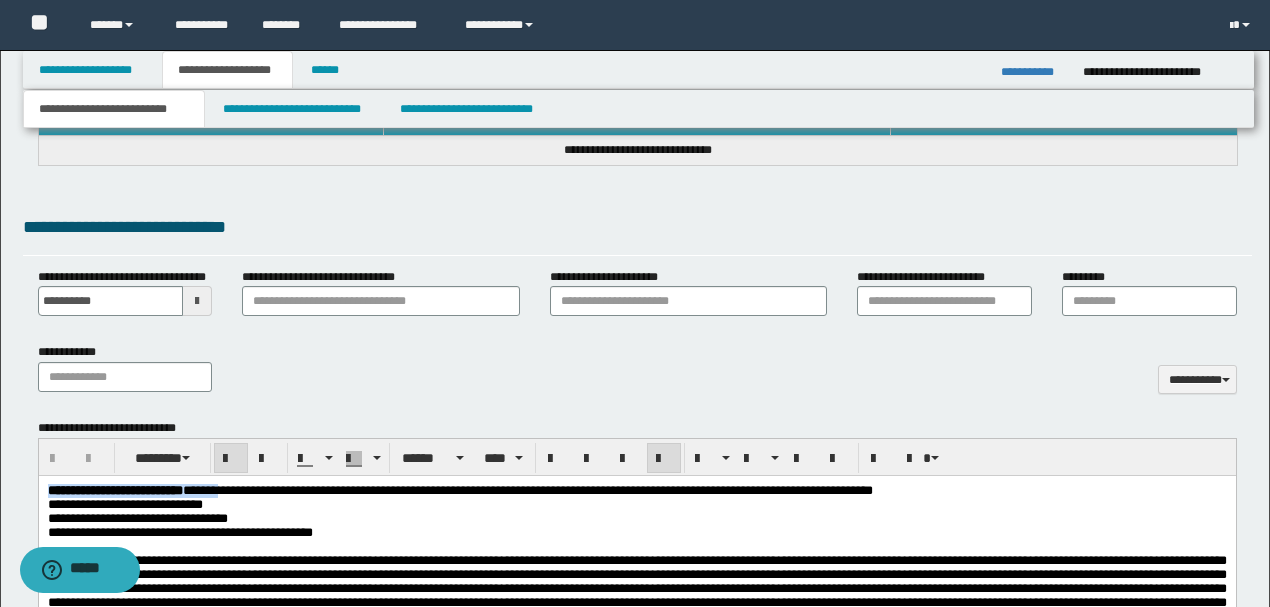 drag, startPoint x: 273, startPoint y: 496, endPoint x: 38, endPoint y: 967, distance: 526.3706 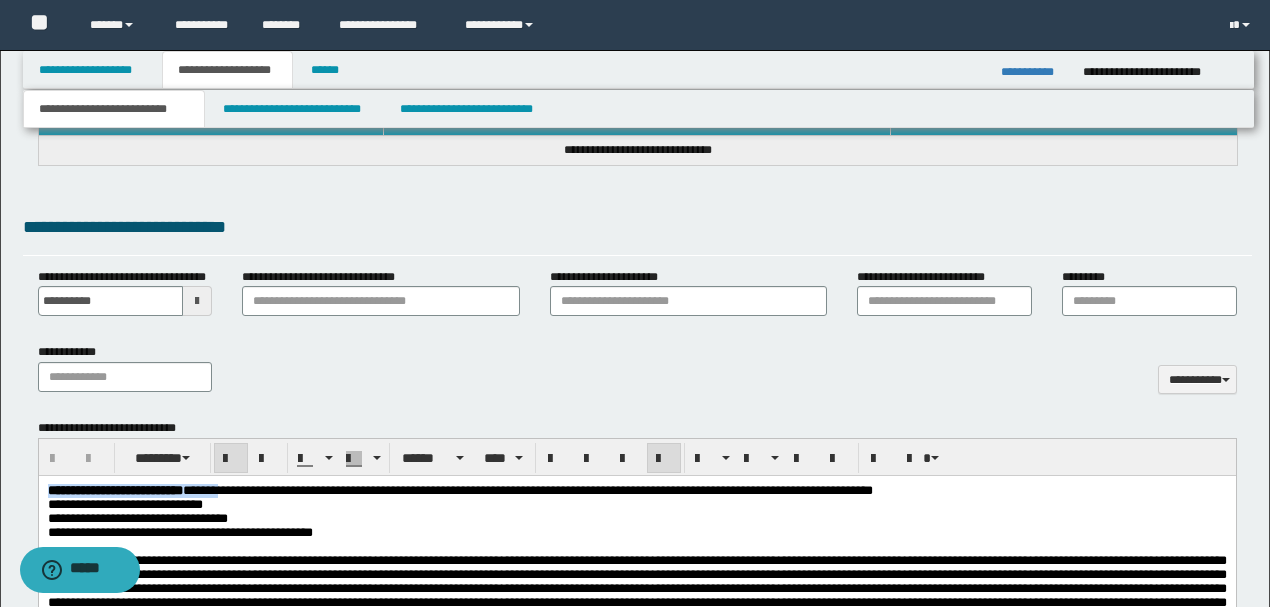type 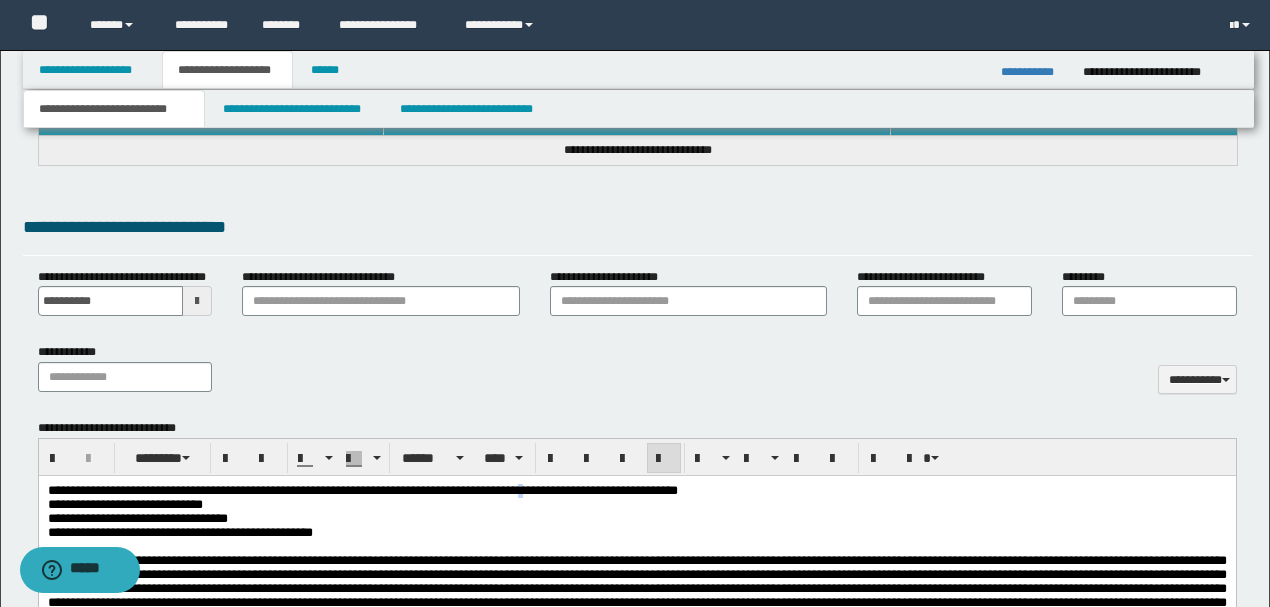 click on "**********" at bounding box center [362, 490] 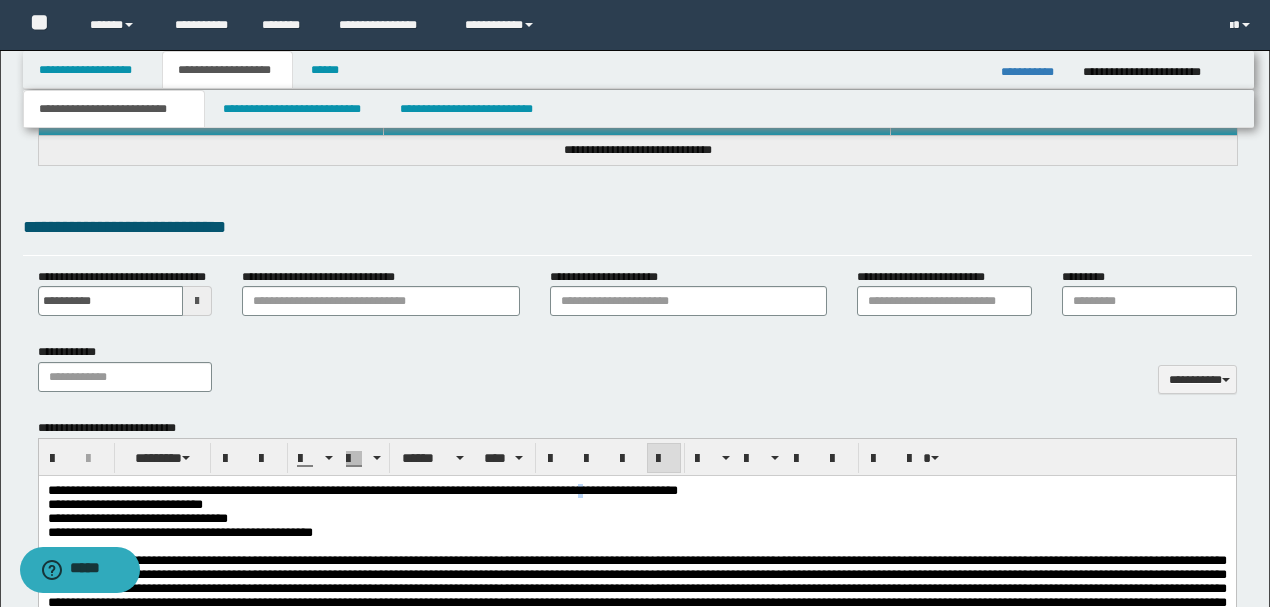 click on "**********" at bounding box center (362, 490) 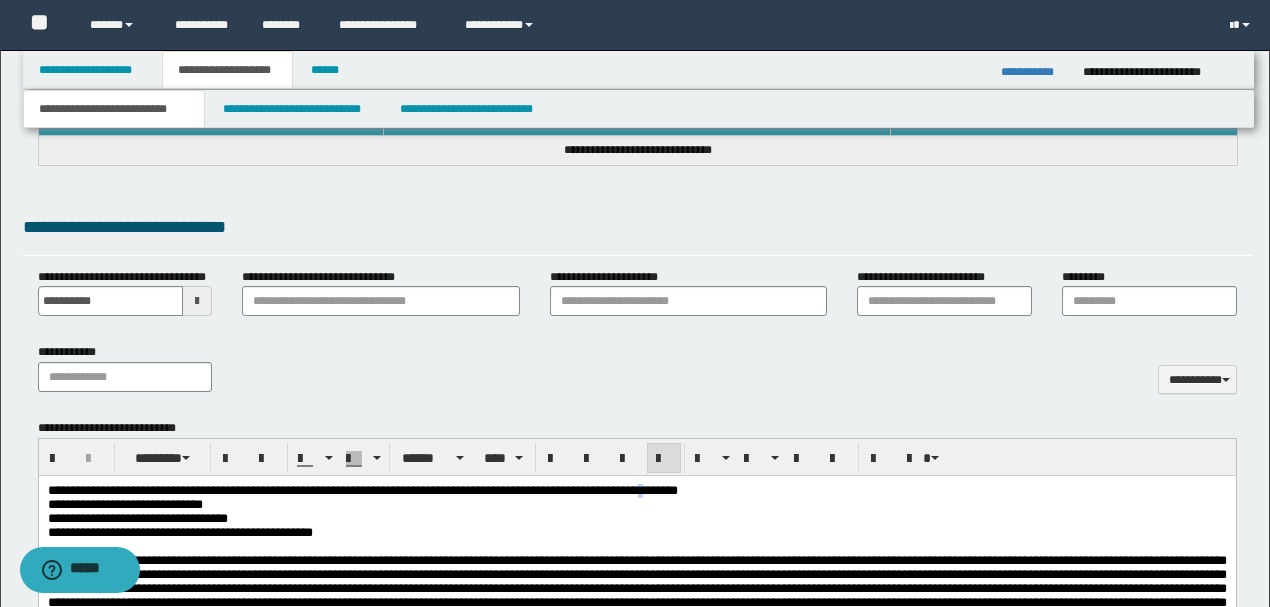 click on "**********" at bounding box center [362, 490] 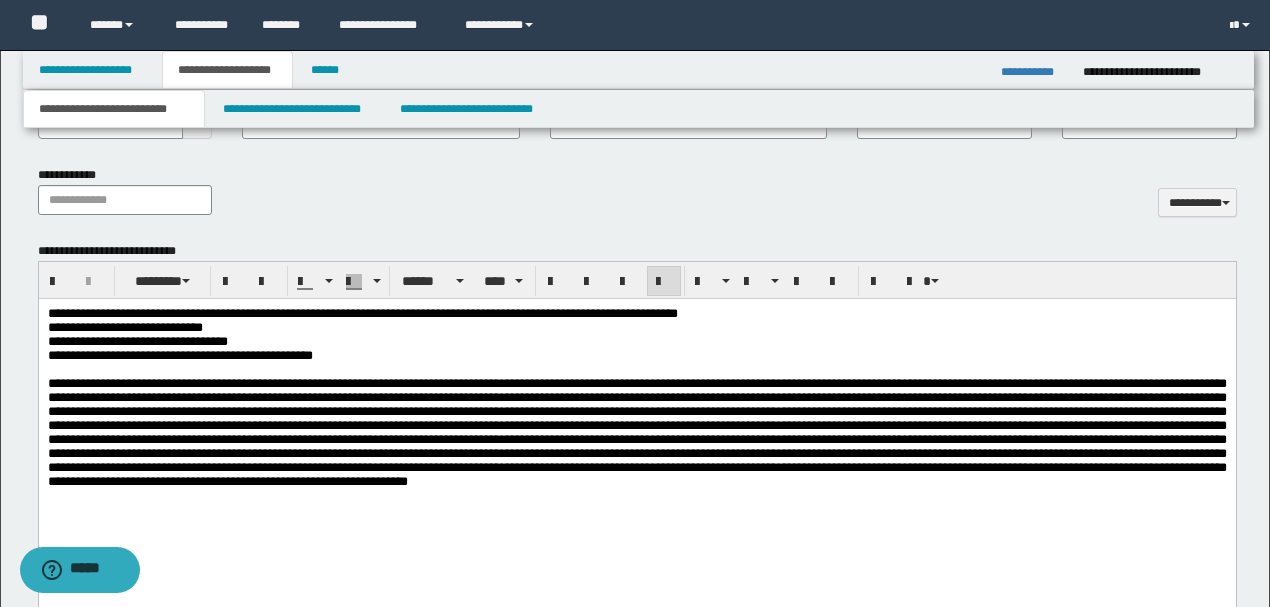 scroll, scrollTop: 866, scrollLeft: 0, axis: vertical 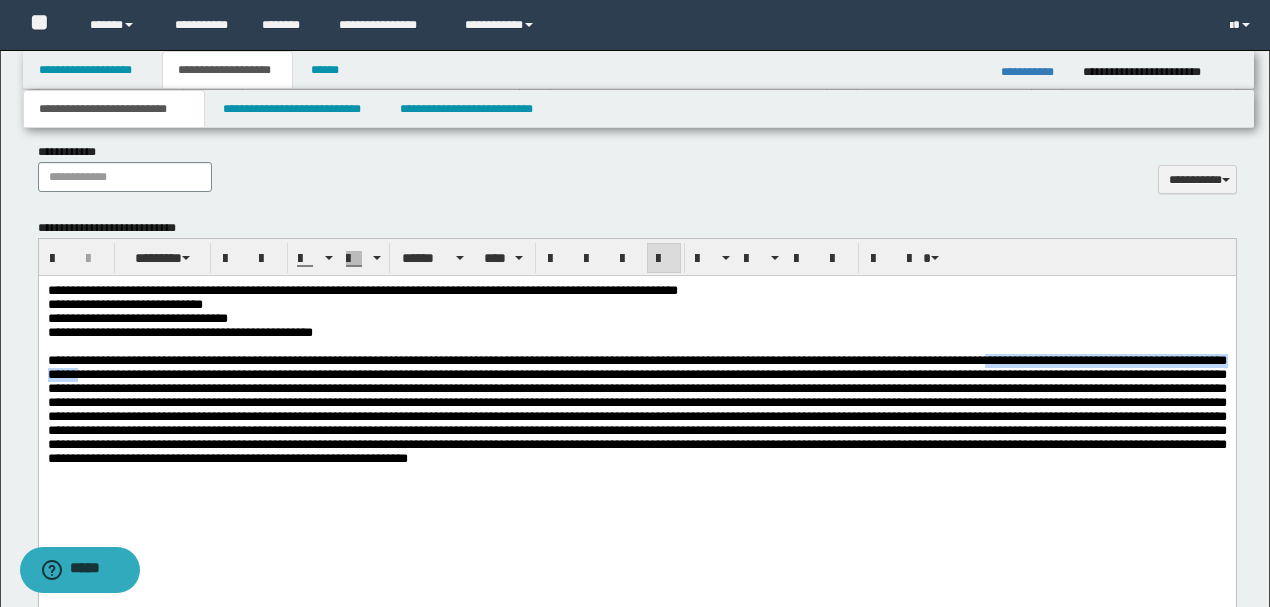 drag, startPoint x: 390, startPoint y: 396, endPoint x: 38, endPoint y: 397, distance: 352.00143 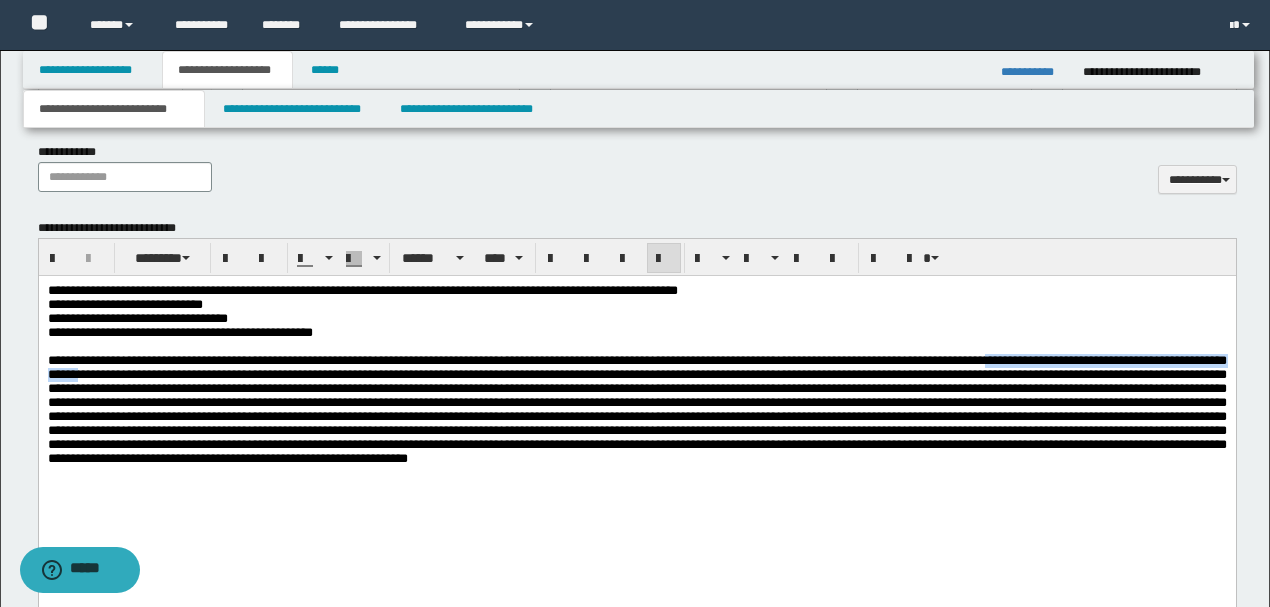 click on "**********" at bounding box center [636, 400] 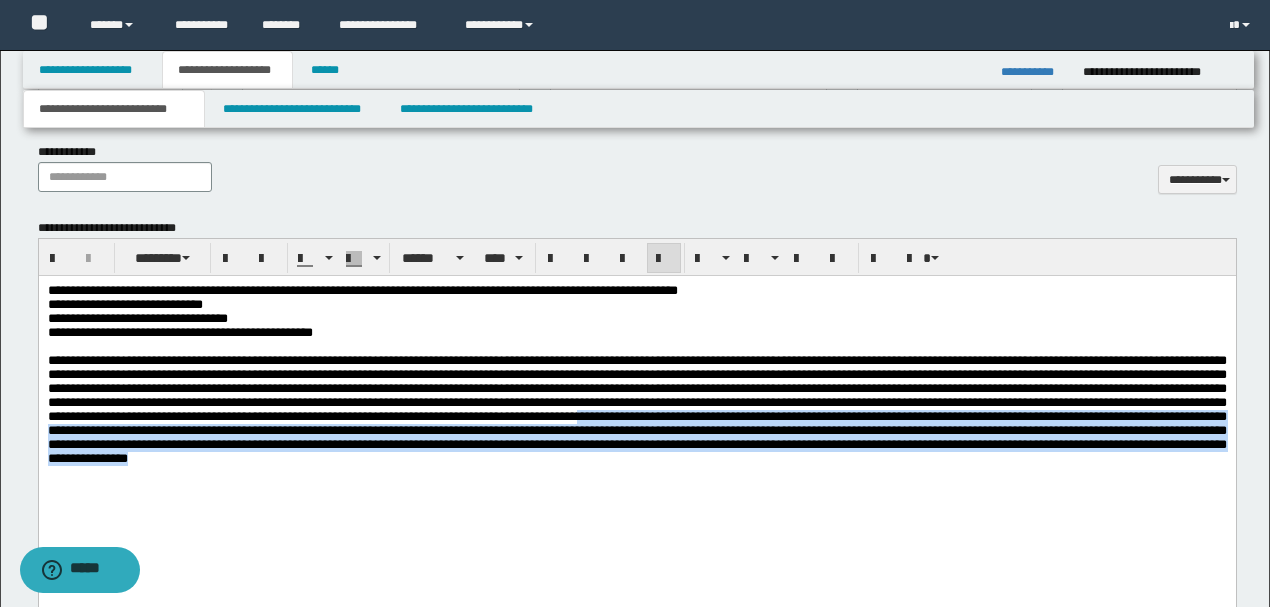 drag, startPoint x: 504, startPoint y: 460, endPoint x: 894, endPoint y: 501, distance: 392.1492 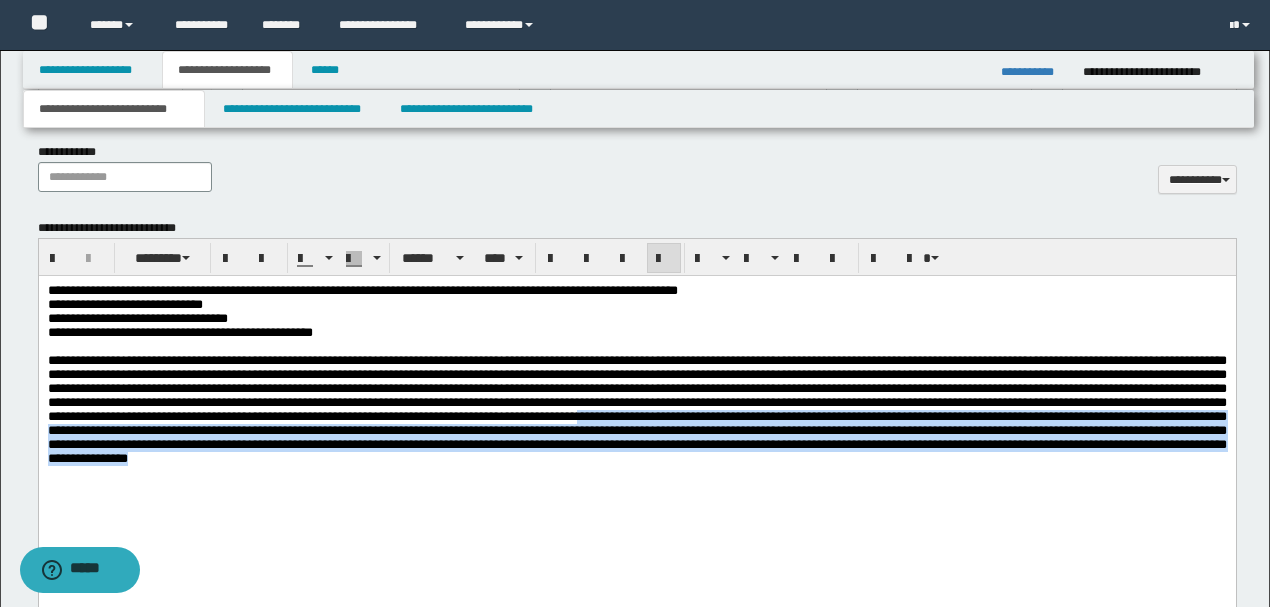 click at bounding box center [636, 410] 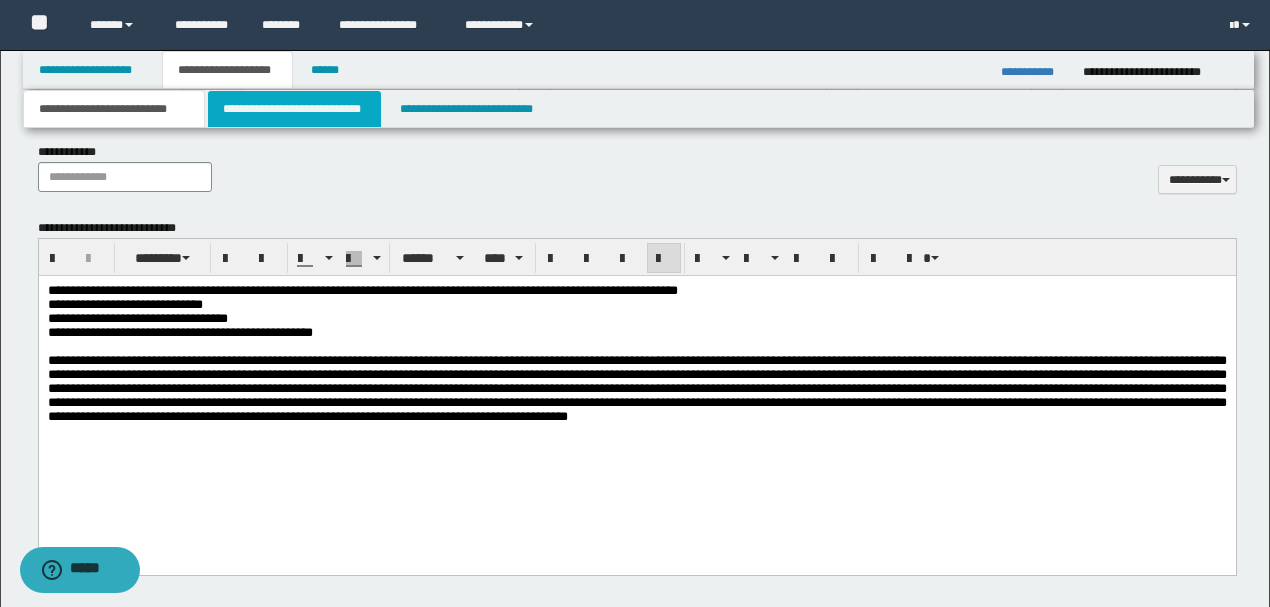 click on "**********" at bounding box center (294, 109) 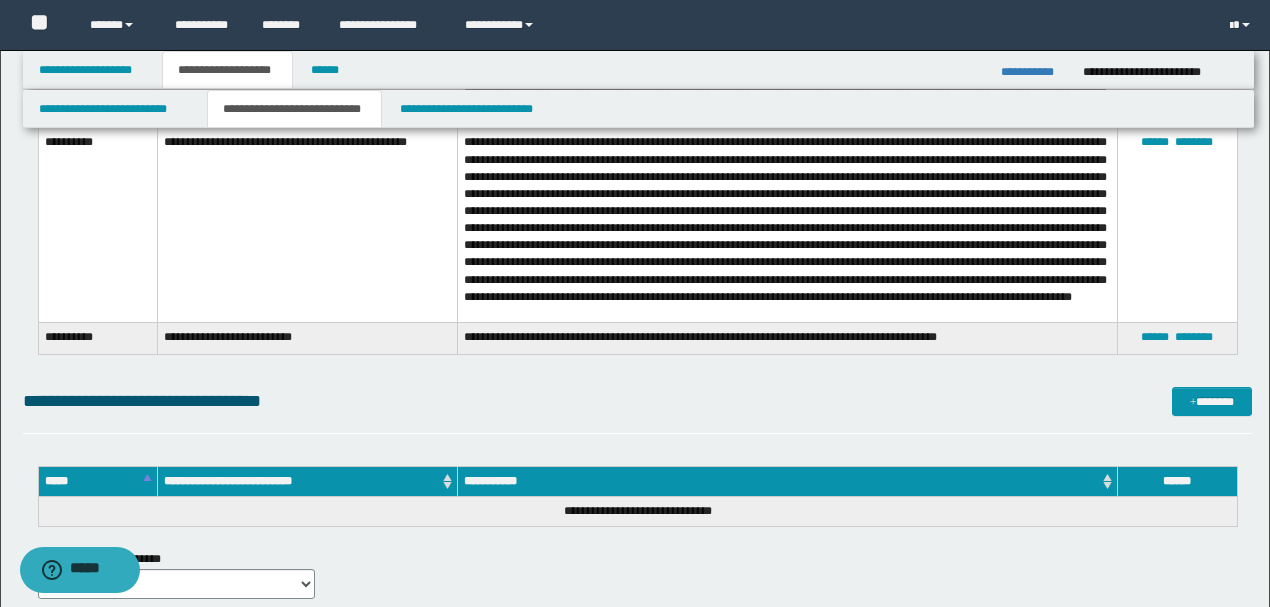 scroll, scrollTop: 2266, scrollLeft: 0, axis: vertical 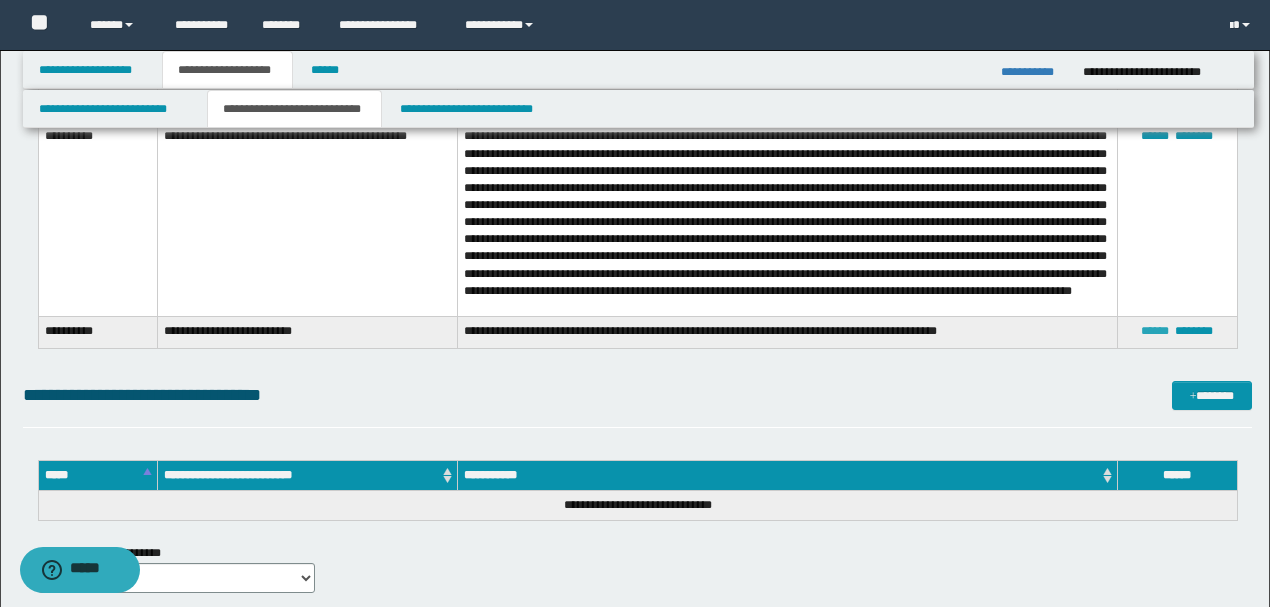 click on "******" at bounding box center [1155, 331] 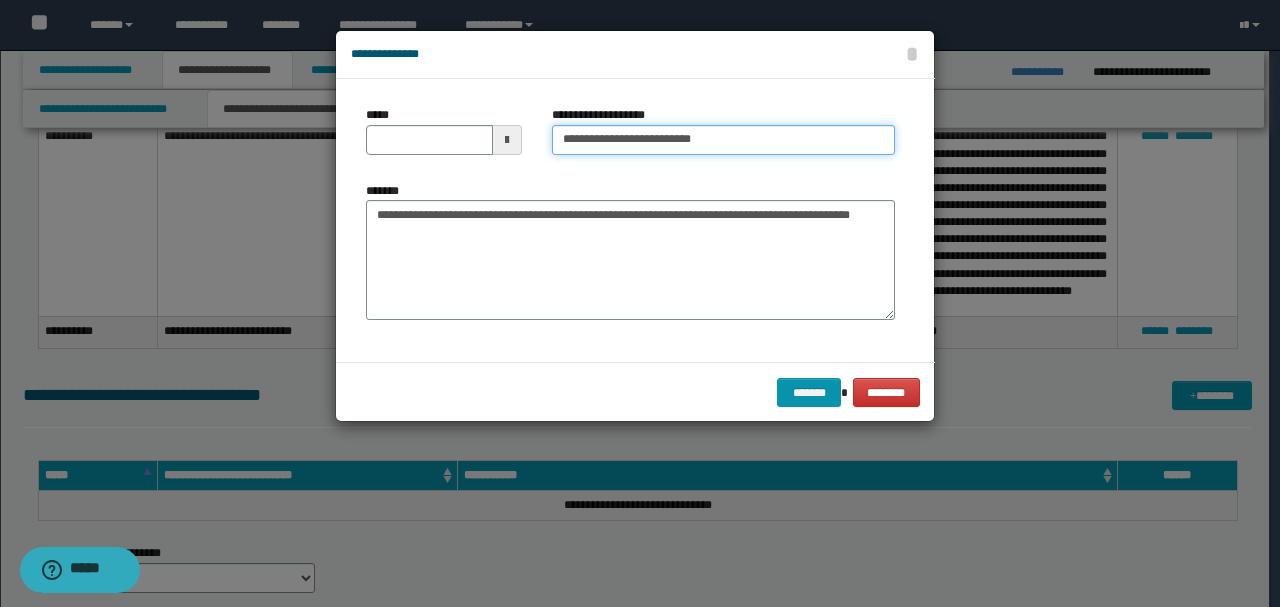 drag, startPoint x: 692, startPoint y: 138, endPoint x: 856, endPoint y: 132, distance: 164.10973 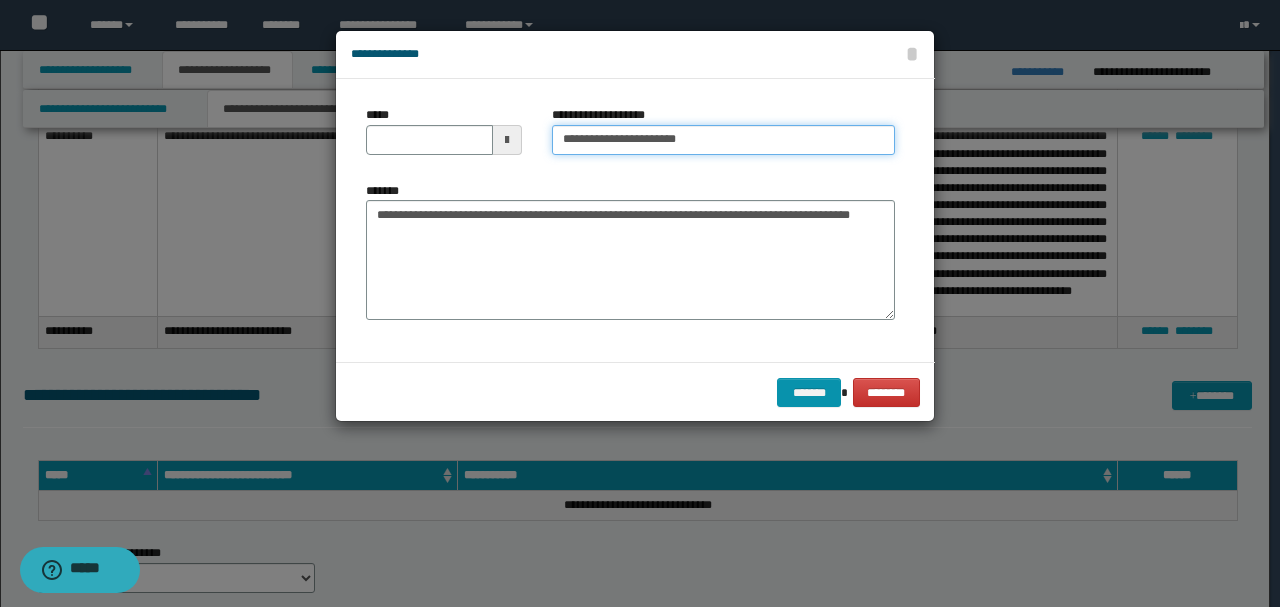 type on "**********" 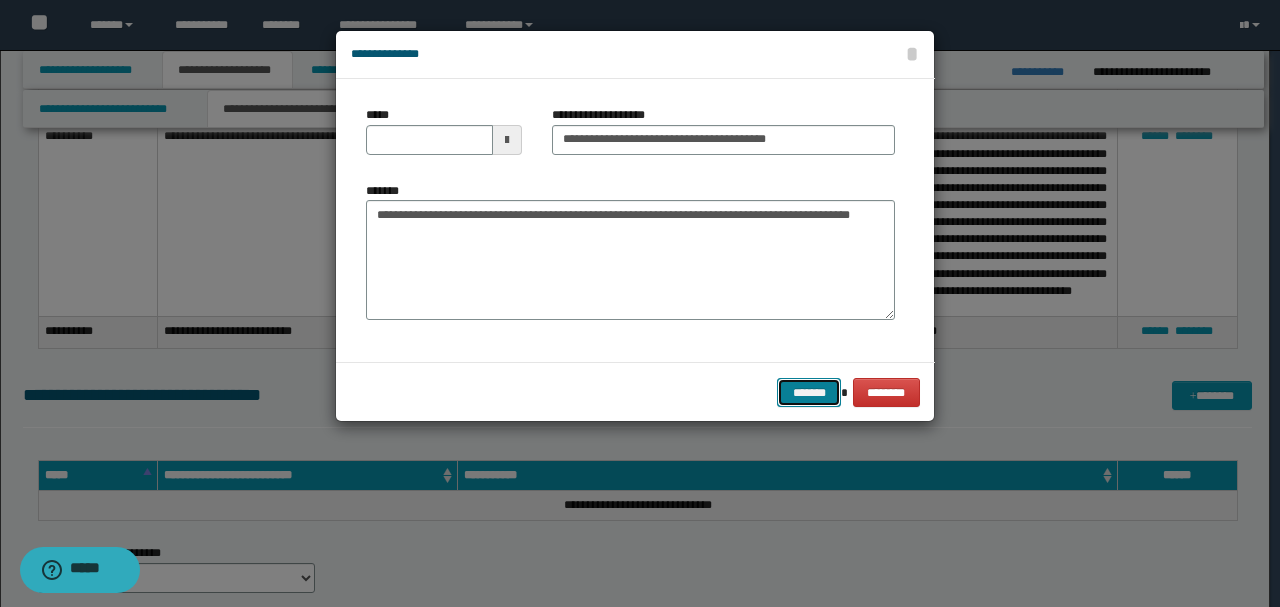 click on "*******" at bounding box center [809, 392] 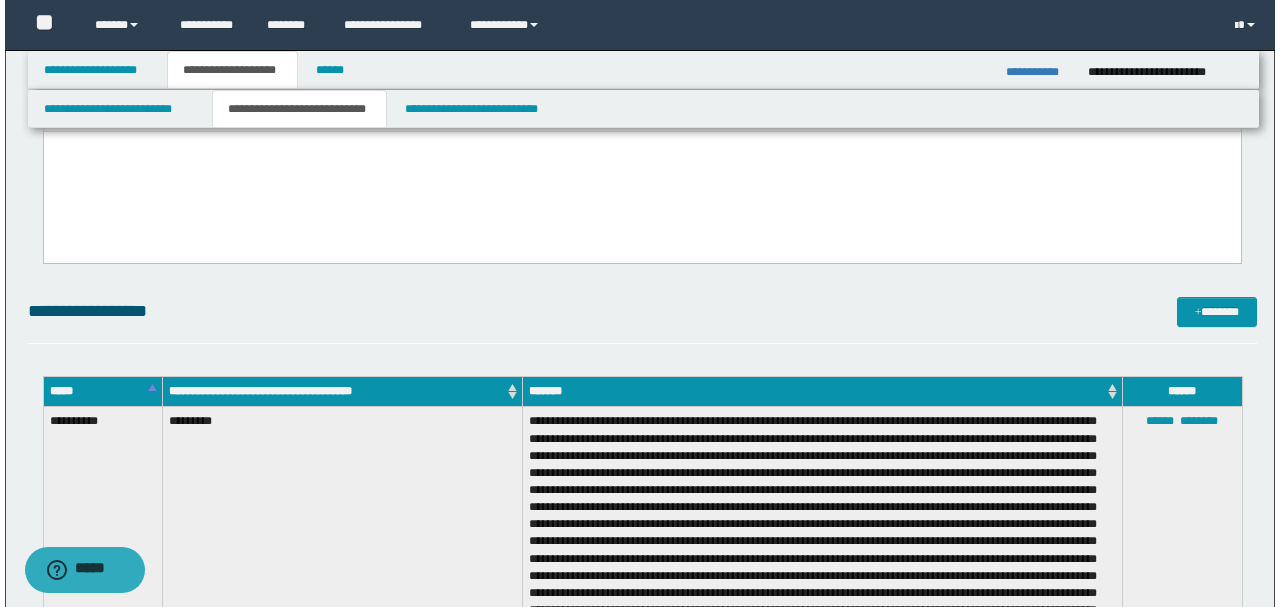 scroll, scrollTop: 800, scrollLeft: 0, axis: vertical 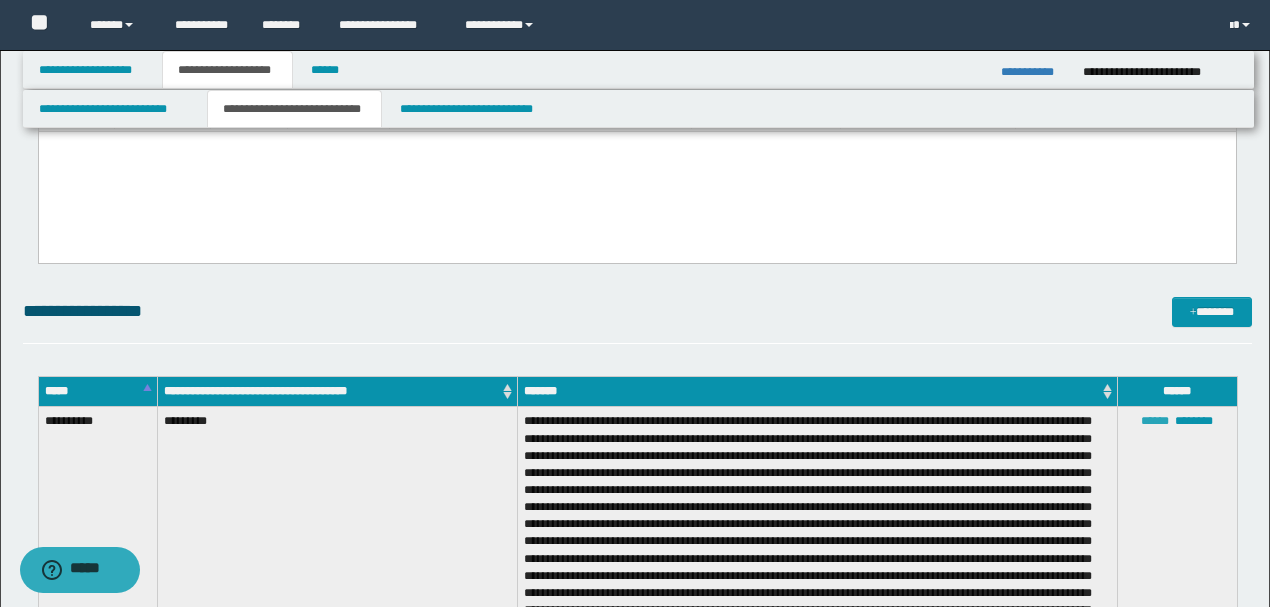 click on "******" at bounding box center [1155, 421] 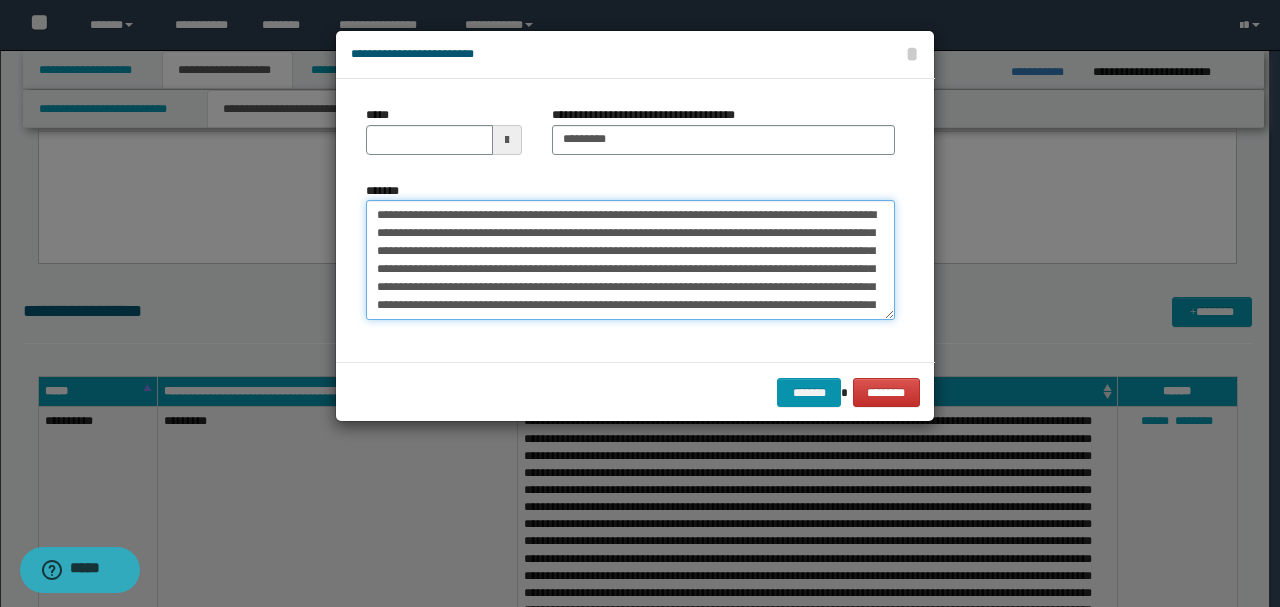 click on "*******" at bounding box center [630, 260] 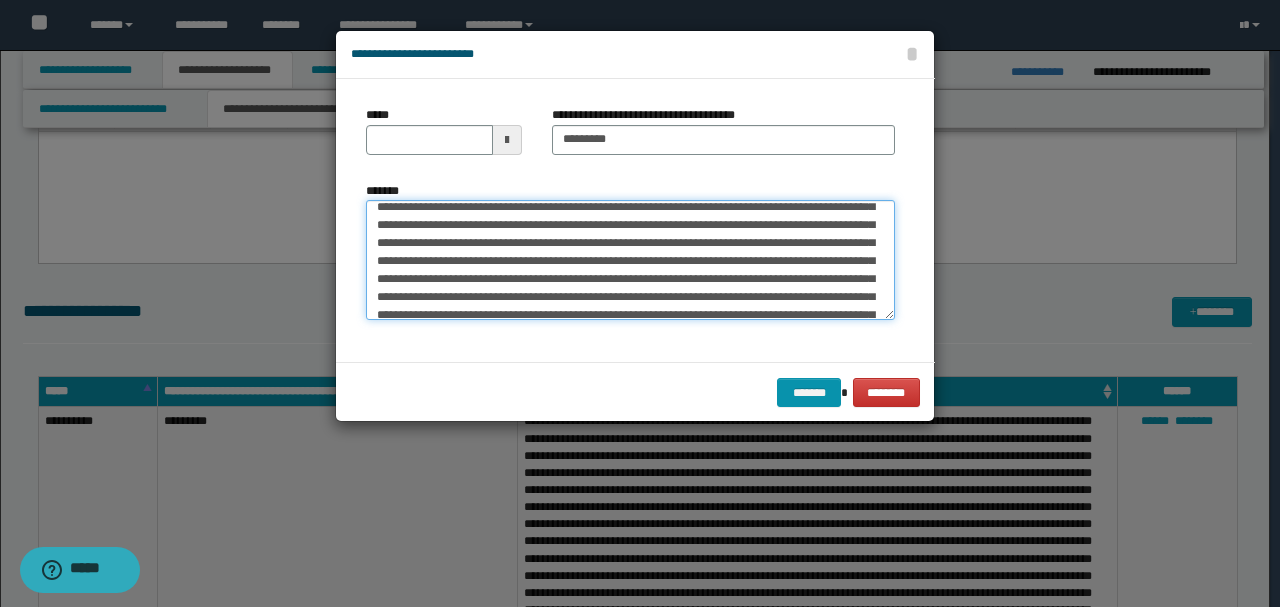 scroll, scrollTop: 66, scrollLeft: 0, axis: vertical 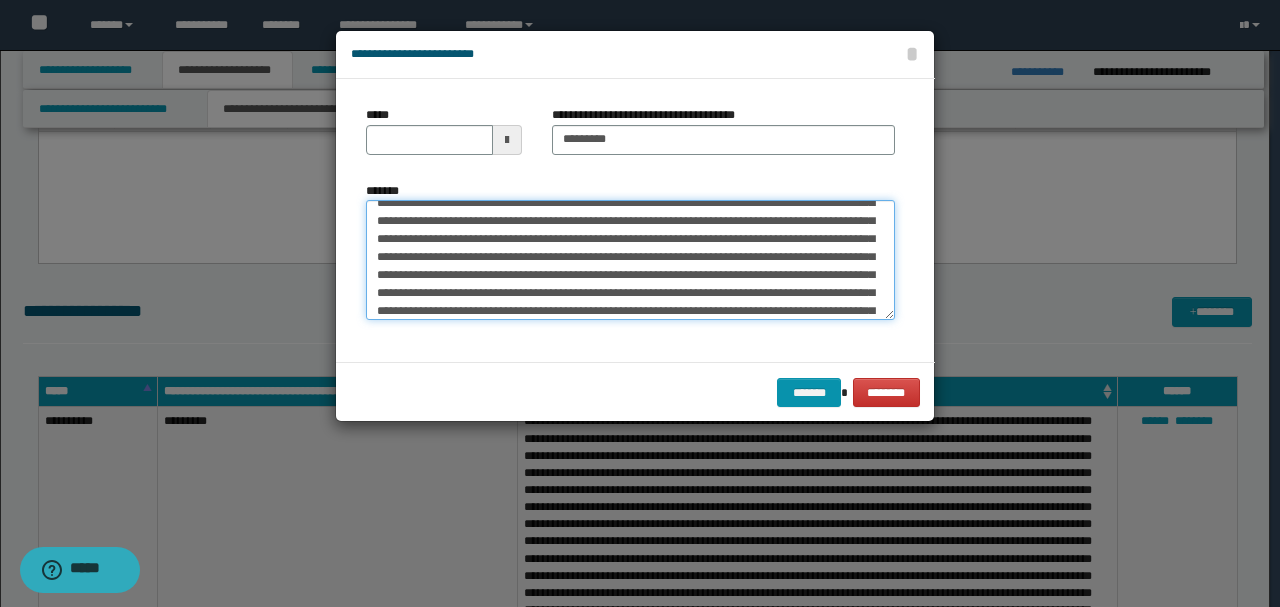 drag, startPoint x: 760, startPoint y: 270, endPoint x: 813, endPoint y: 268, distance: 53.037724 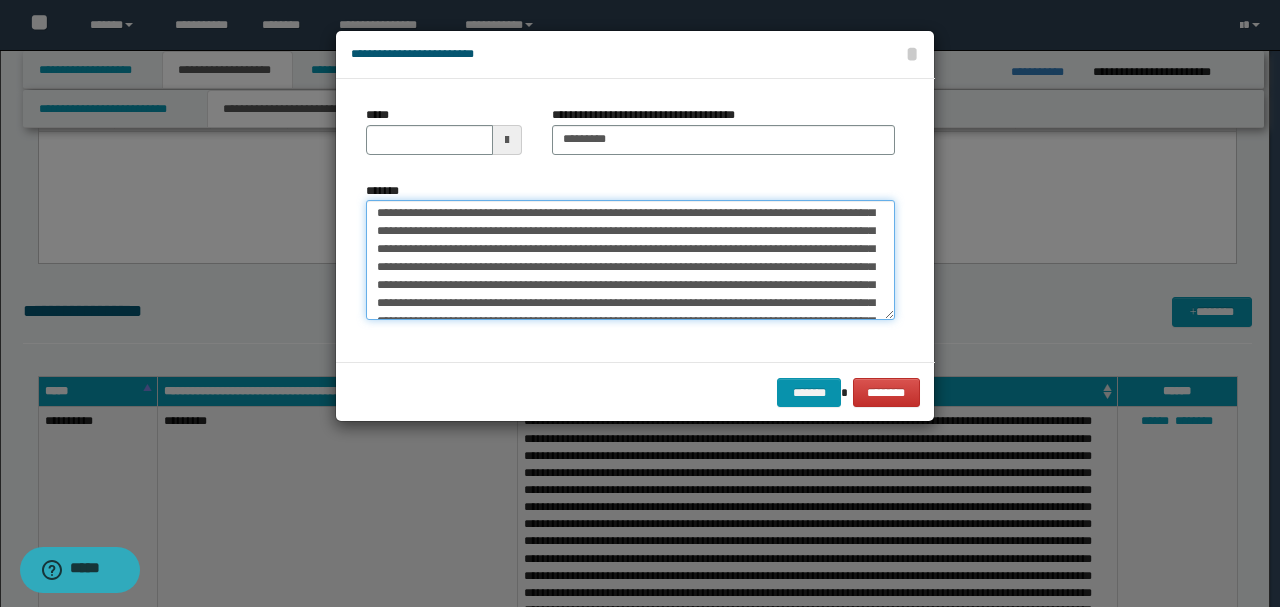 scroll, scrollTop: 133, scrollLeft: 0, axis: vertical 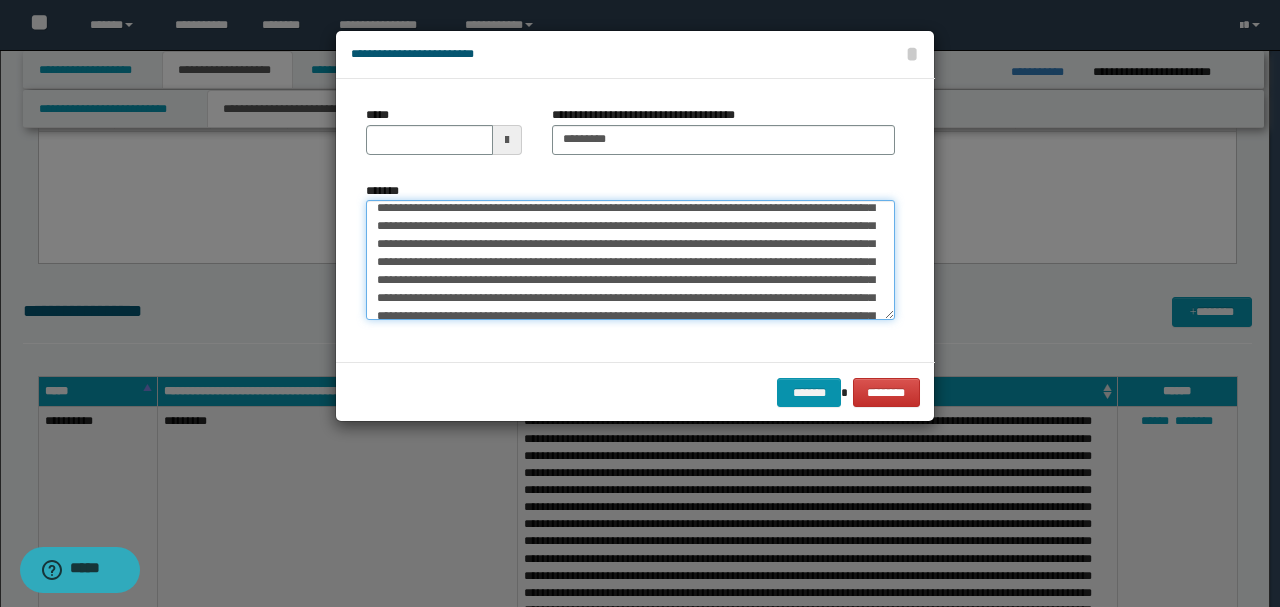 click on "*******" at bounding box center [630, 259] 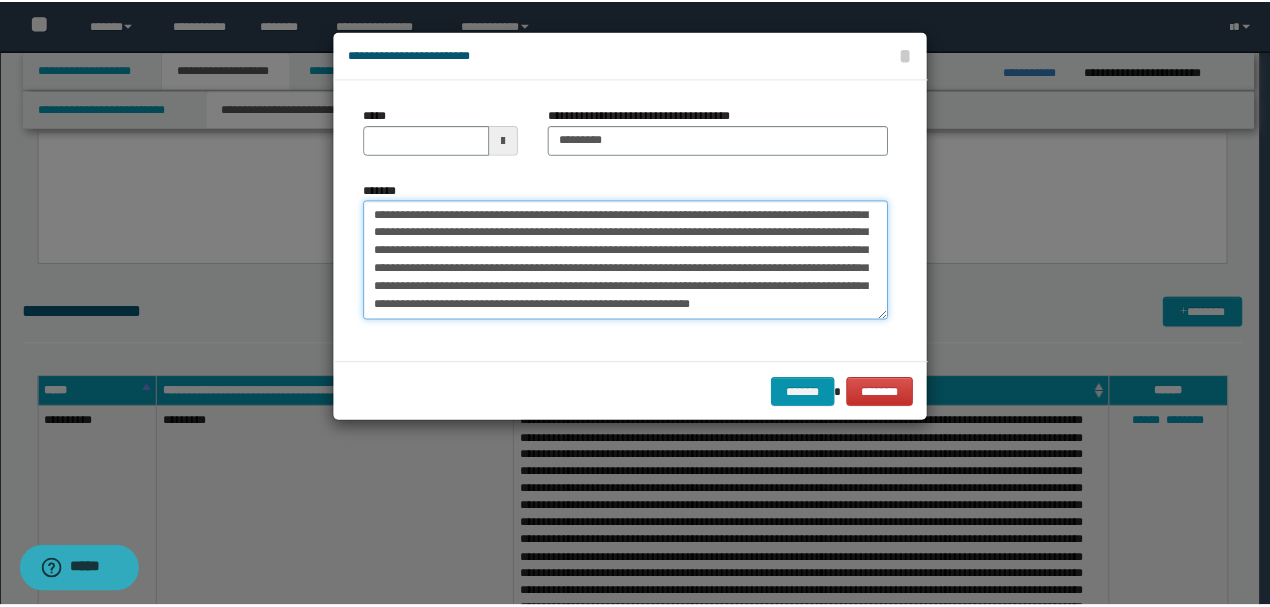 scroll, scrollTop: 198, scrollLeft: 0, axis: vertical 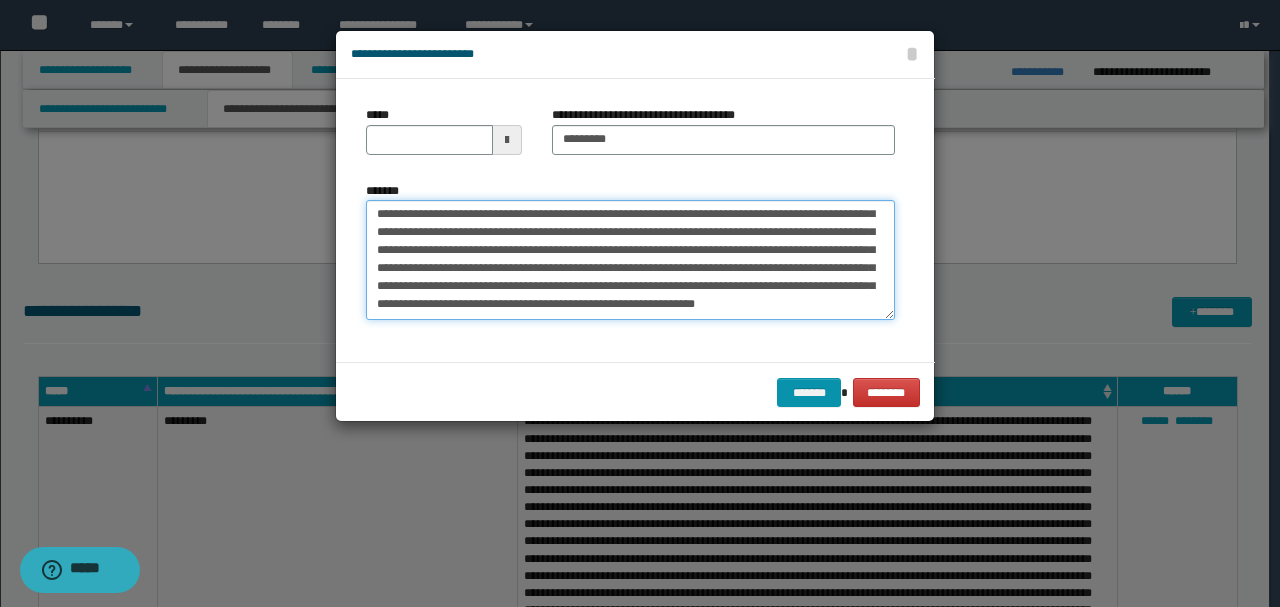 click on "*******" at bounding box center [630, 259] 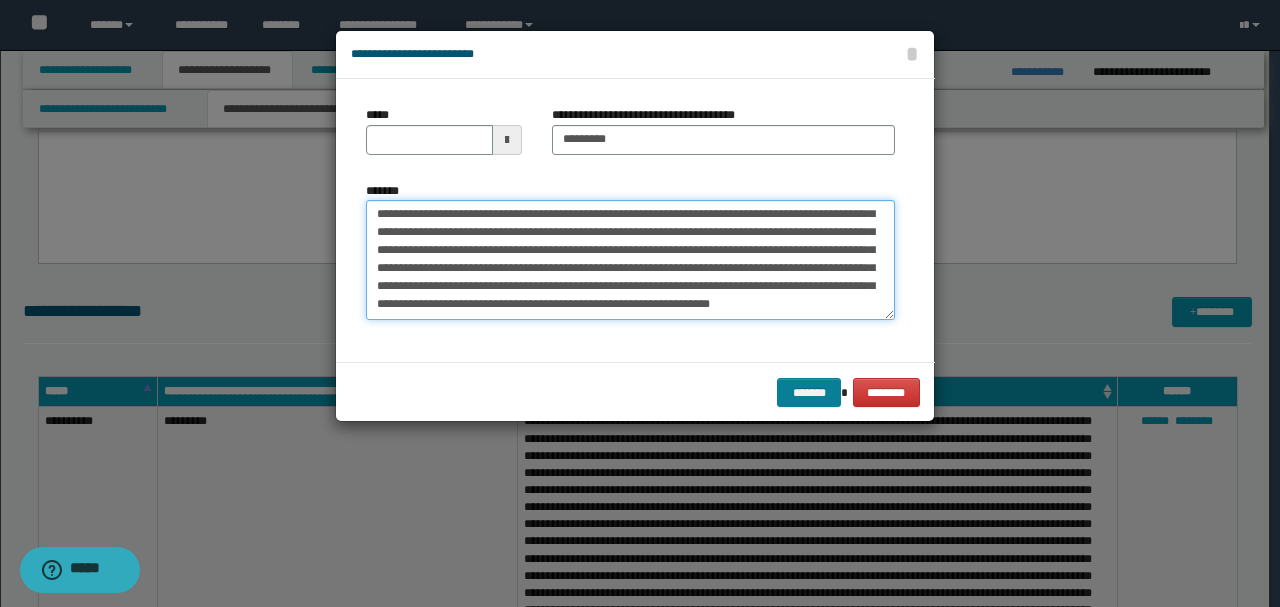 type on "**********" 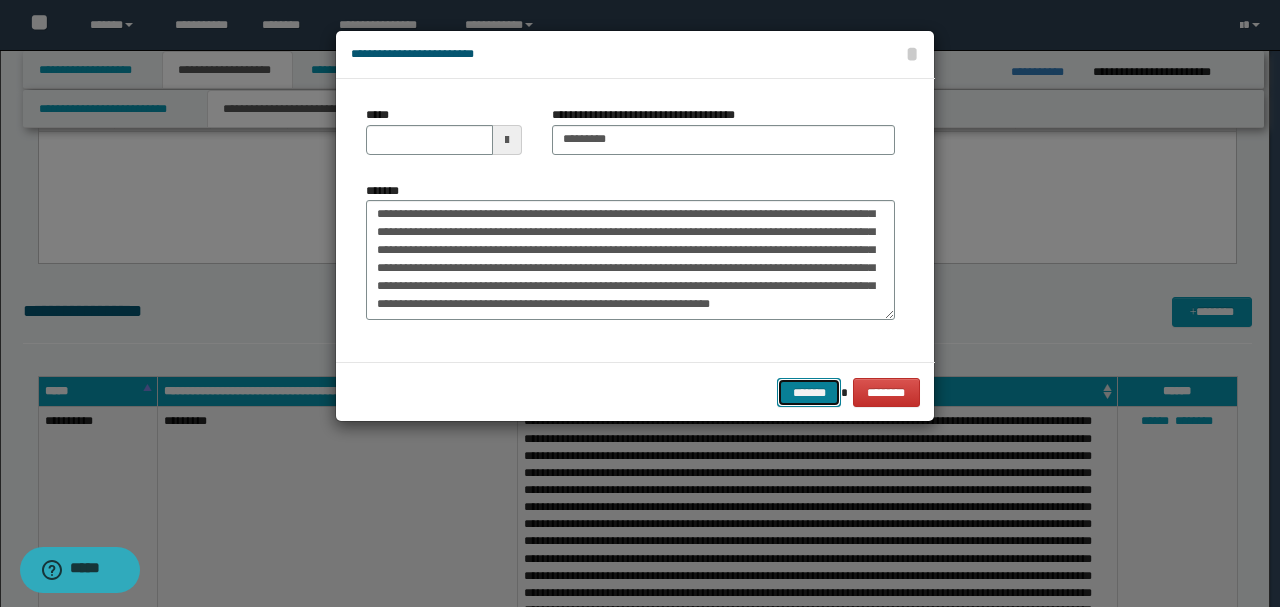 click on "*******" at bounding box center [809, 392] 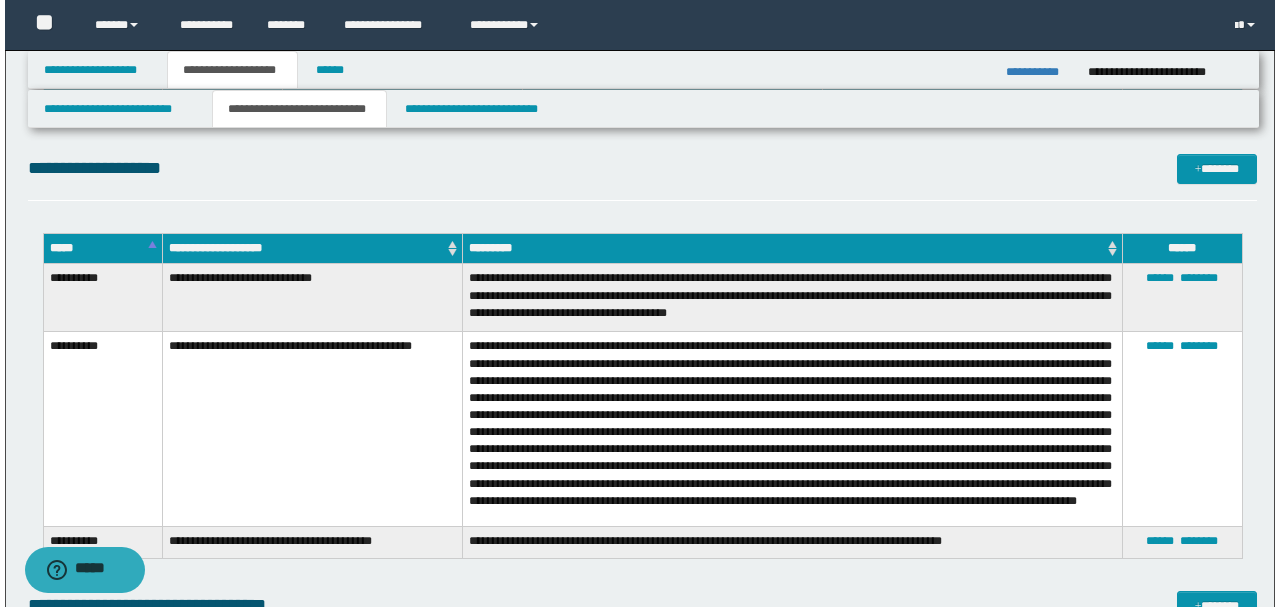 scroll, scrollTop: 2066, scrollLeft: 0, axis: vertical 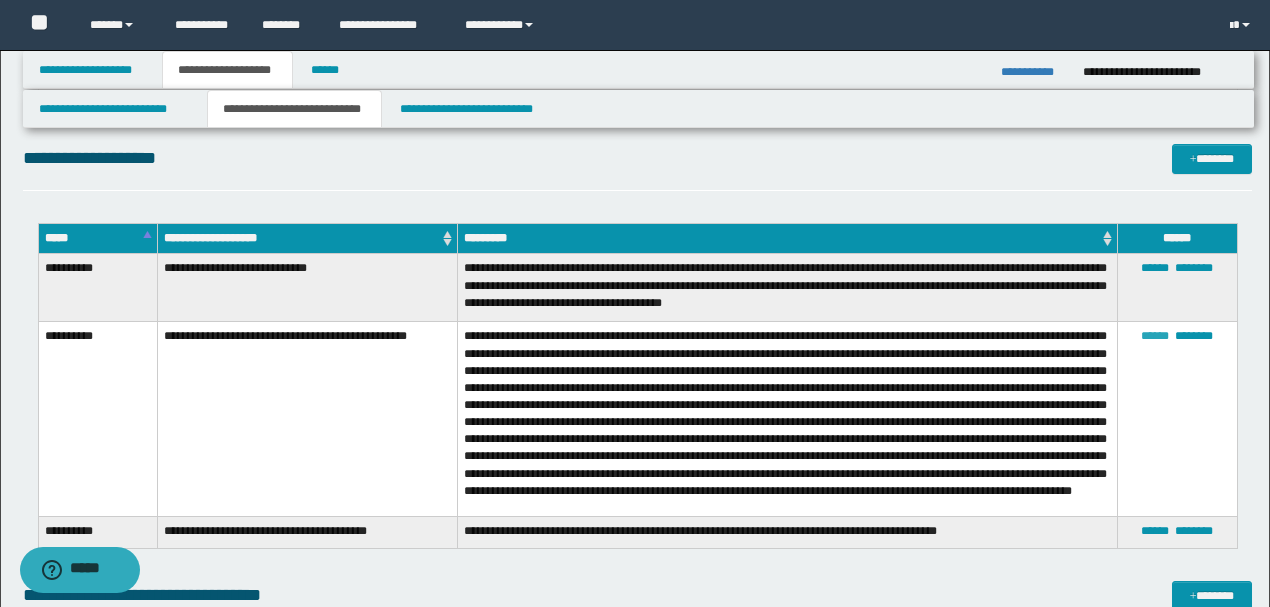click on "******" at bounding box center (1155, 336) 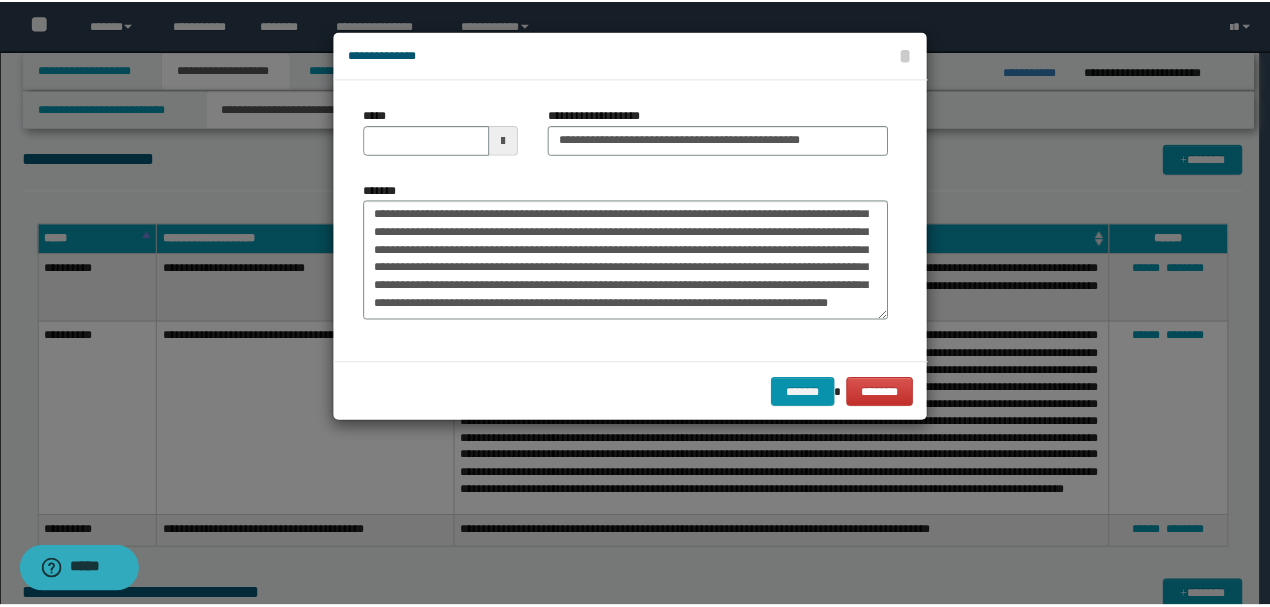 scroll, scrollTop: 162, scrollLeft: 0, axis: vertical 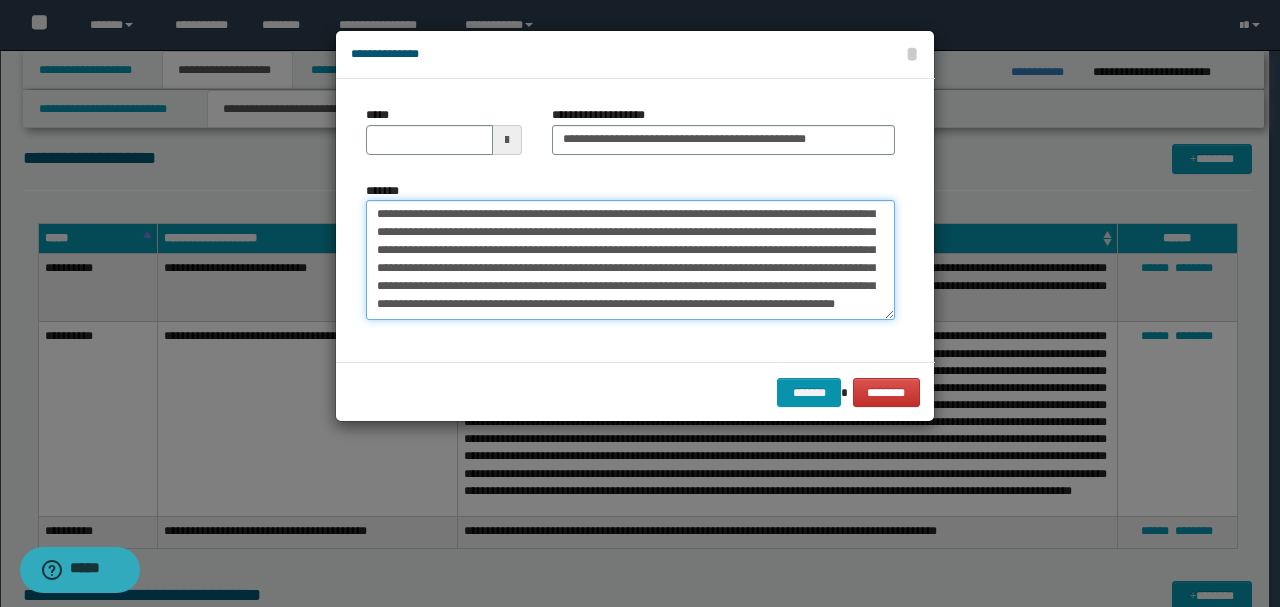 click on "*******" at bounding box center [630, 259] 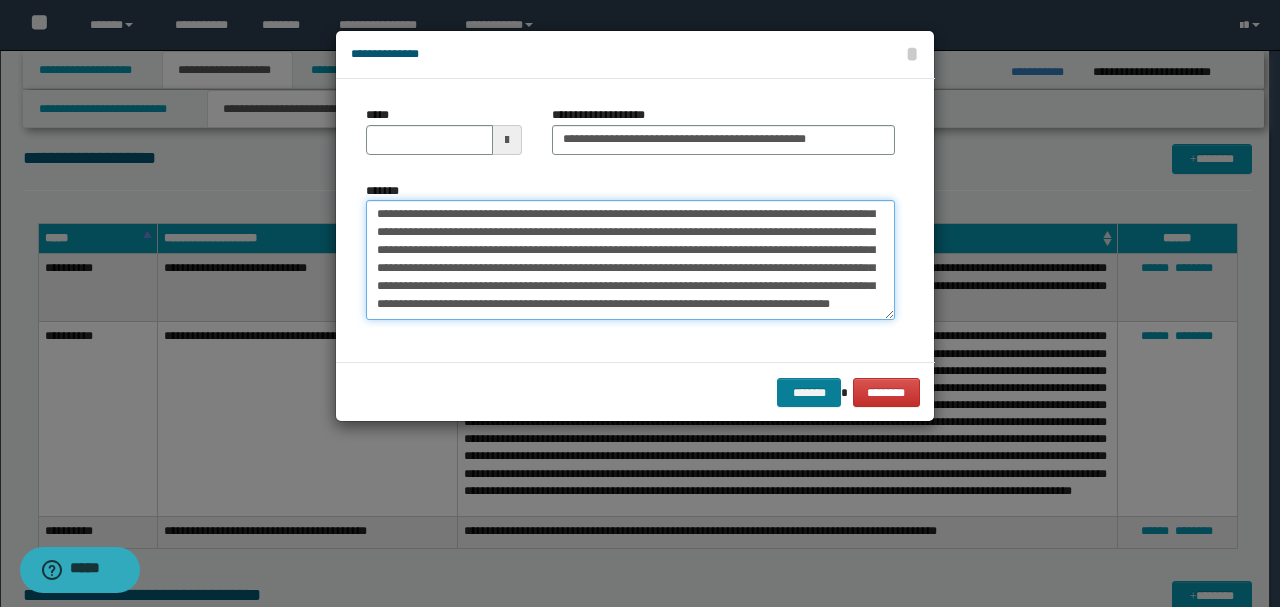 type on "**********" 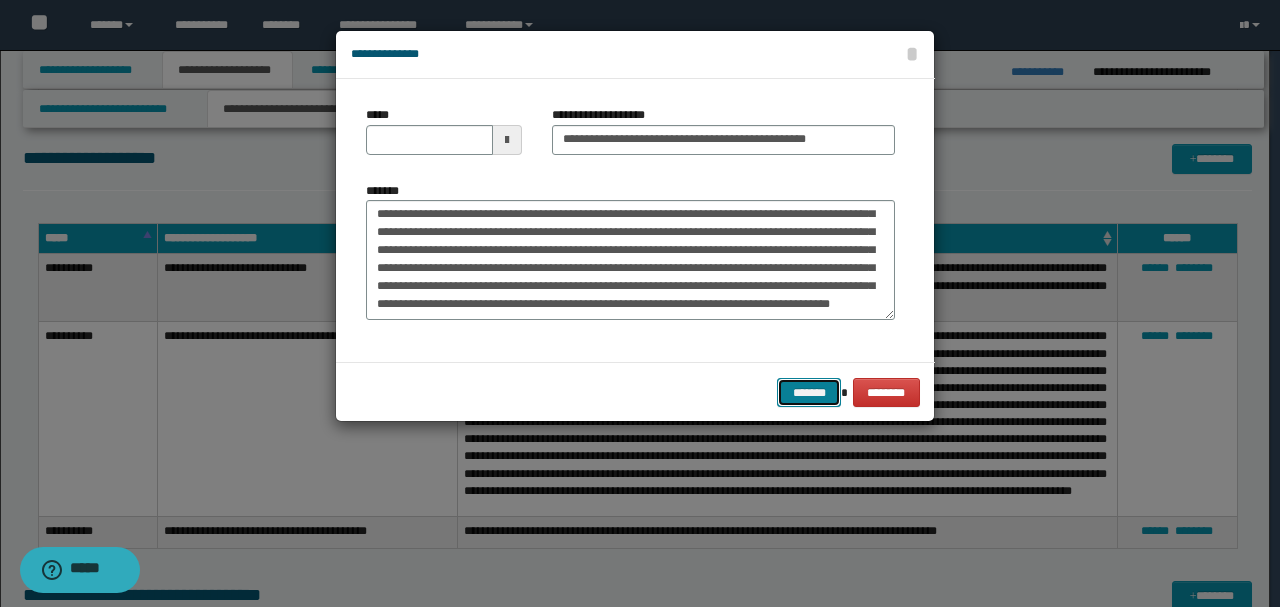 click on "*******" at bounding box center [809, 392] 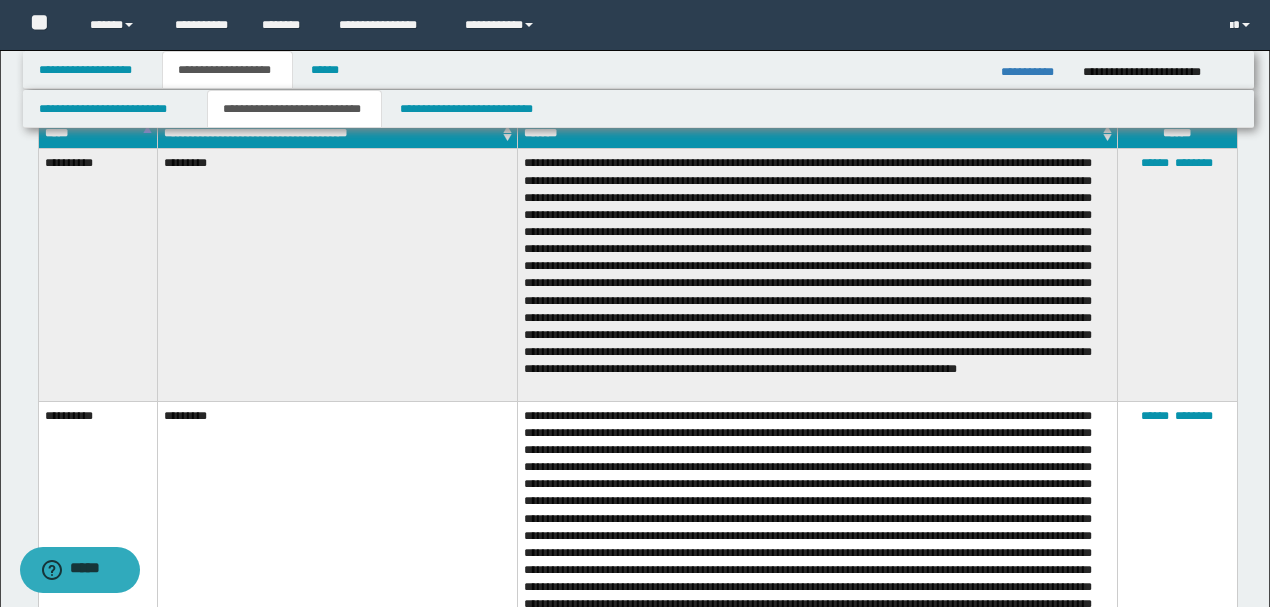 scroll, scrollTop: 1133, scrollLeft: 0, axis: vertical 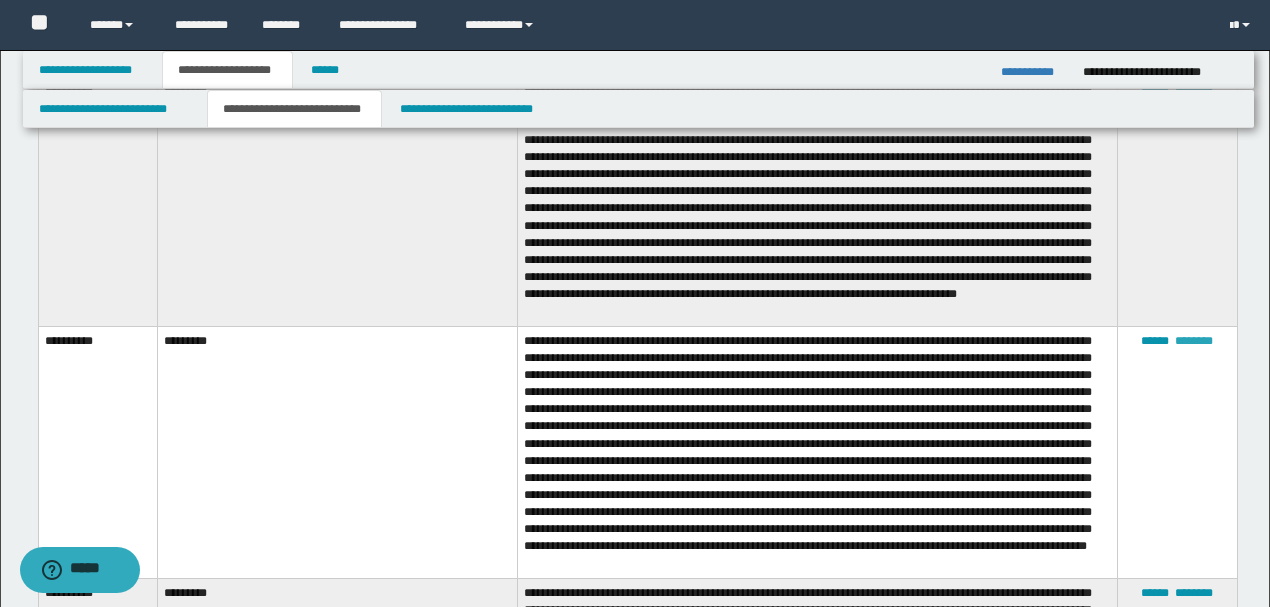 click on "********" at bounding box center [1194, 341] 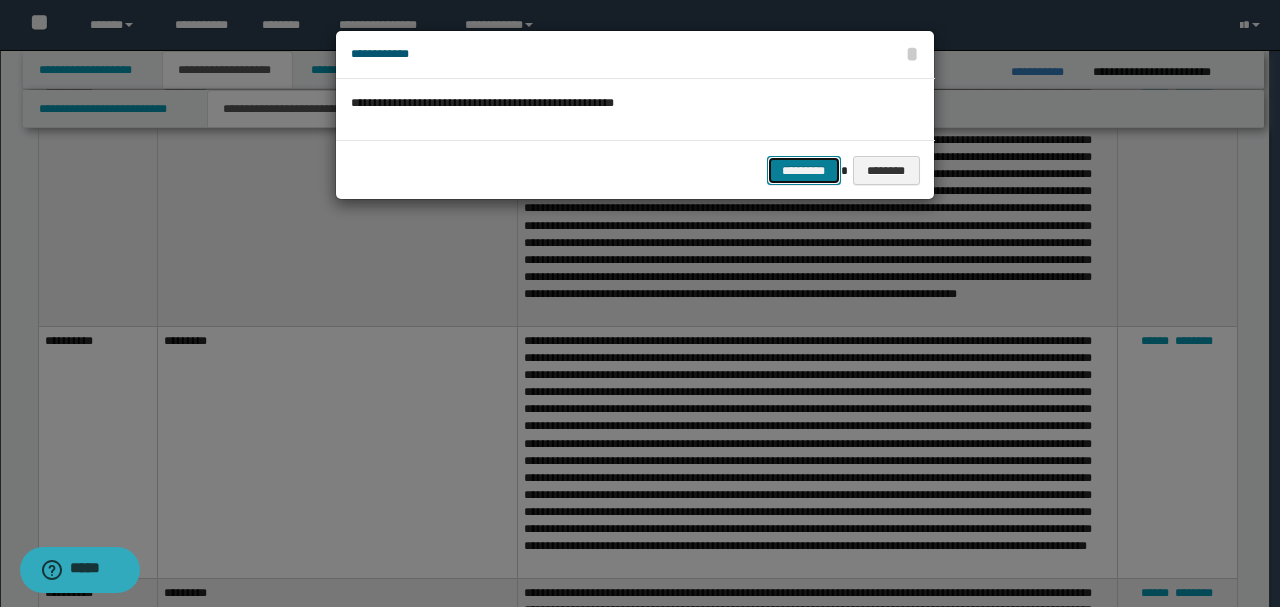 click on "*********" at bounding box center [804, 170] 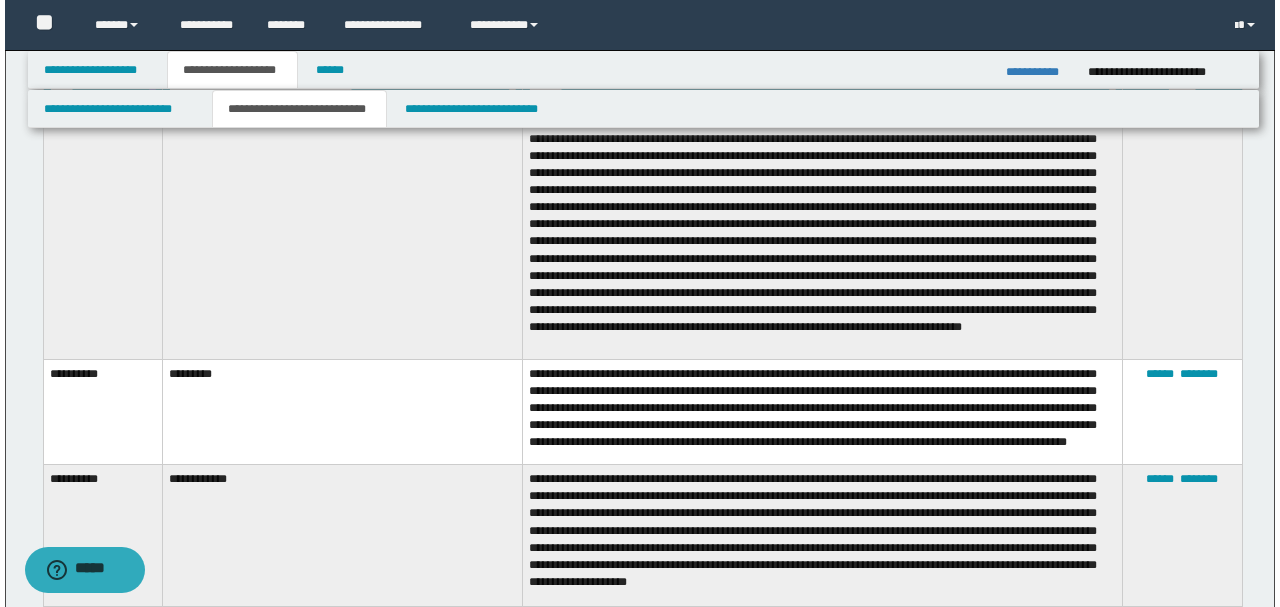 scroll, scrollTop: 1133, scrollLeft: 0, axis: vertical 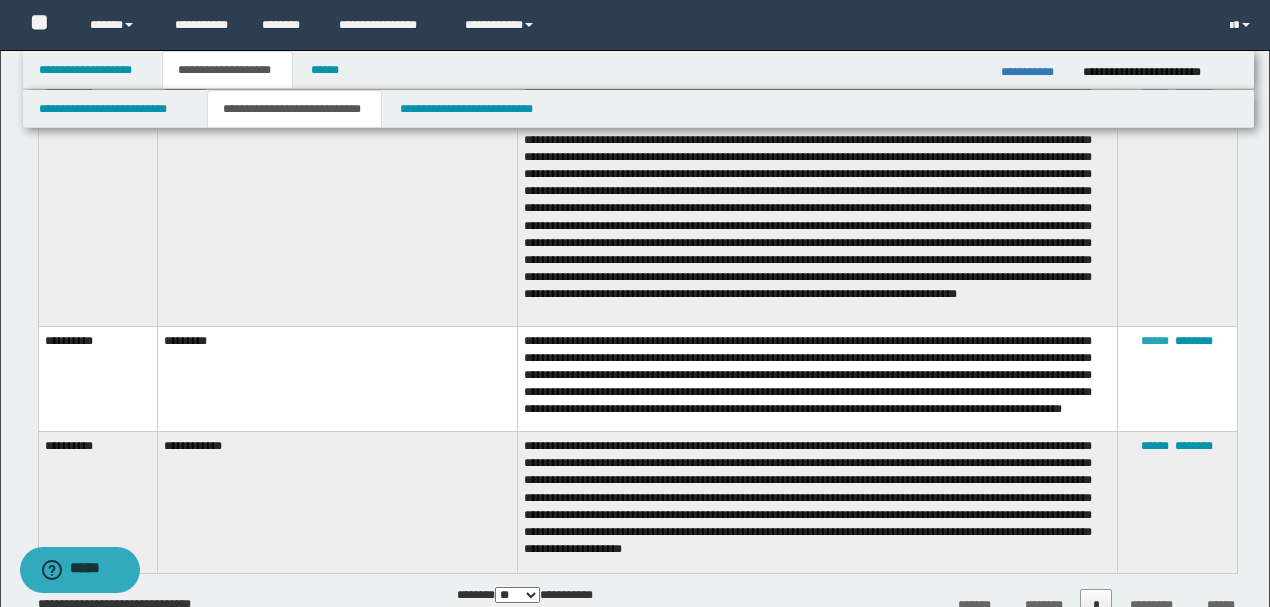 click on "******" at bounding box center (1155, 341) 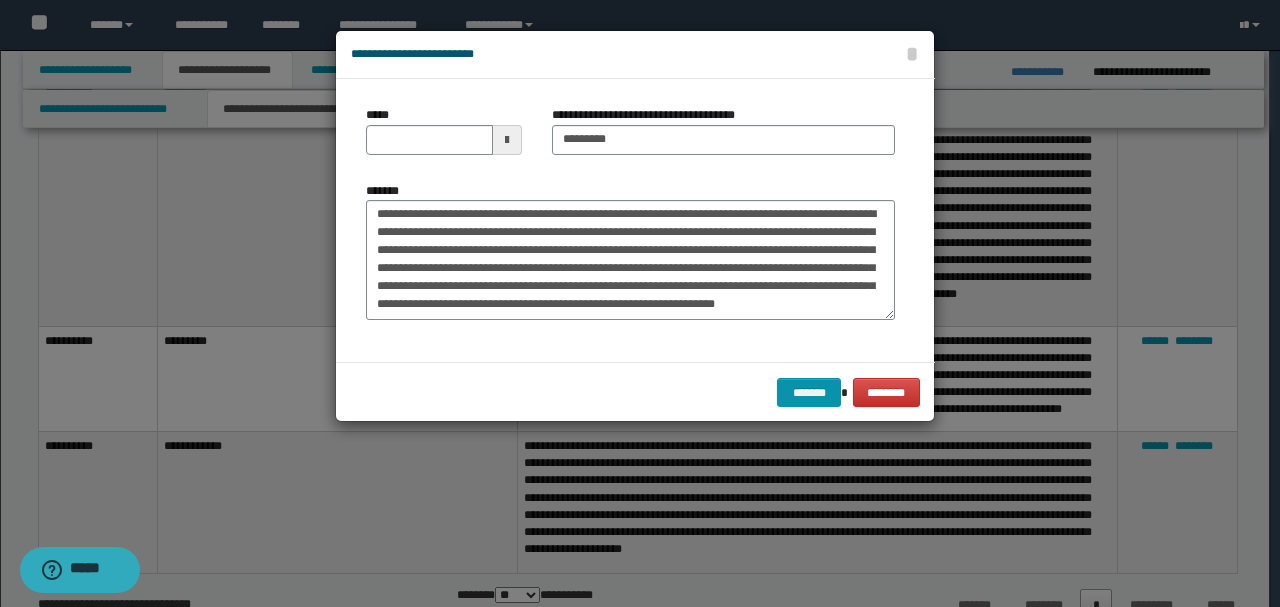 scroll, scrollTop: 0, scrollLeft: 0, axis: both 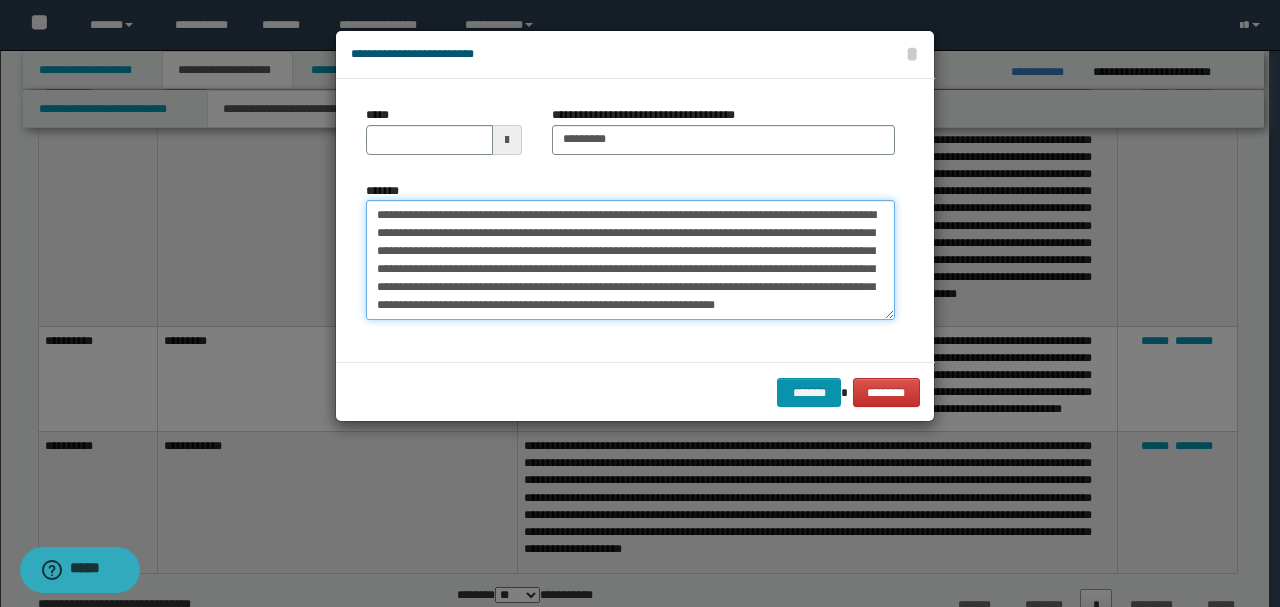 click on "**********" at bounding box center (630, 259) 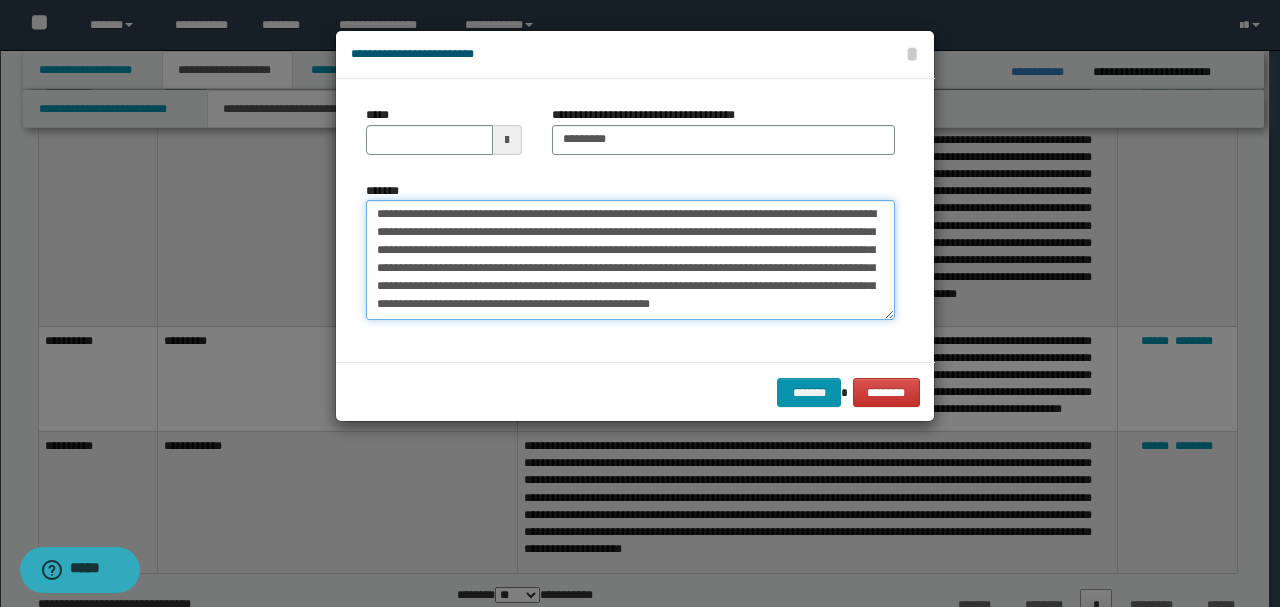 scroll, scrollTop: 18, scrollLeft: 0, axis: vertical 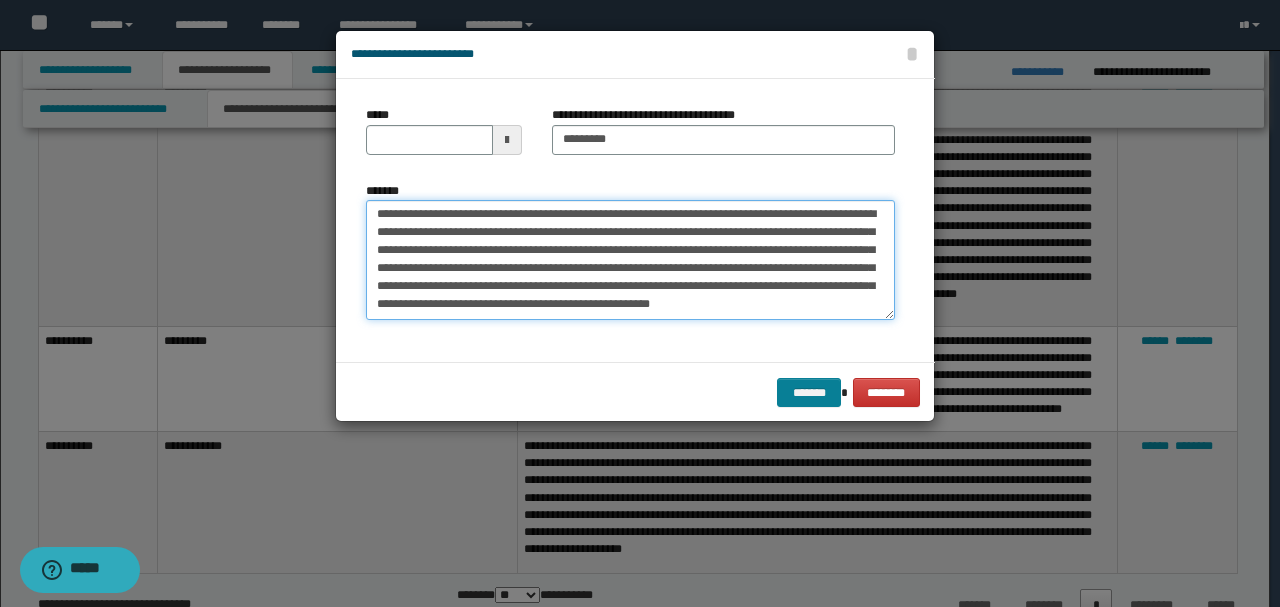 type on "**********" 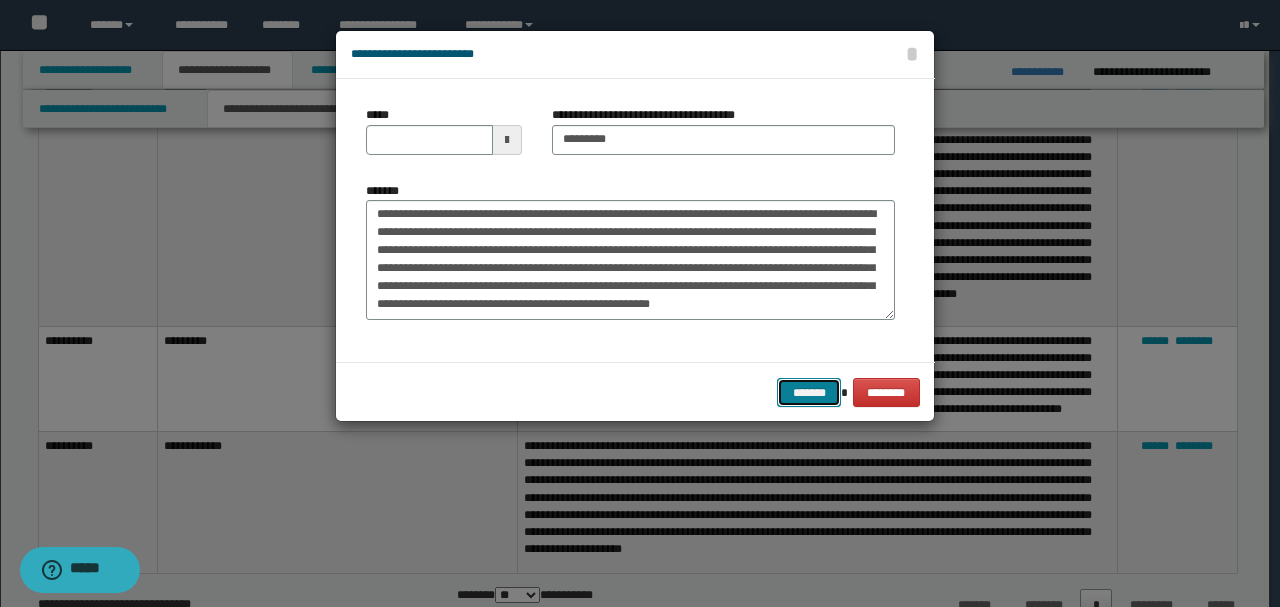 click on "*******" at bounding box center [809, 392] 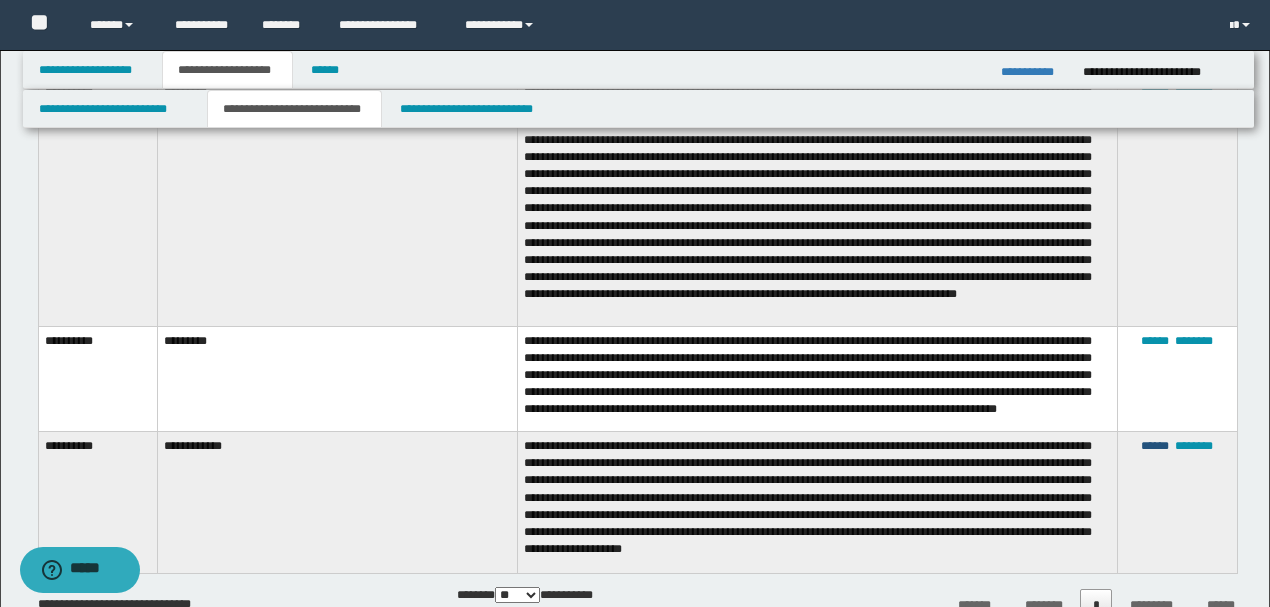 drag, startPoint x: 1142, startPoint y: 454, endPoint x: 1082, endPoint y: 454, distance: 60 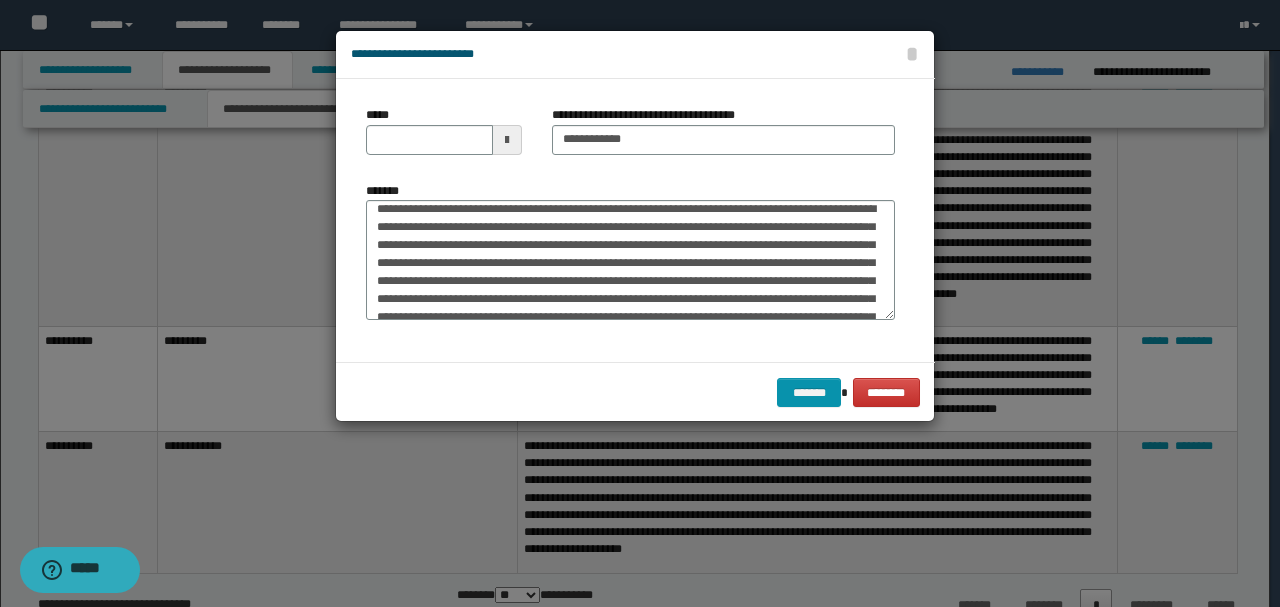 scroll, scrollTop: 0, scrollLeft: 0, axis: both 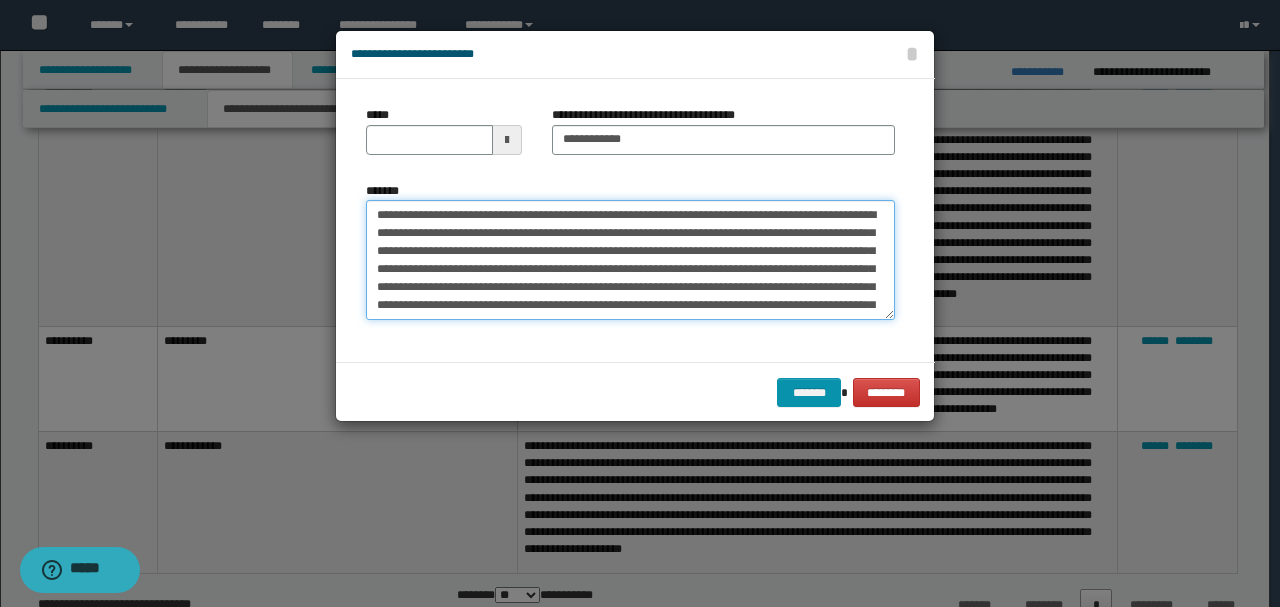 click on "**********" at bounding box center [630, 259] 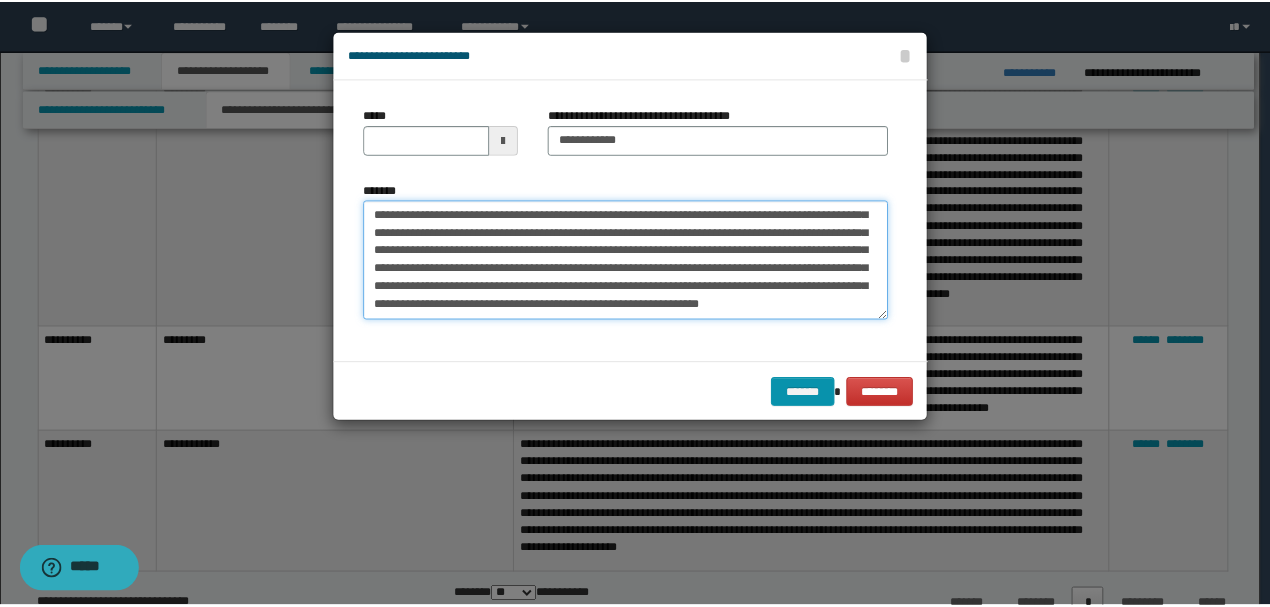 scroll, scrollTop: 36, scrollLeft: 0, axis: vertical 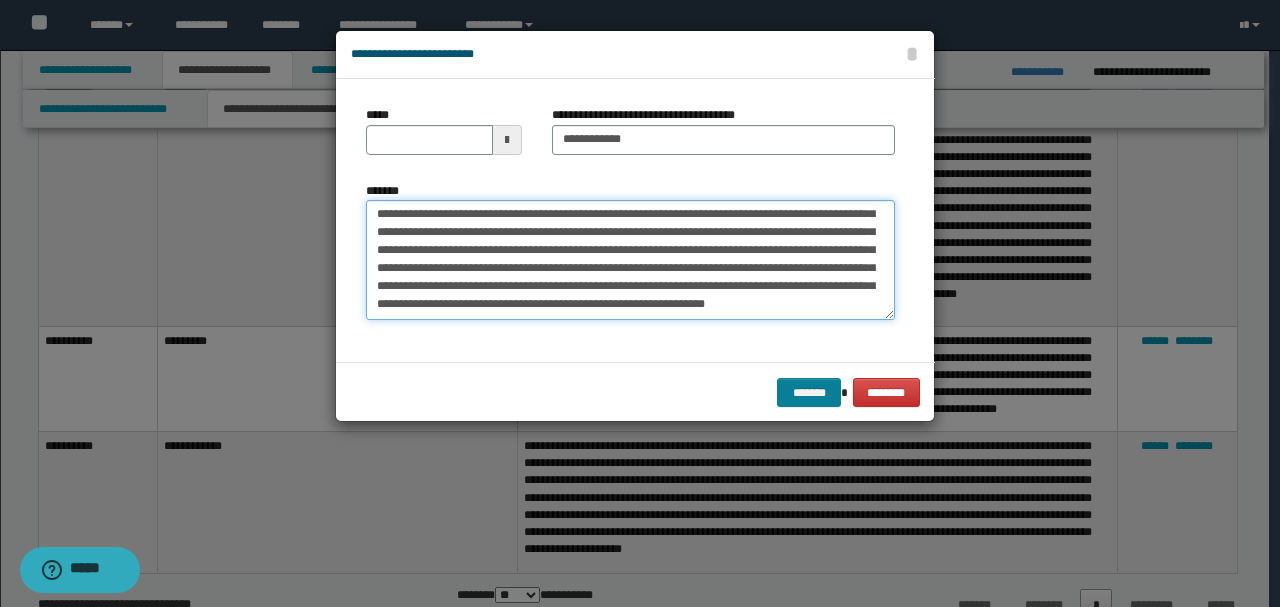 type on "**********" 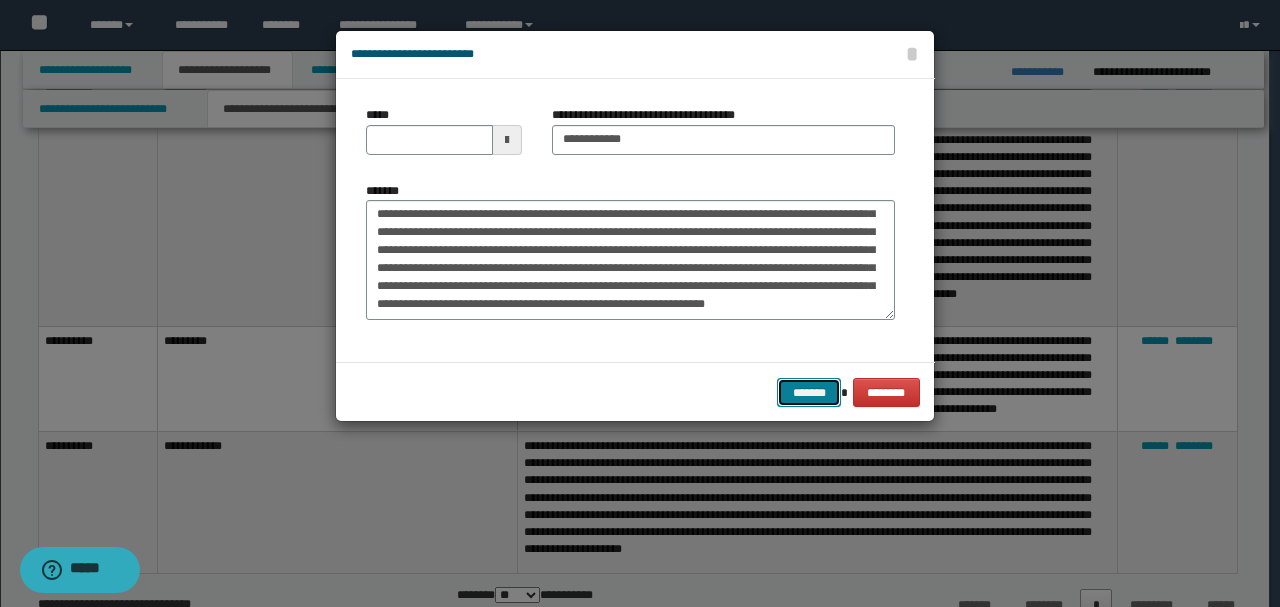 drag, startPoint x: 794, startPoint y: 386, endPoint x: 674, endPoint y: 397, distance: 120.50311 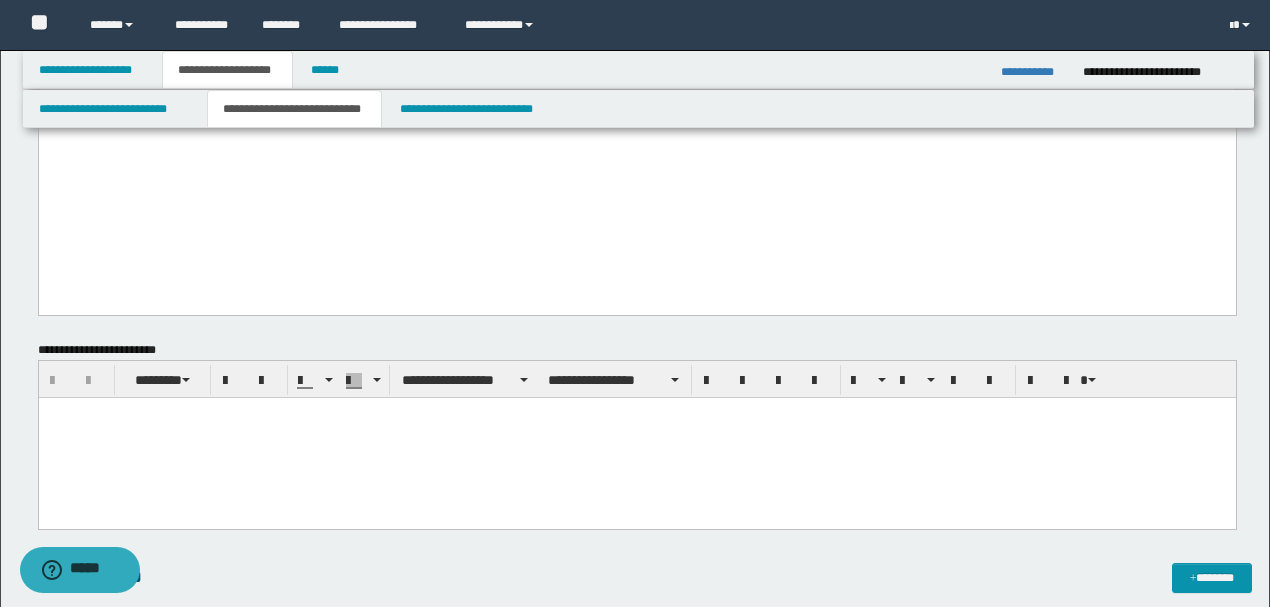 scroll, scrollTop: 533, scrollLeft: 0, axis: vertical 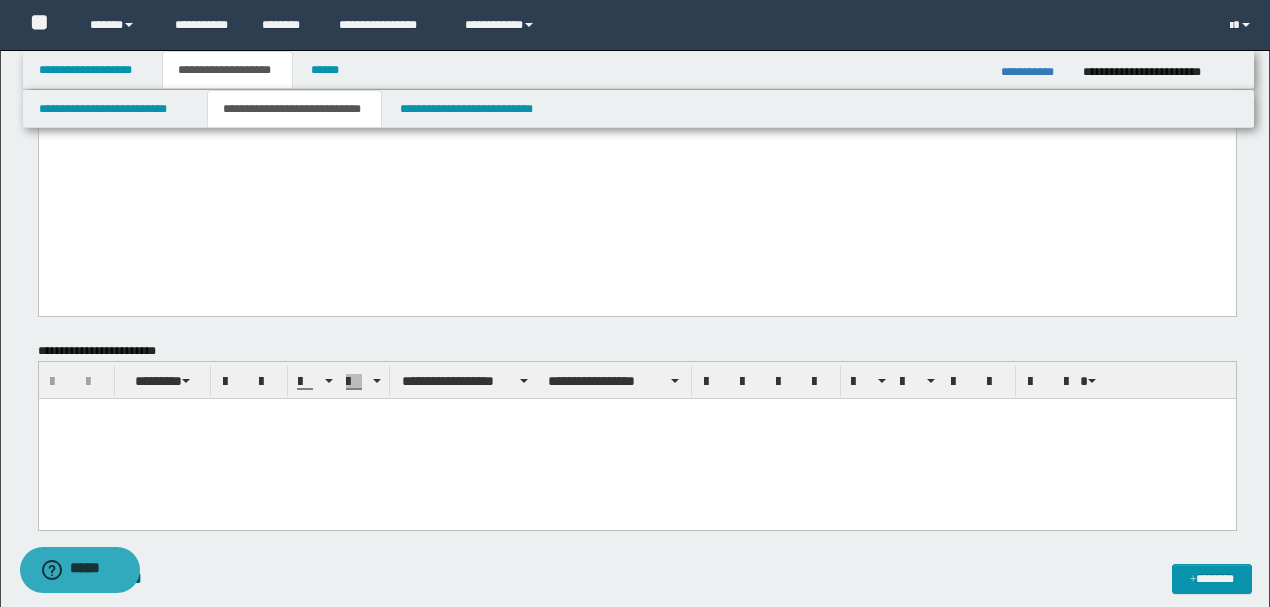 click on "**********" at bounding box center [637, 380] 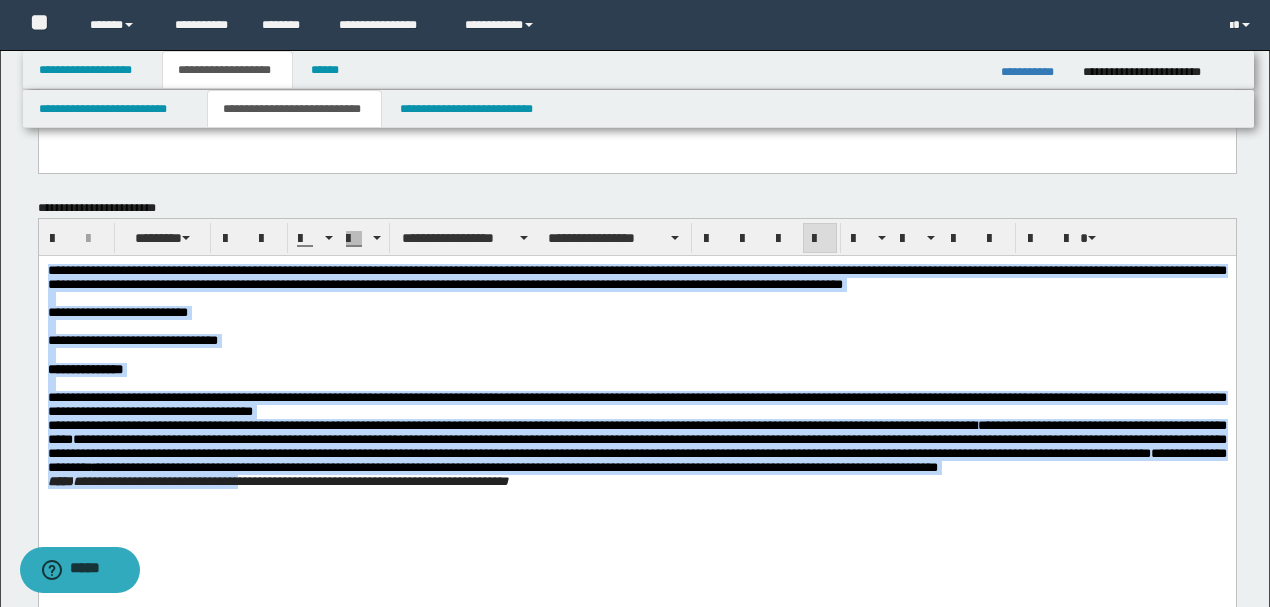 scroll, scrollTop: 800, scrollLeft: 0, axis: vertical 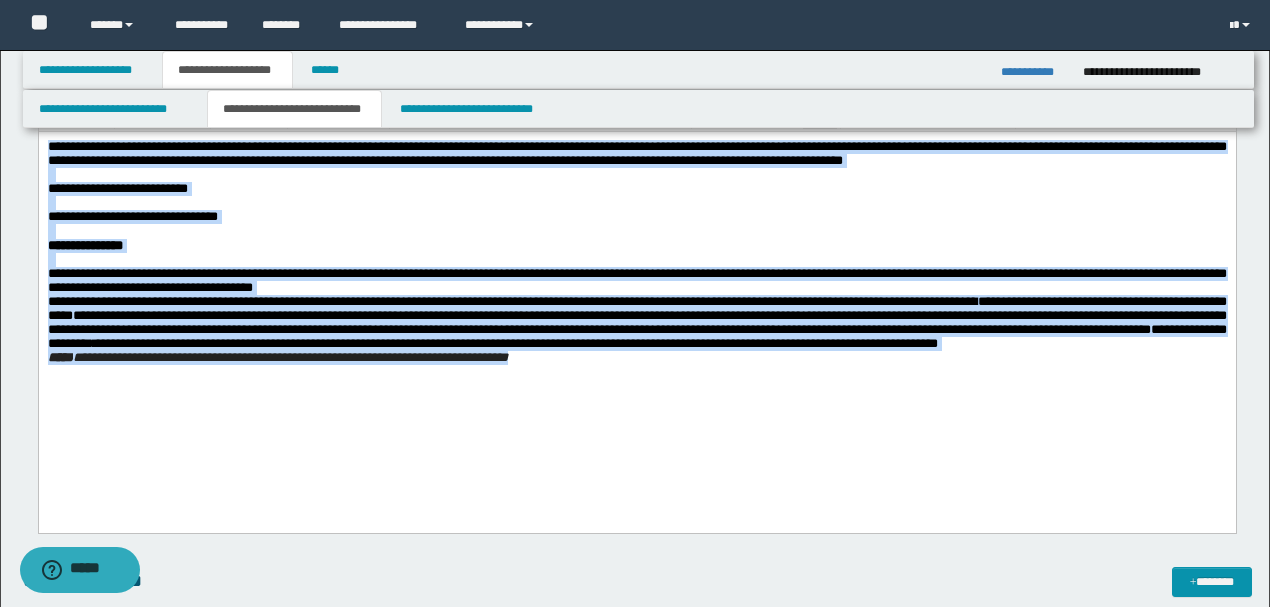 drag, startPoint x: 47, startPoint y: 148, endPoint x: 916, endPoint y: 474, distance: 928.1363 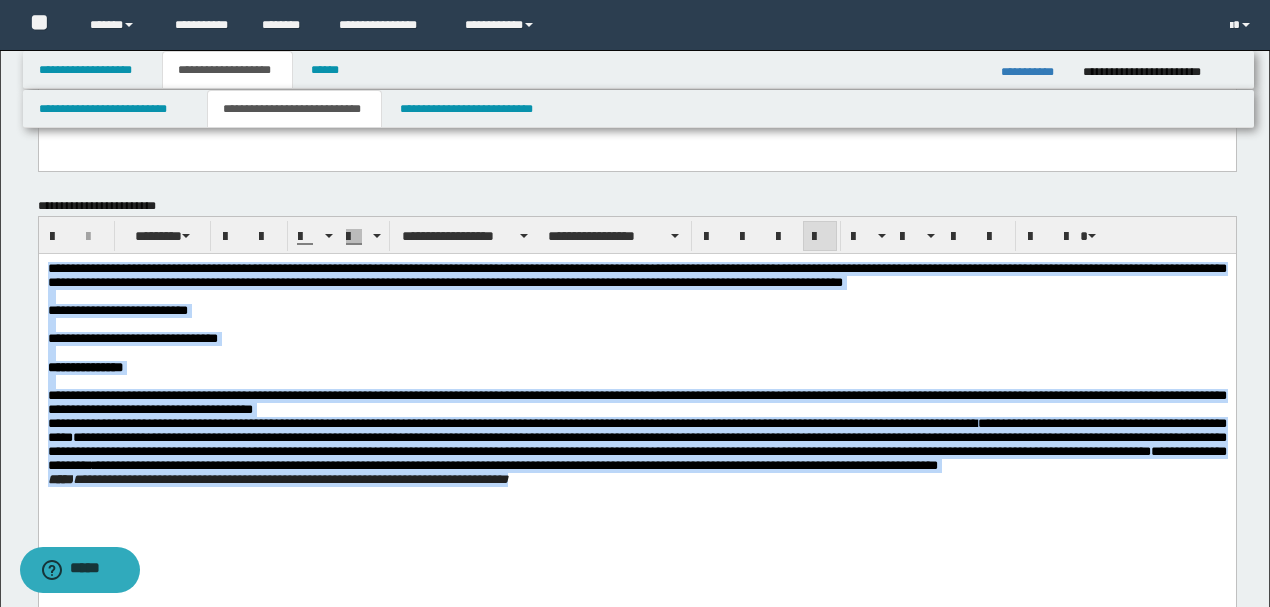 scroll, scrollTop: 666, scrollLeft: 0, axis: vertical 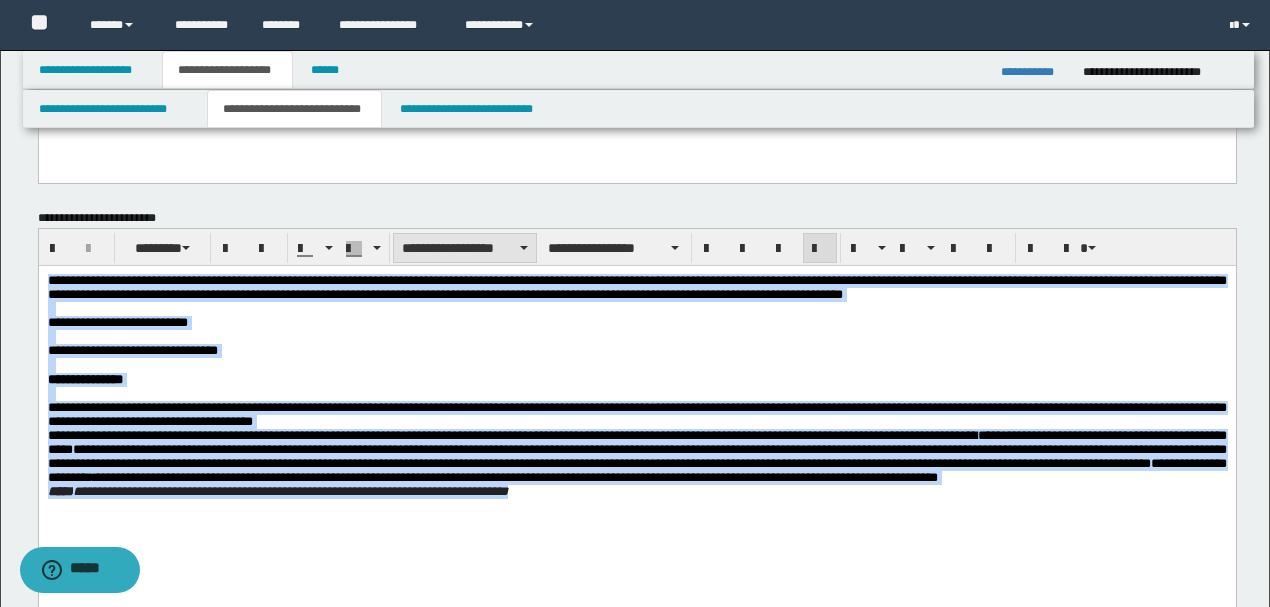 click on "**********" at bounding box center (465, 248) 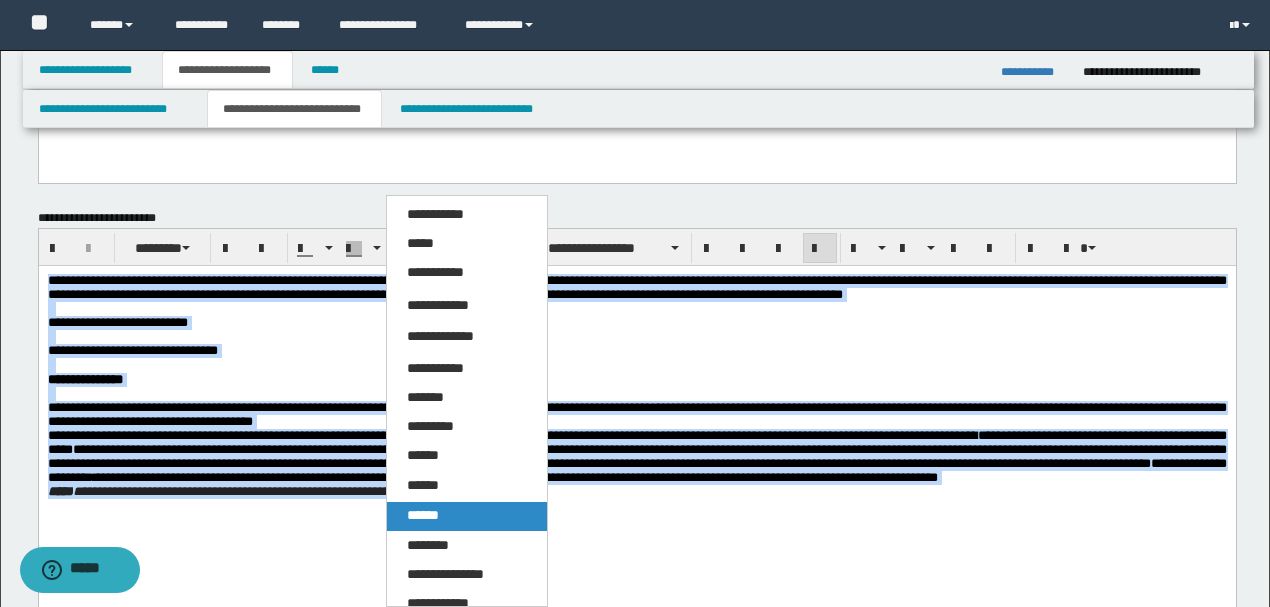 click on "******" at bounding box center (423, 515) 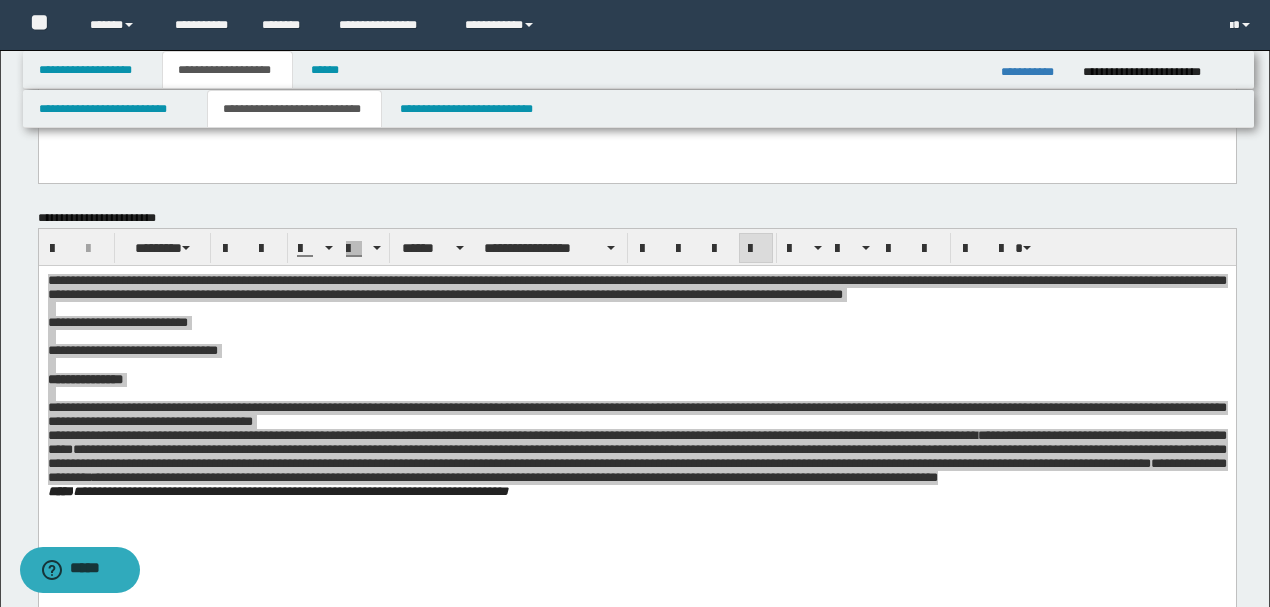 click on "**********" at bounding box center (637, 247) 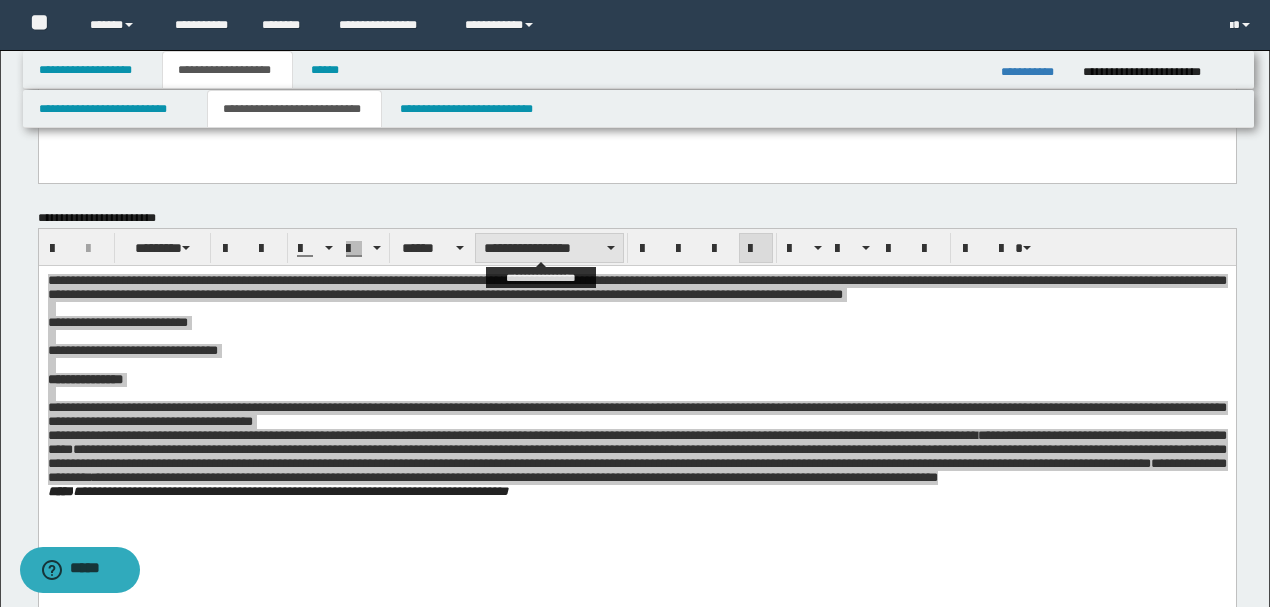 click on "**********" at bounding box center [549, 248] 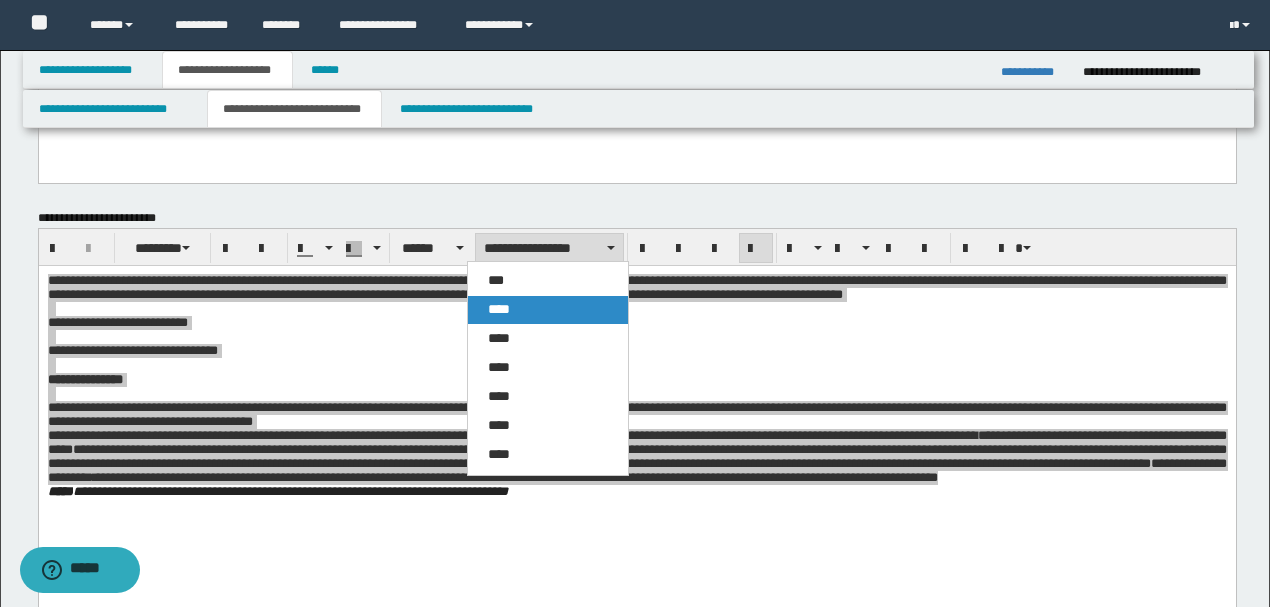 click on "****" at bounding box center (499, 309) 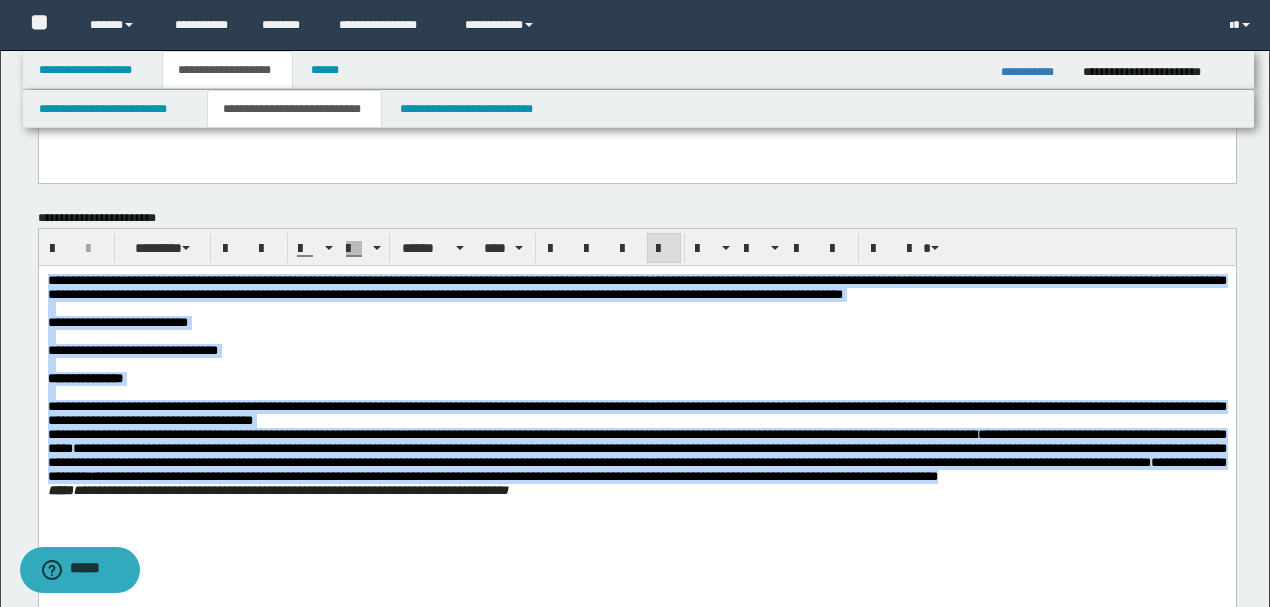 click at bounding box center [636, 337] 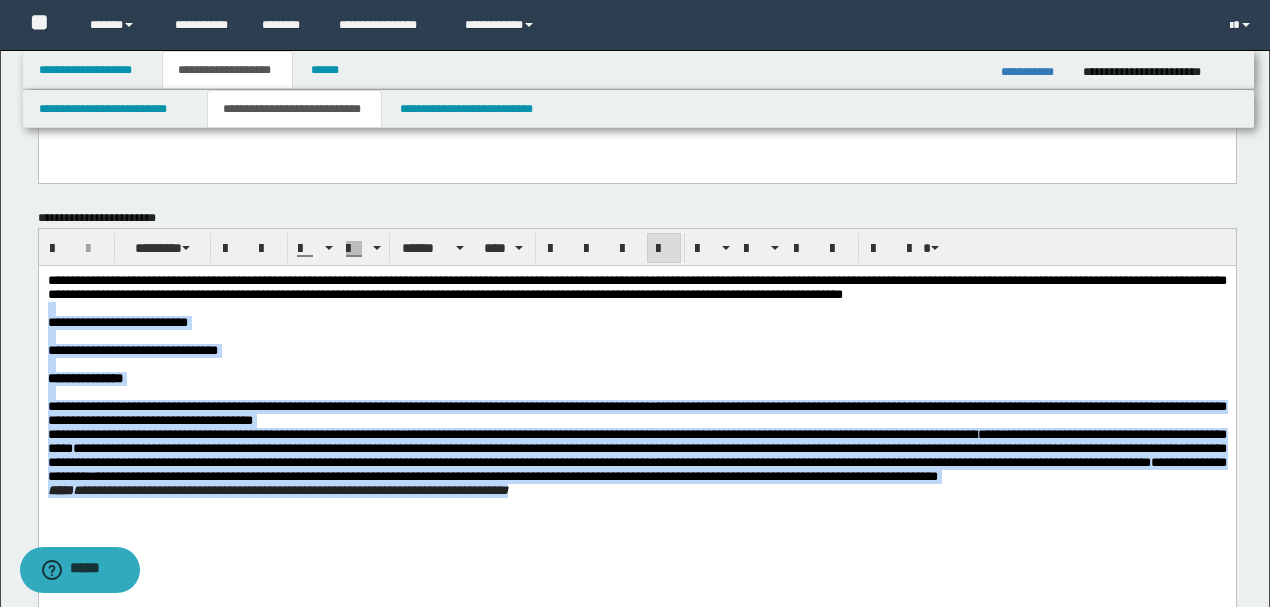 drag, startPoint x: 1222, startPoint y: 299, endPoint x: 1266, endPoint y: 540, distance: 244.98367 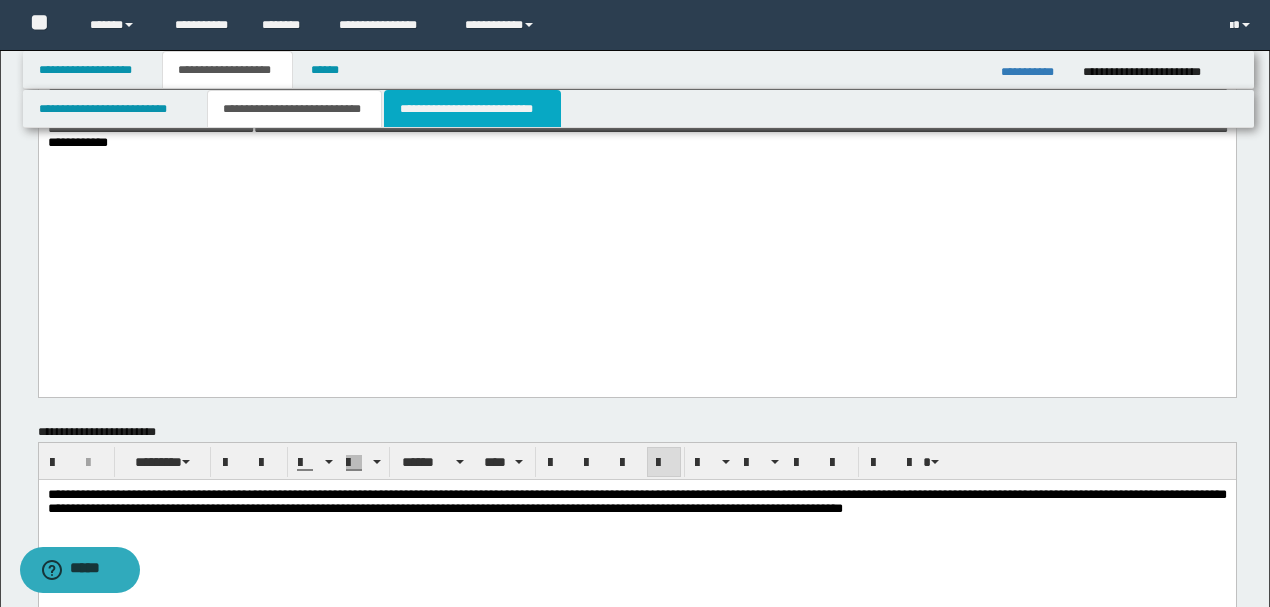 scroll, scrollTop: 333, scrollLeft: 0, axis: vertical 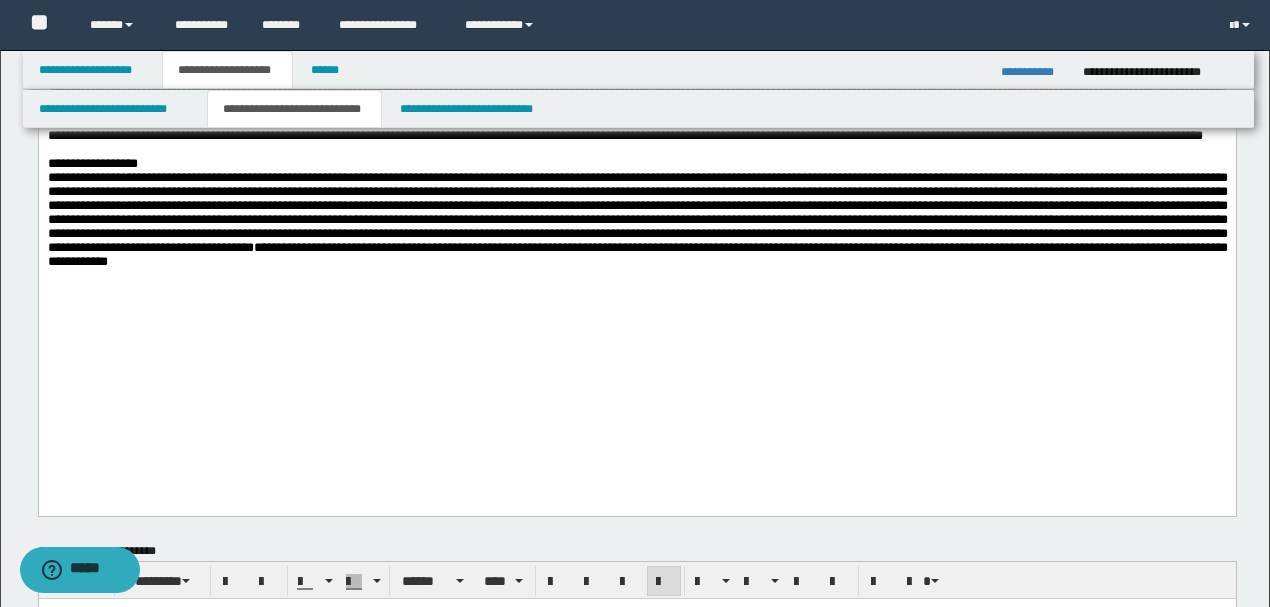 click on "**********" at bounding box center [636, 164] 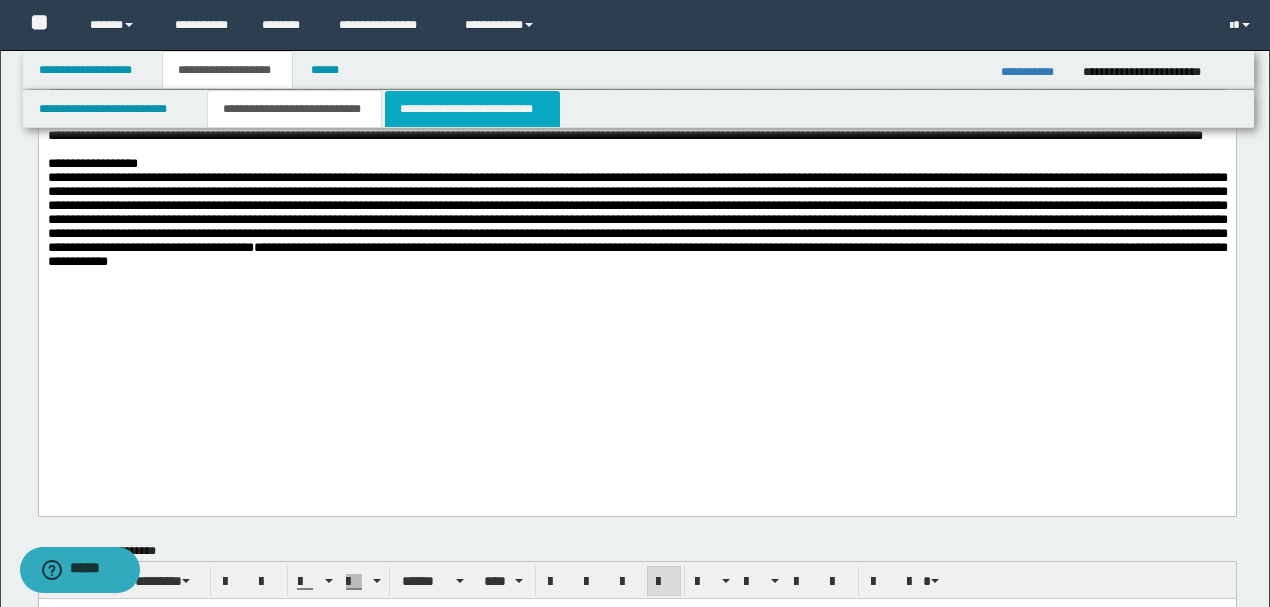 click on "**********" at bounding box center (472, 109) 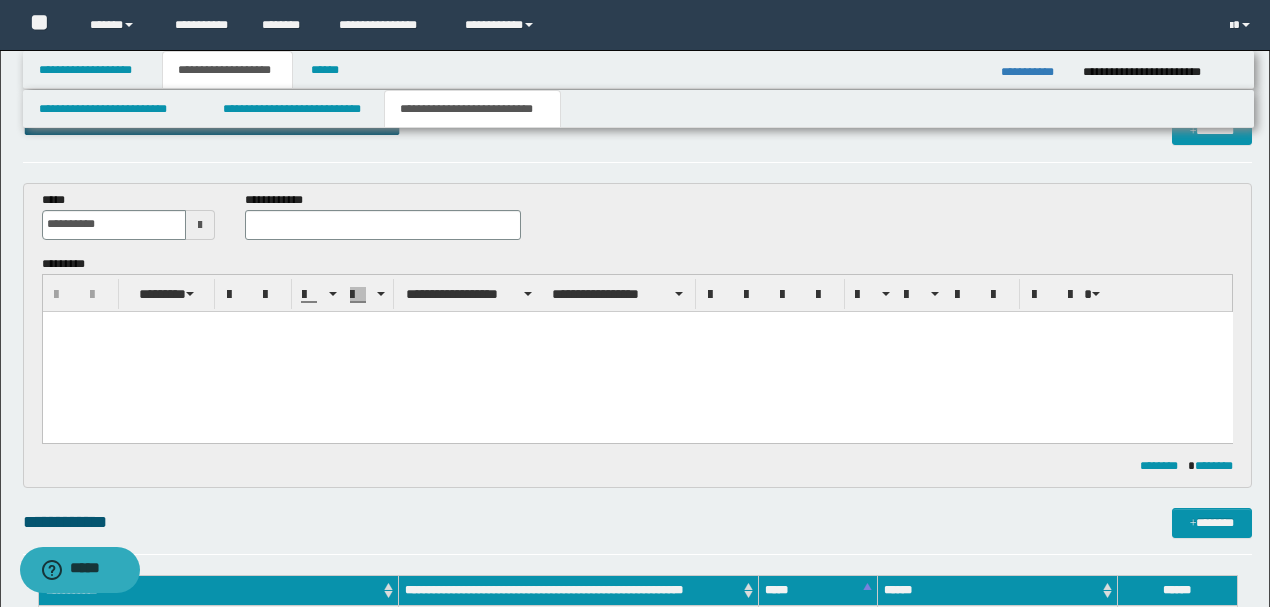 scroll, scrollTop: 0, scrollLeft: 0, axis: both 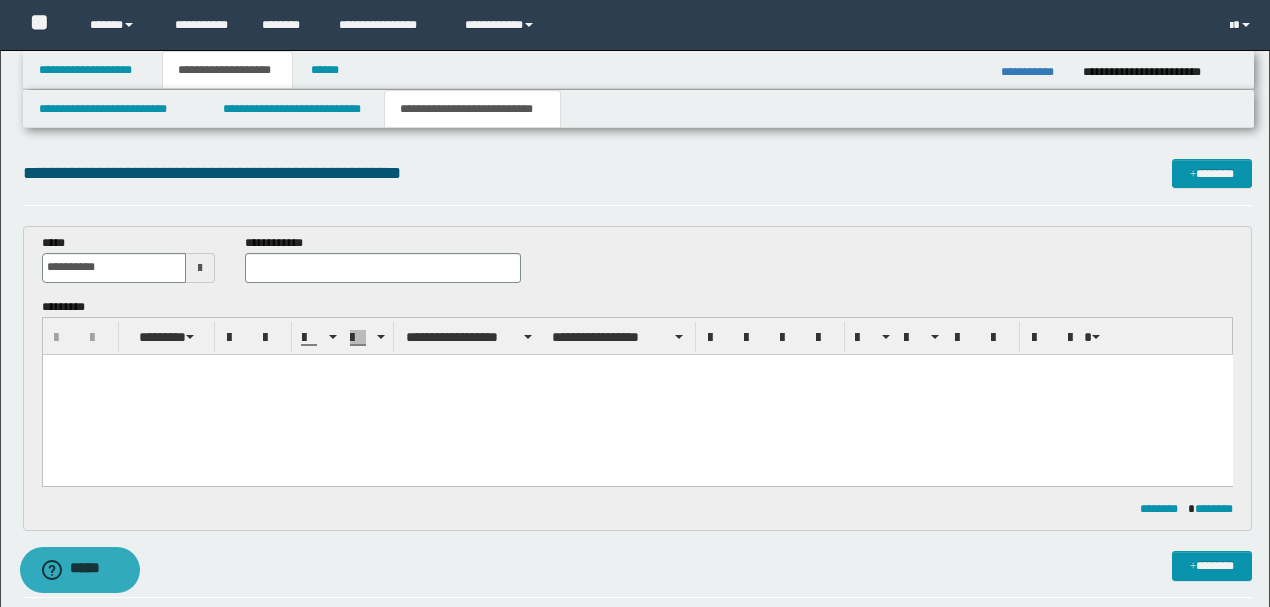 click at bounding box center (637, 394) 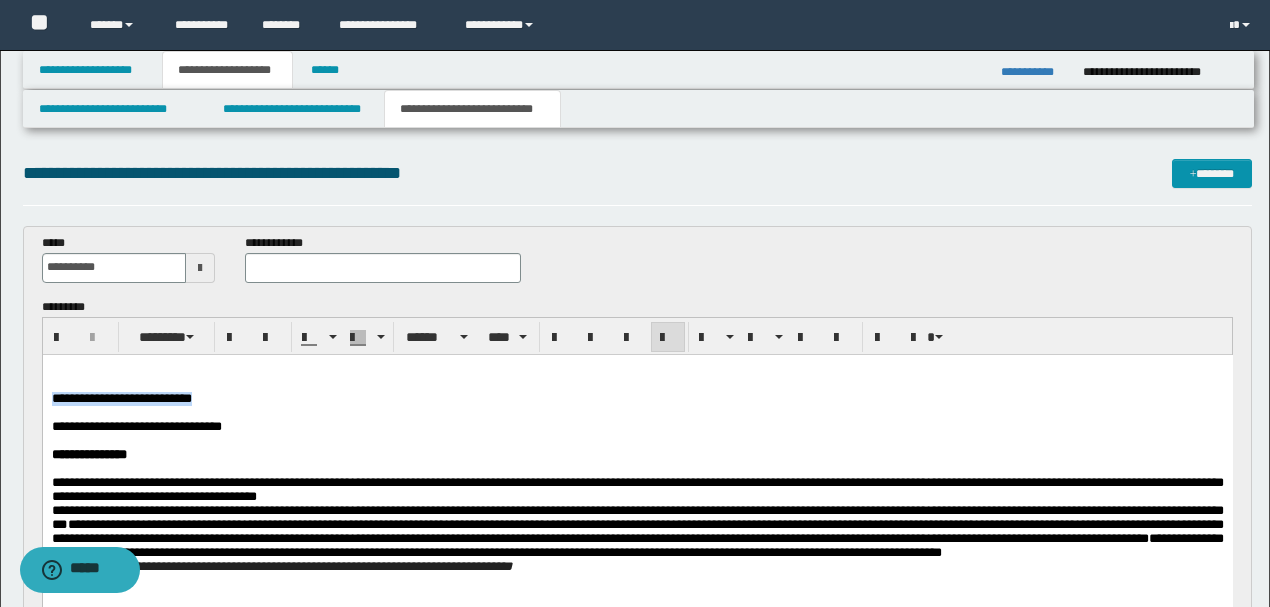drag, startPoint x: 134, startPoint y: 409, endPoint x: 29, endPoint y: 408, distance: 105.00476 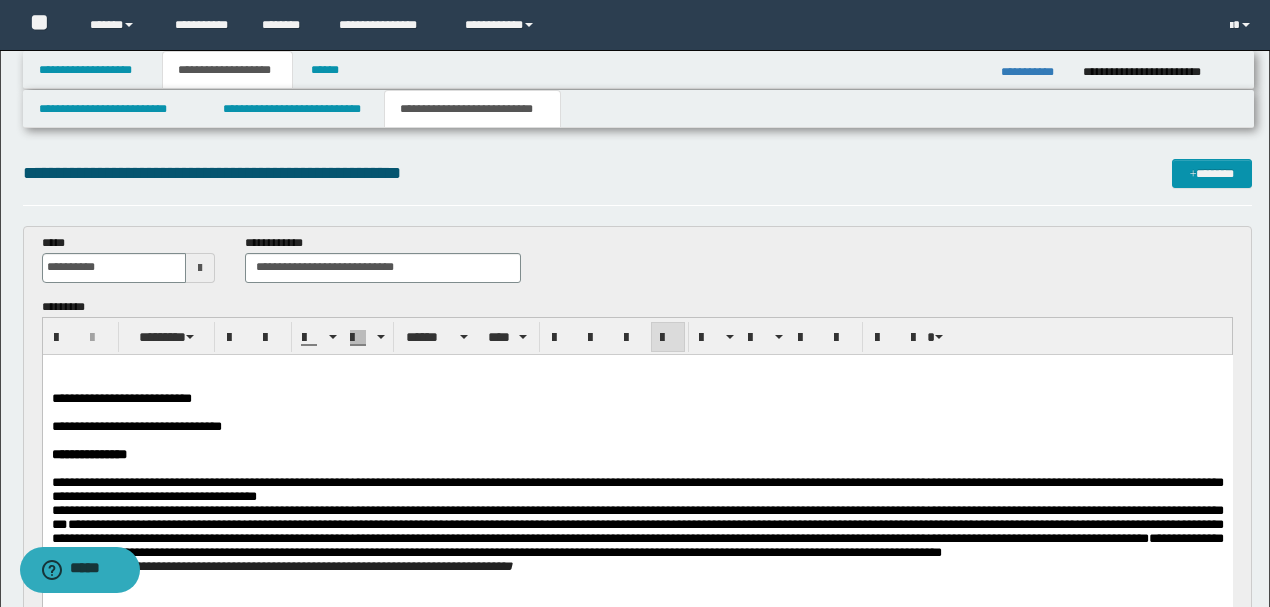 drag, startPoint x: 131, startPoint y: 411, endPoint x: 80, endPoint y: 421, distance: 51.971146 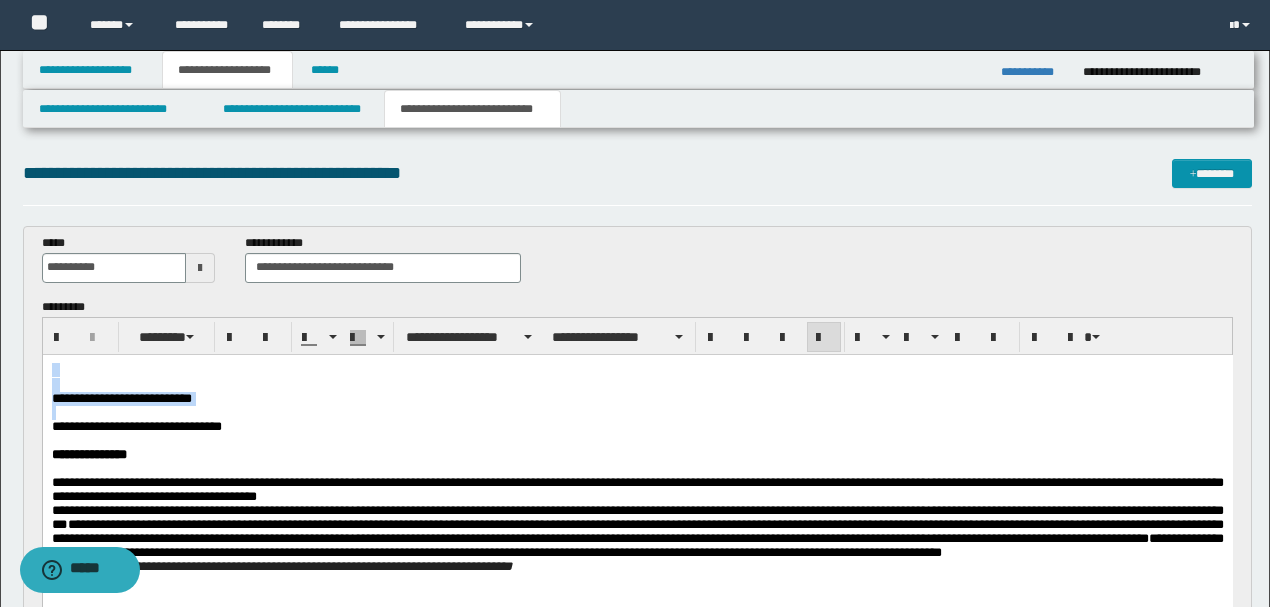 drag, startPoint x: 50, startPoint y: 433, endPoint x: 46, endPoint y: 372, distance: 61.13101 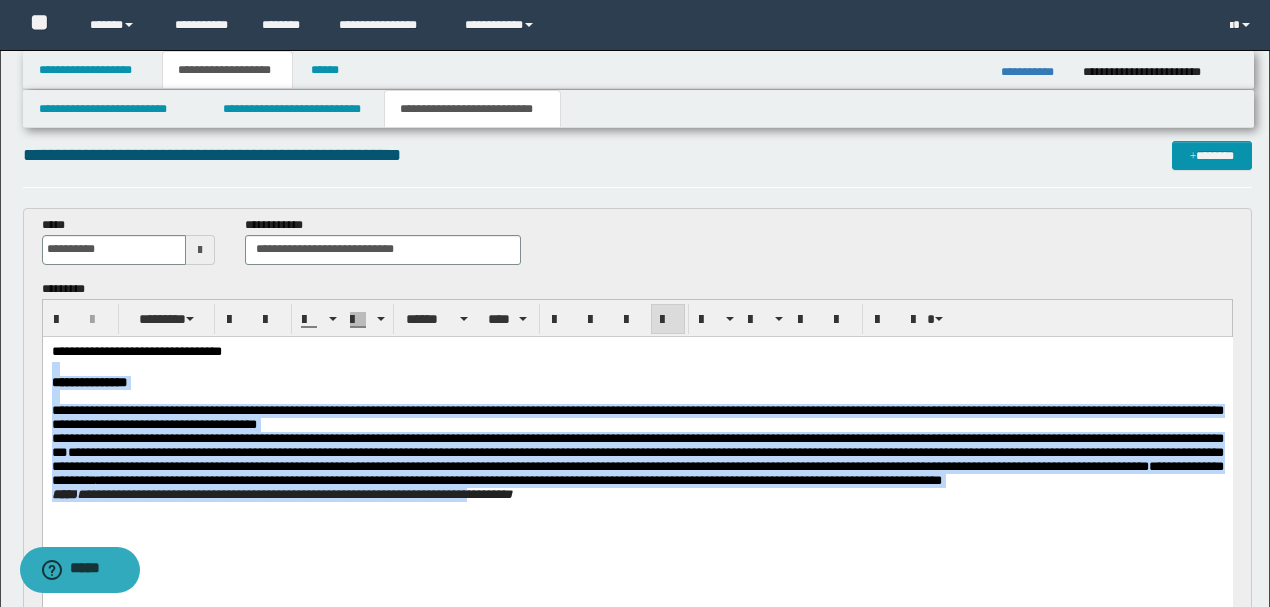 scroll, scrollTop: 20, scrollLeft: 0, axis: vertical 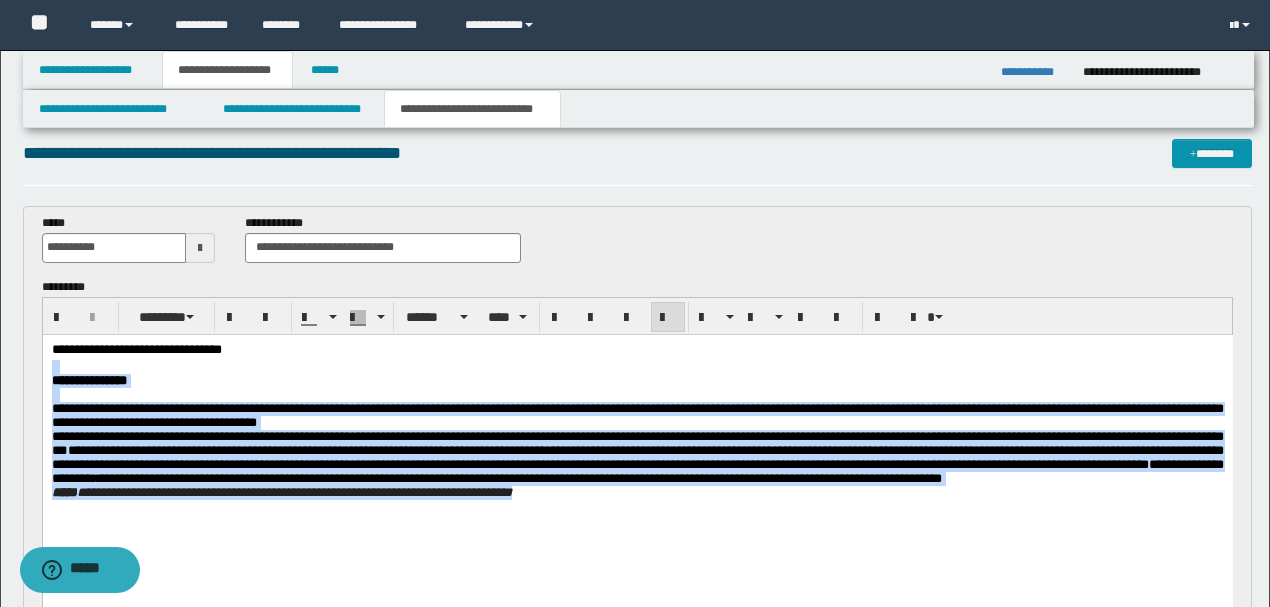 drag, startPoint x: 266, startPoint y: 361, endPoint x: 652, endPoint y: 577, distance: 442.32568 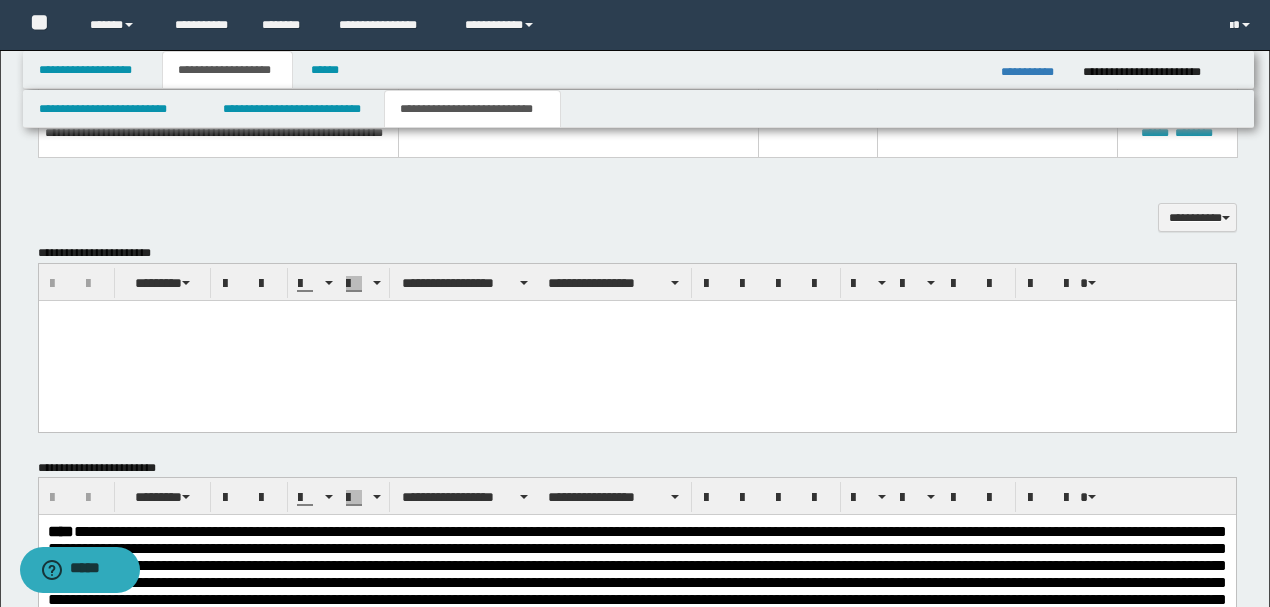scroll, scrollTop: 620, scrollLeft: 0, axis: vertical 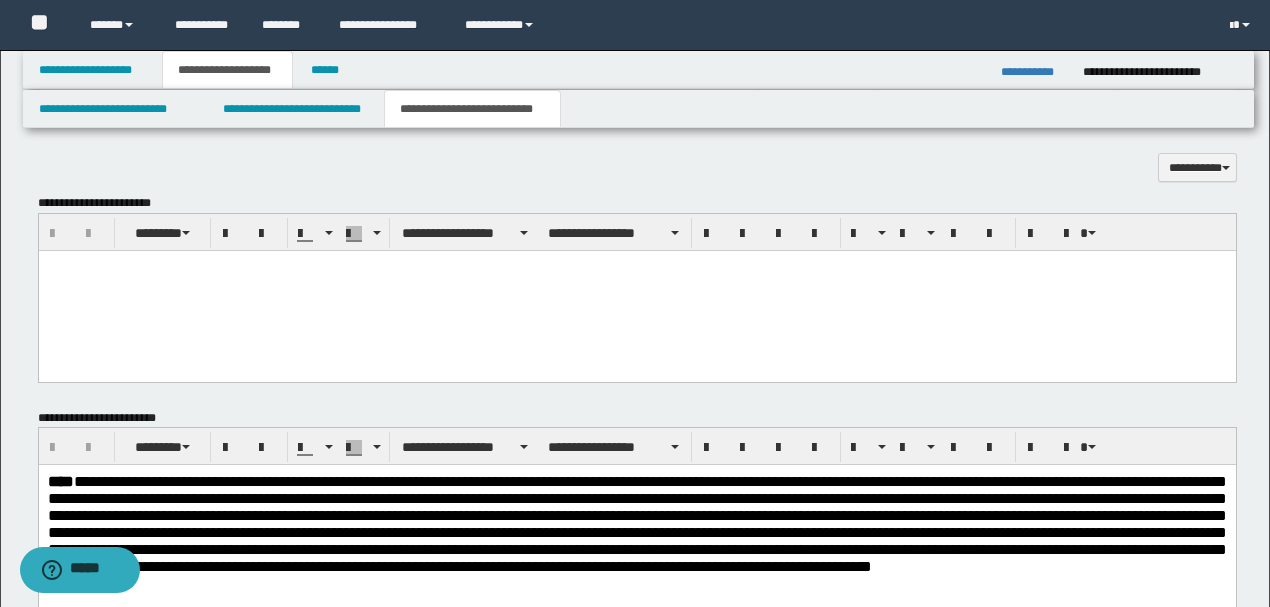 click at bounding box center (636, 291) 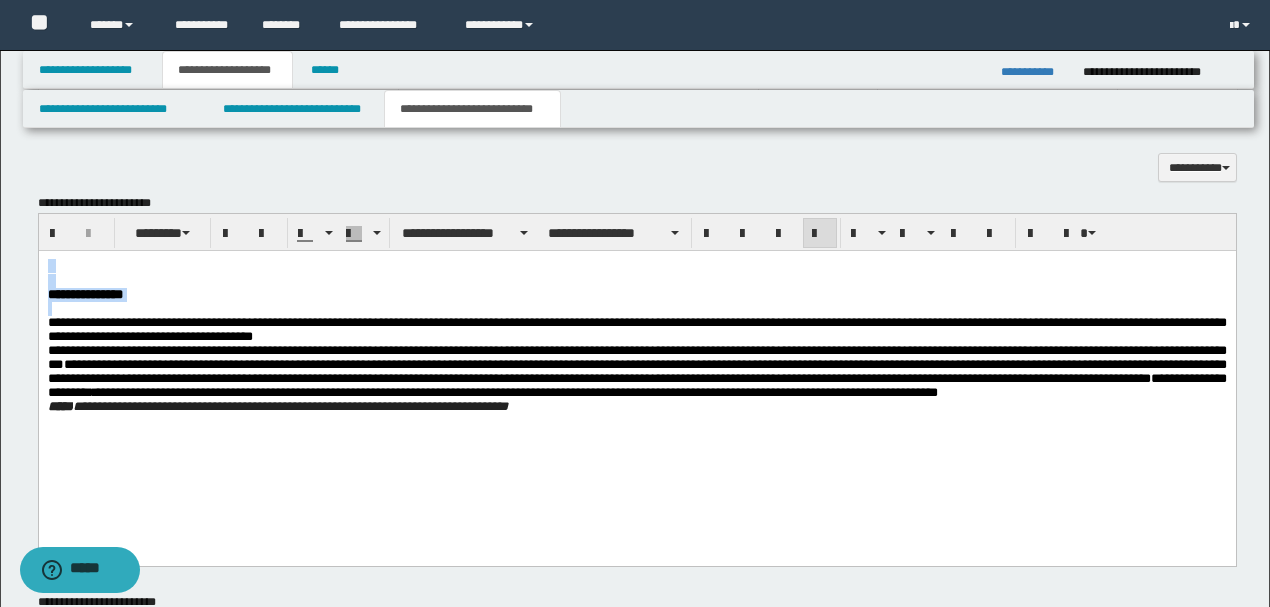 drag, startPoint x: 46, startPoint y: 329, endPoint x: 60, endPoint y: 507, distance: 178.54971 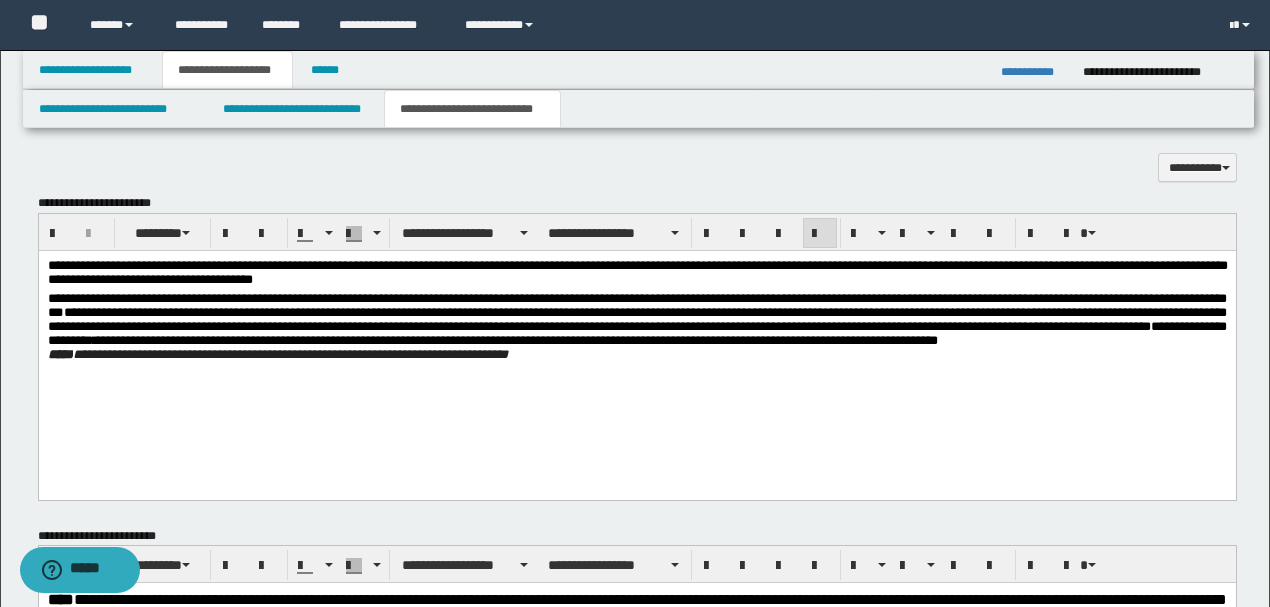 click on "**********" 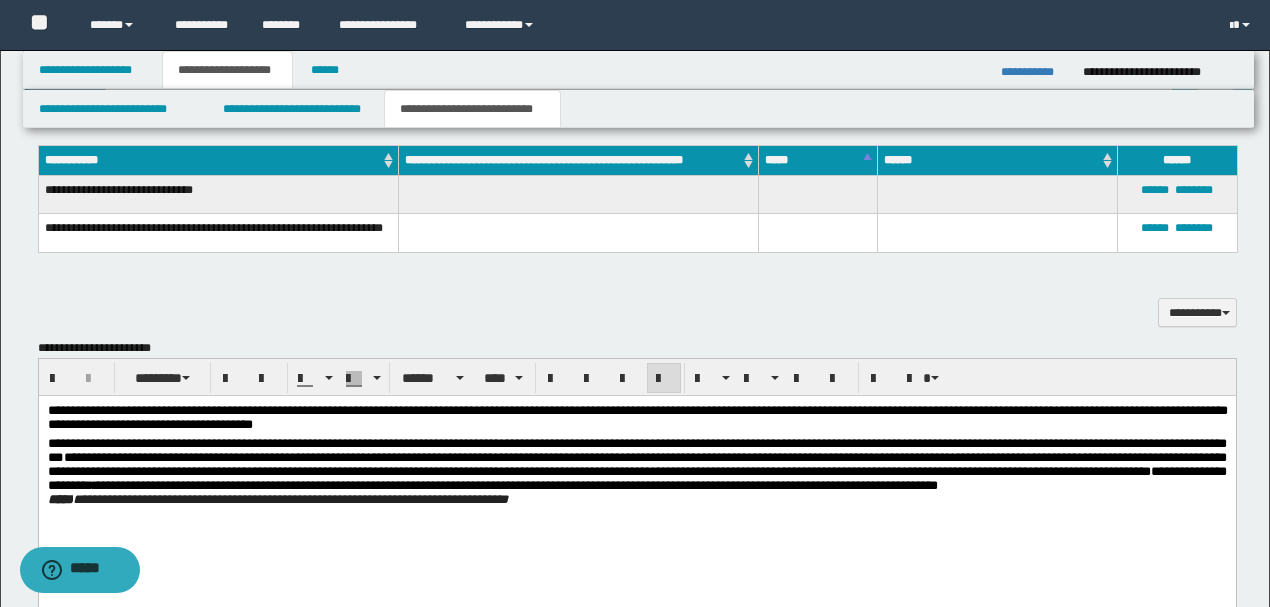 scroll, scrollTop: 420, scrollLeft: 0, axis: vertical 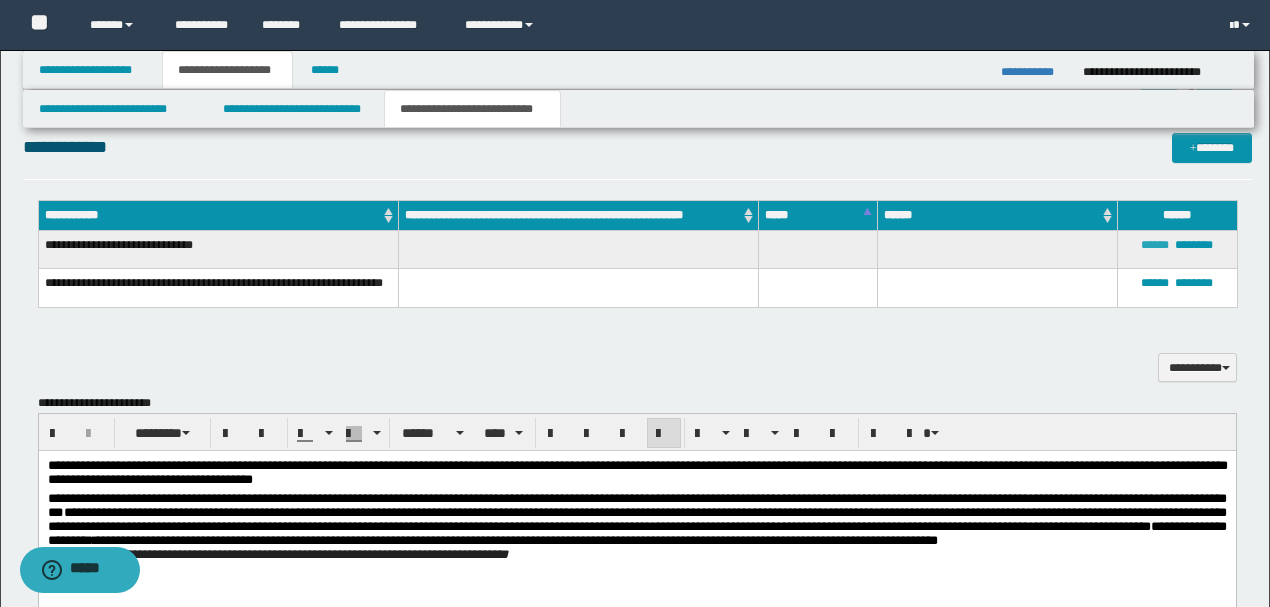 click on "******" at bounding box center (1155, 245) 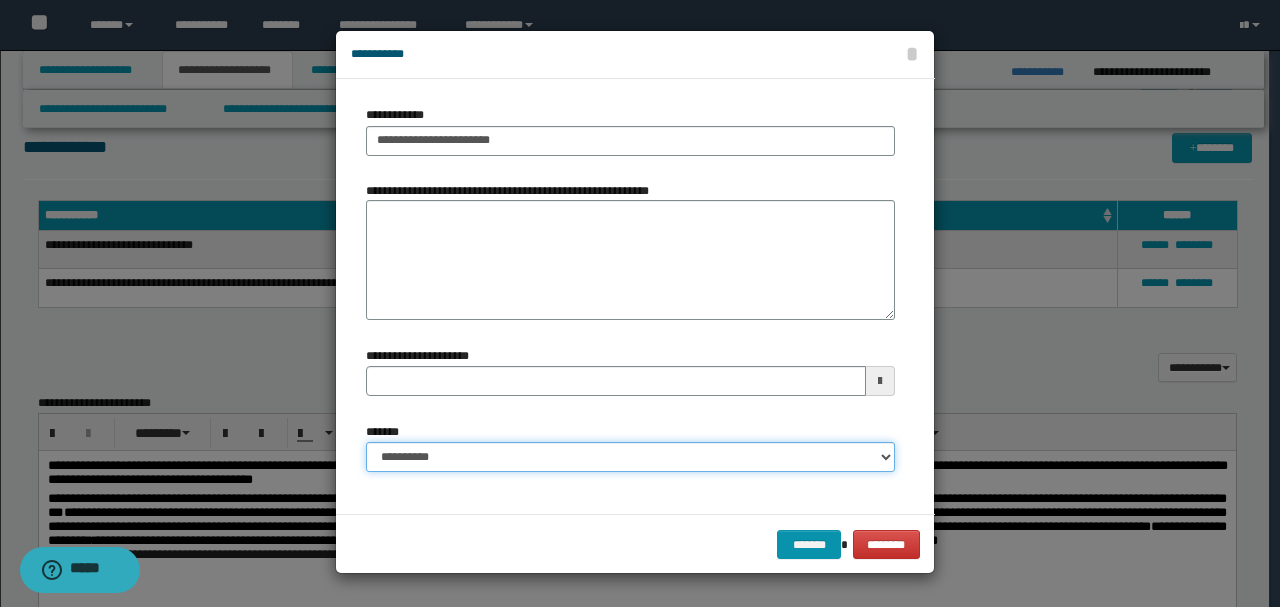 click on "**********" at bounding box center [630, 457] 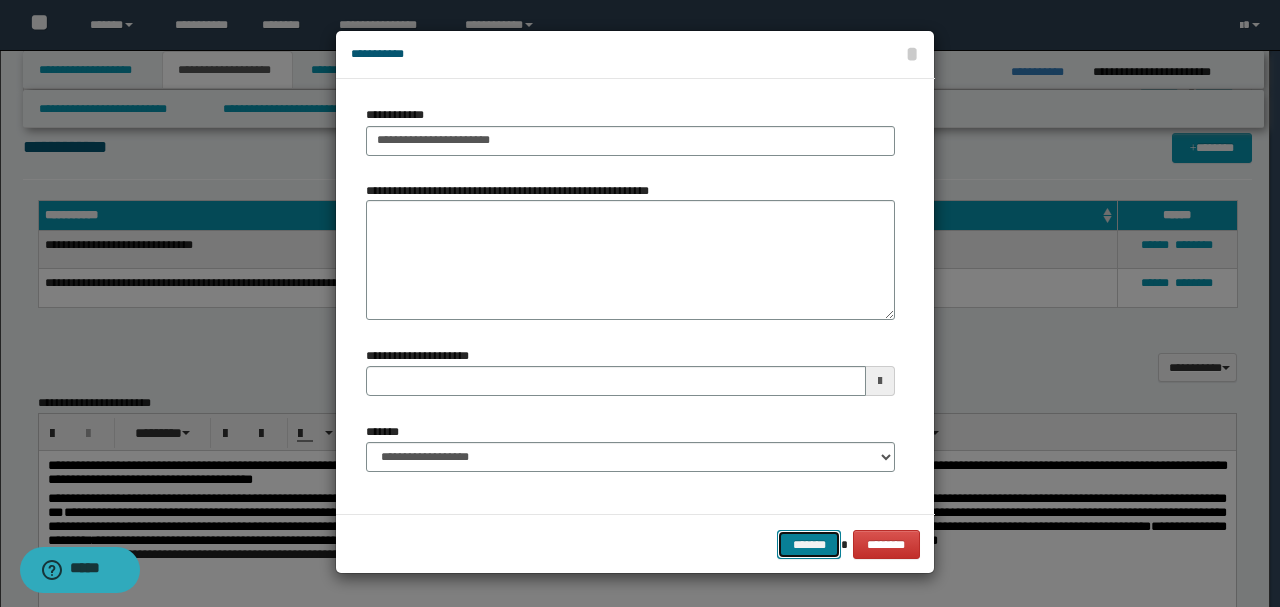 drag, startPoint x: 798, startPoint y: 544, endPoint x: 846, endPoint y: 502, distance: 63.780876 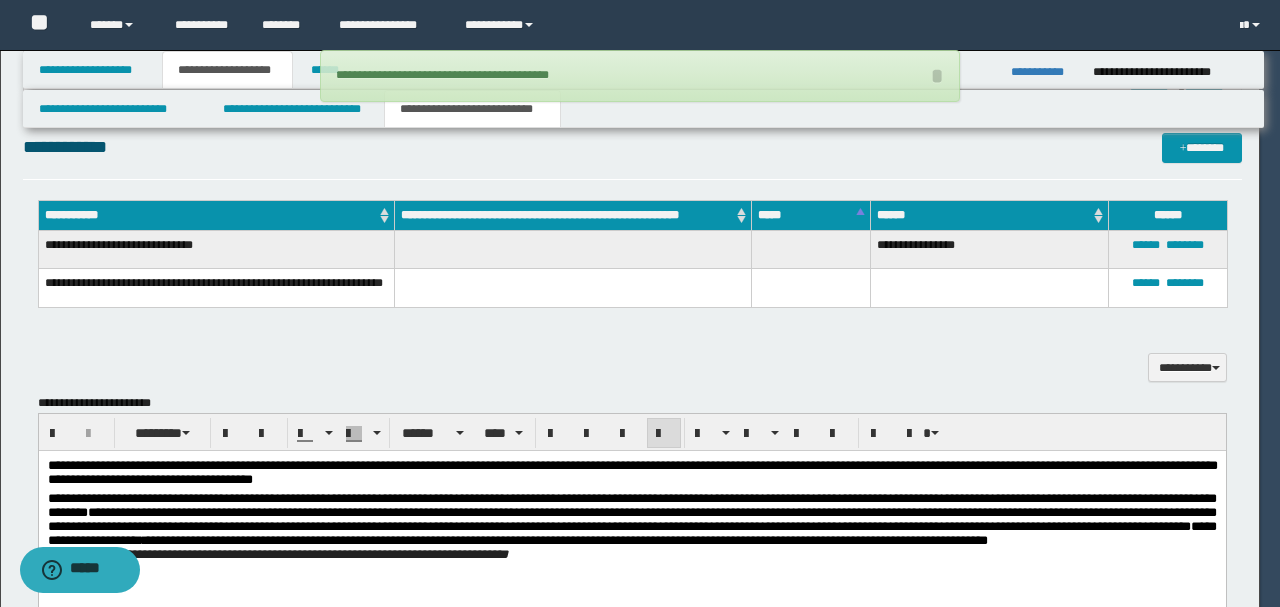 type 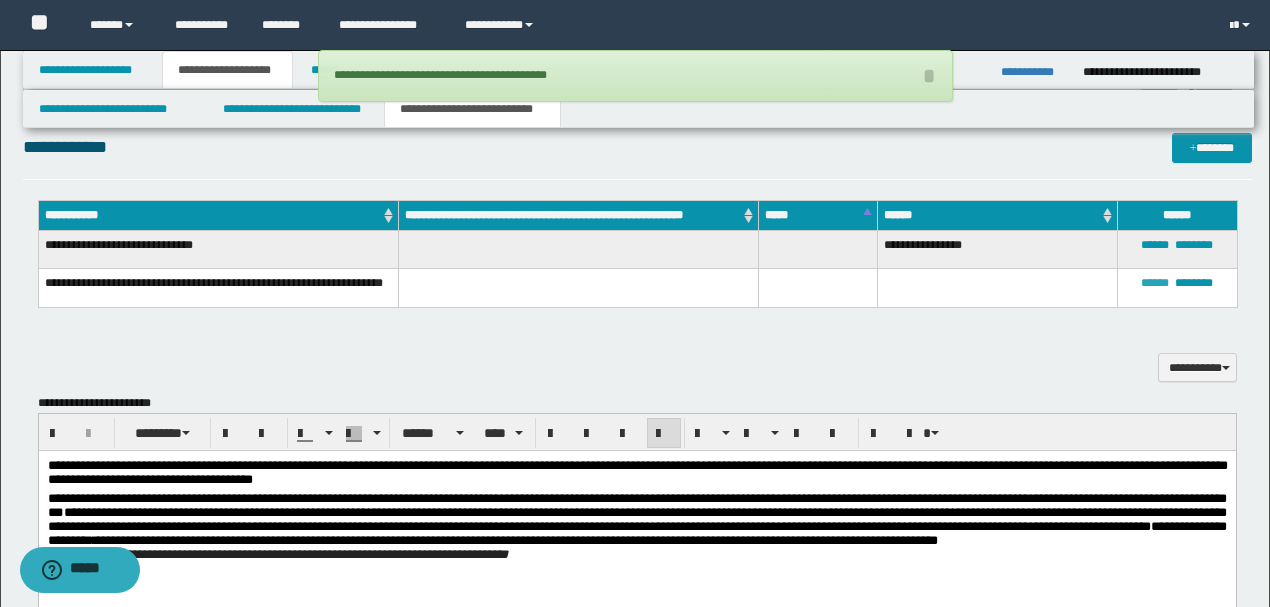 click on "******" at bounding box center (1155, 283) 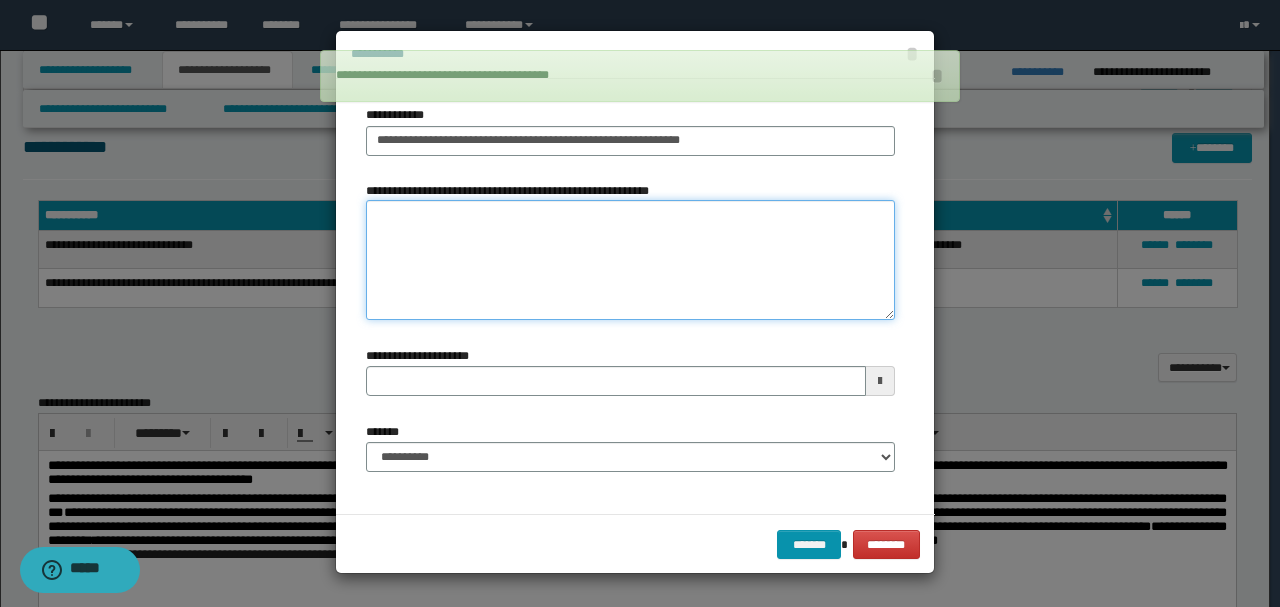 click on "**********" at bounding box center [630, 260] 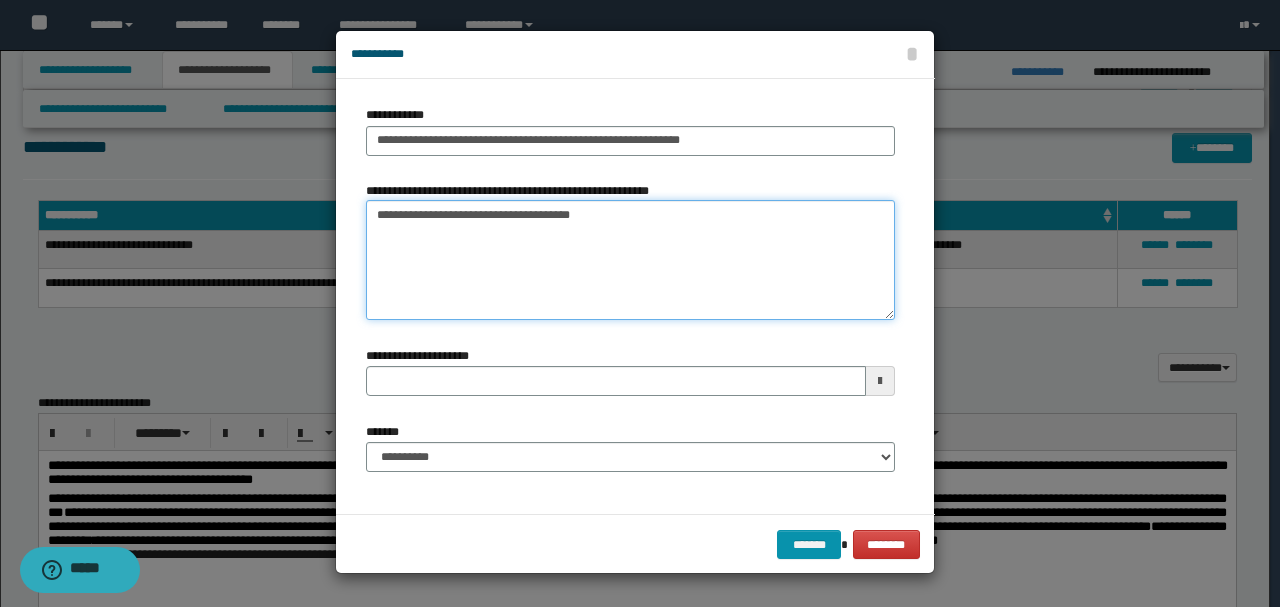 type on "**********" 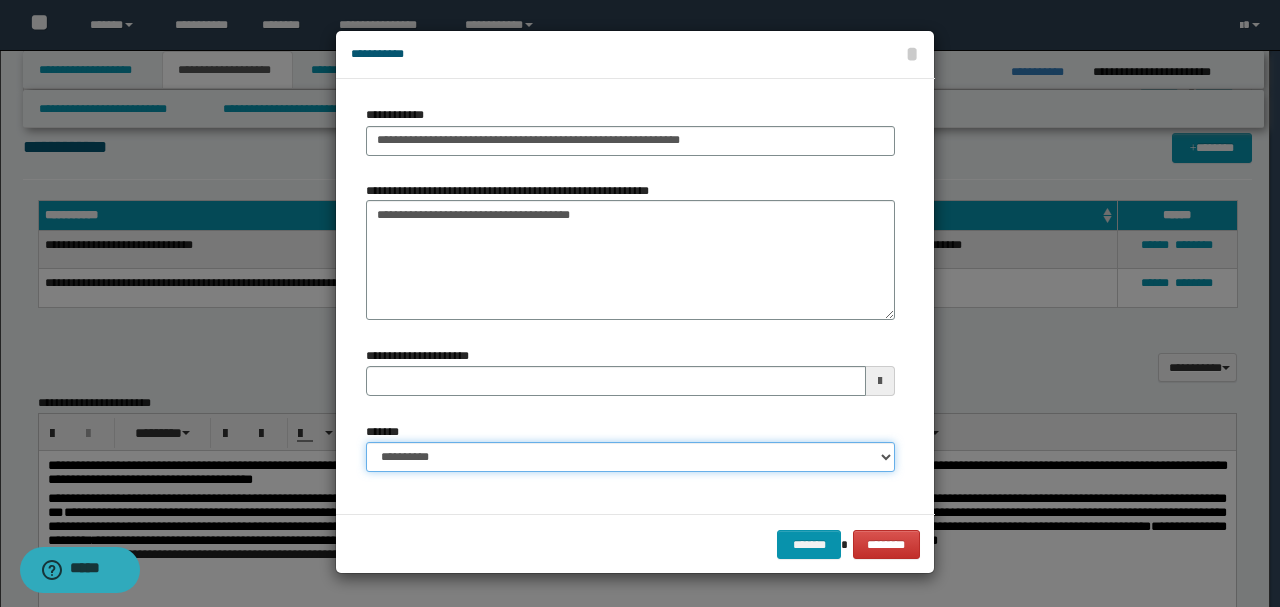 click on "**********" at bounding box center [630, 457] 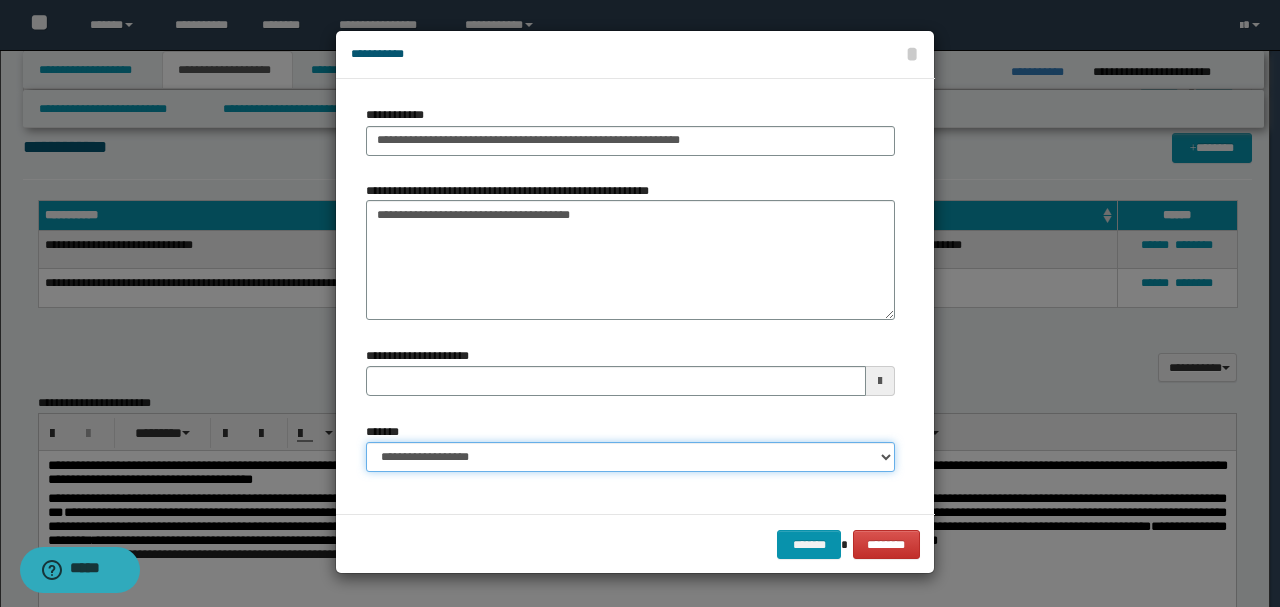 click on "**********" at bounding box center [630, 457] 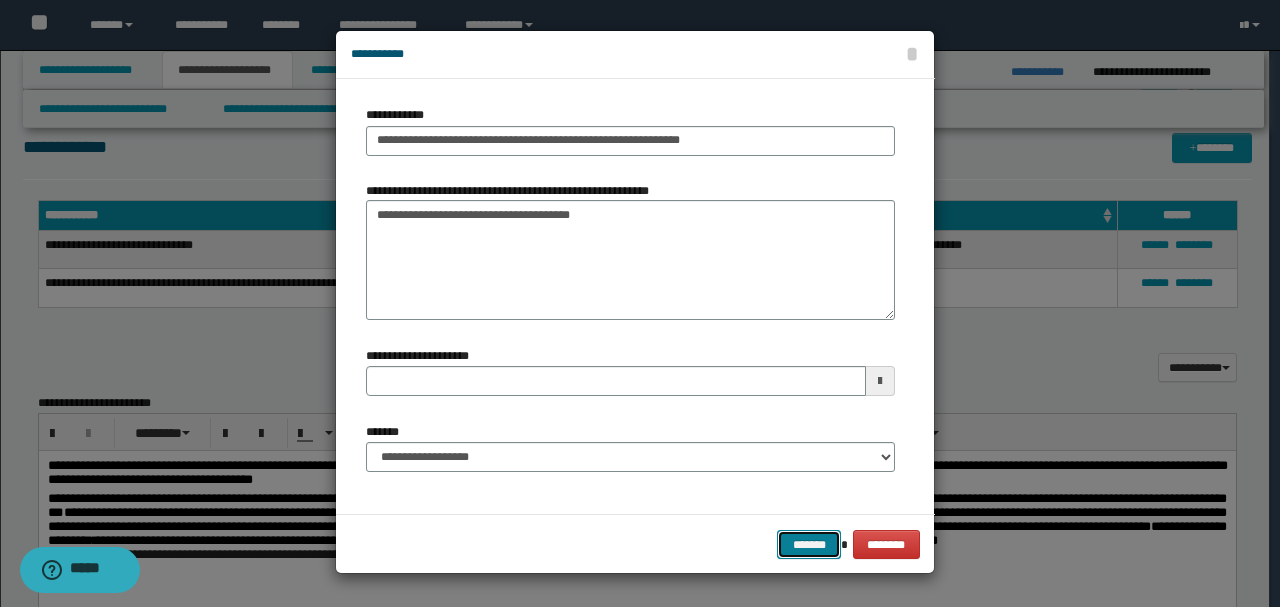 click on "*******" at bounding box center [809, 544] 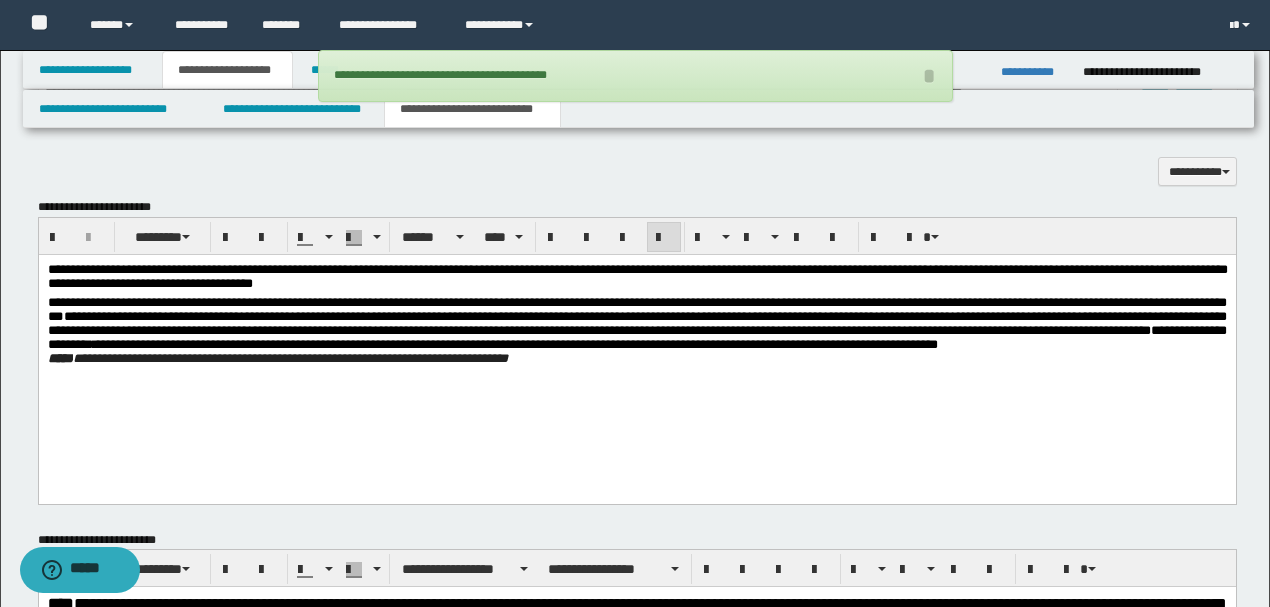 scroll, scrollTop: 620, scrollLeft: 0, axis: vertical 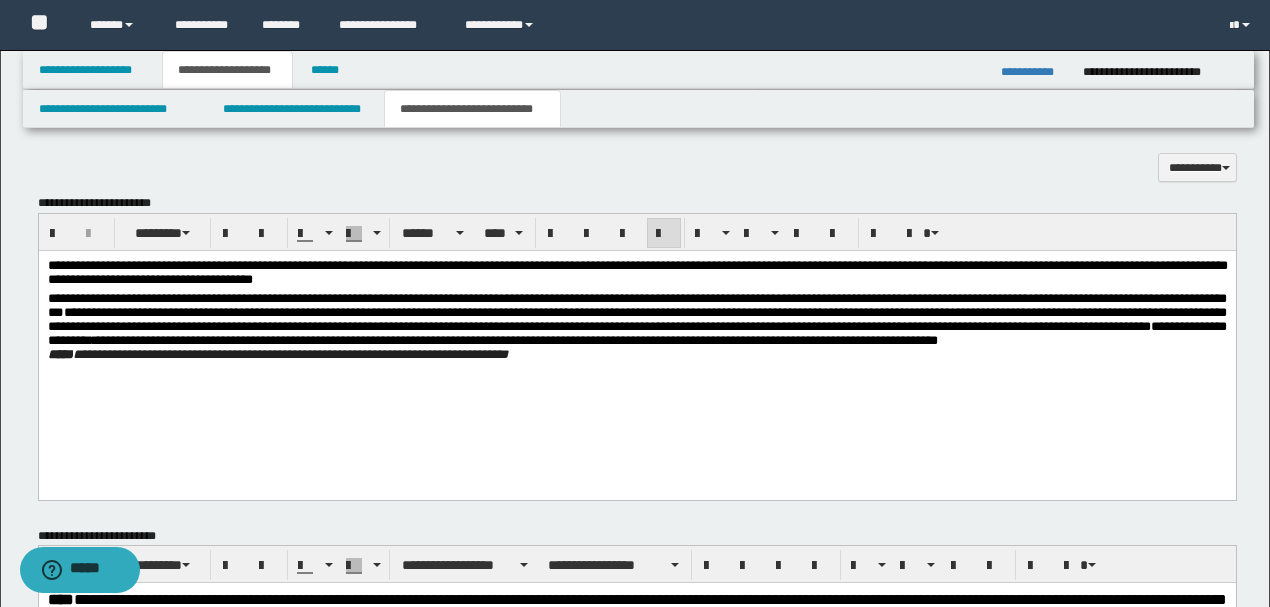click on "**********" at bounding box center [636, 335] 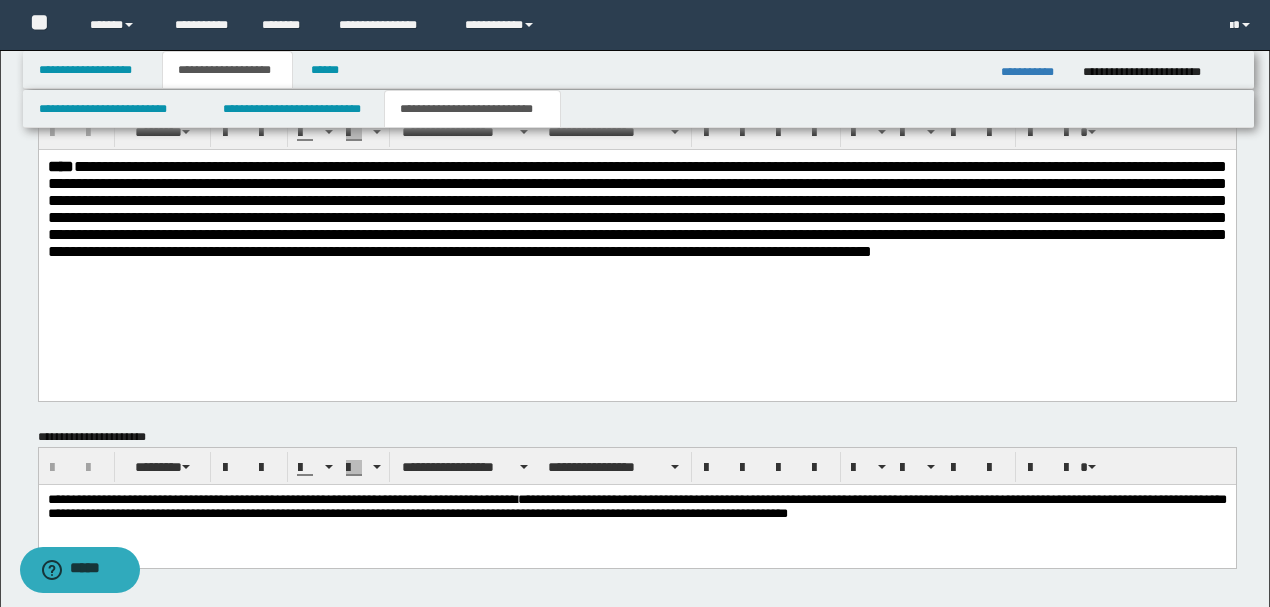 scroll, scrollTop: 1020, scrollLeft: 0, axis: vertical 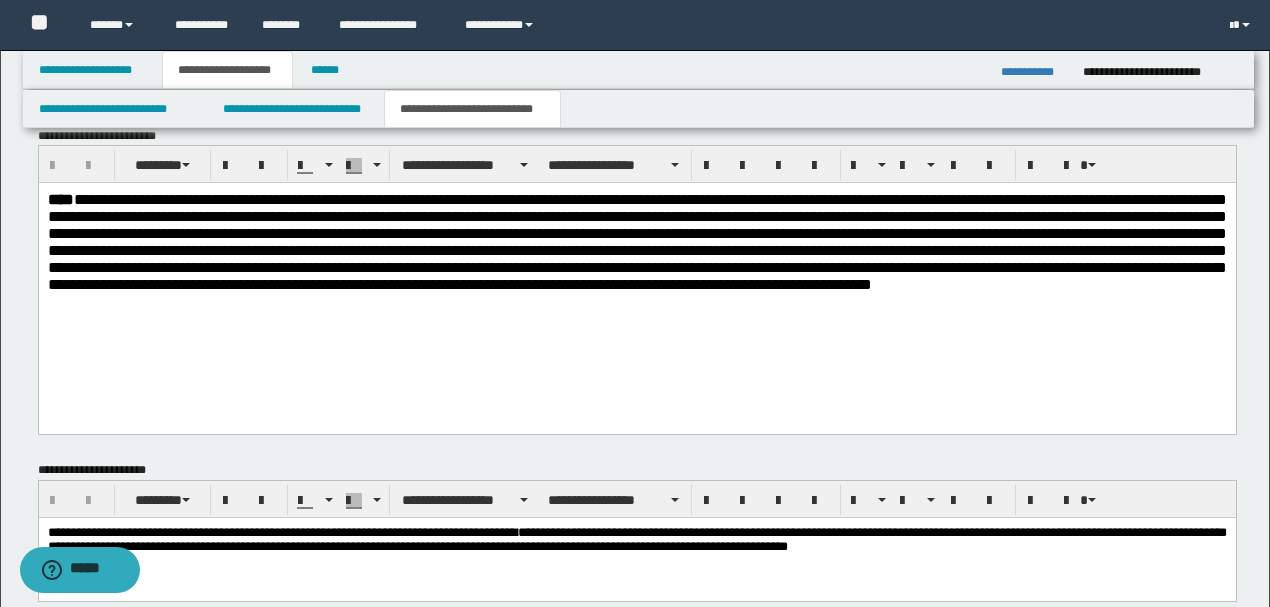 click on "****" at bounding box center [636, 242] 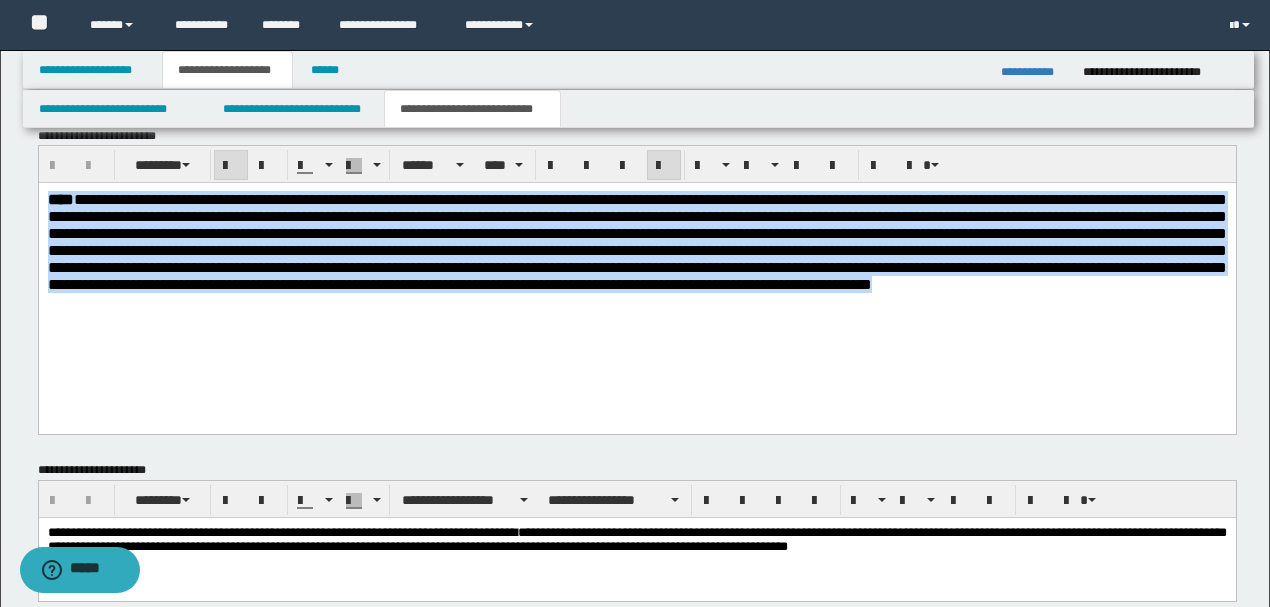drag, startPoint x: 848, startPoint y: 321, endPoint x: 150, endPoint y: 198, distance: 708.7545 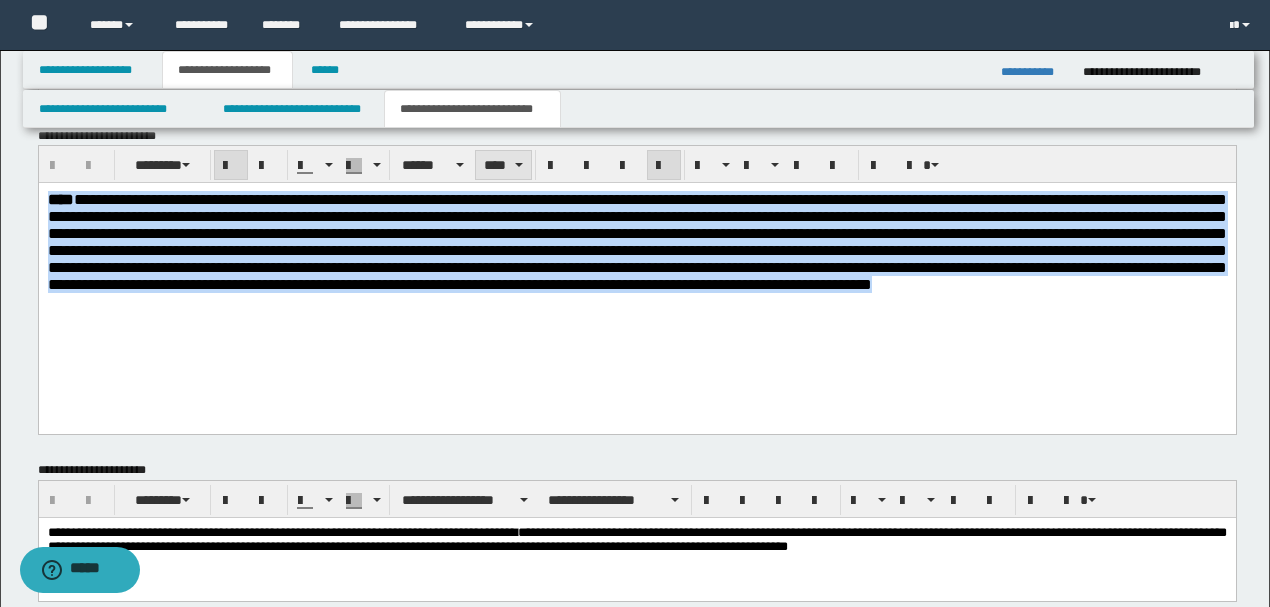 click on "****" at bounding box center (503, 165) 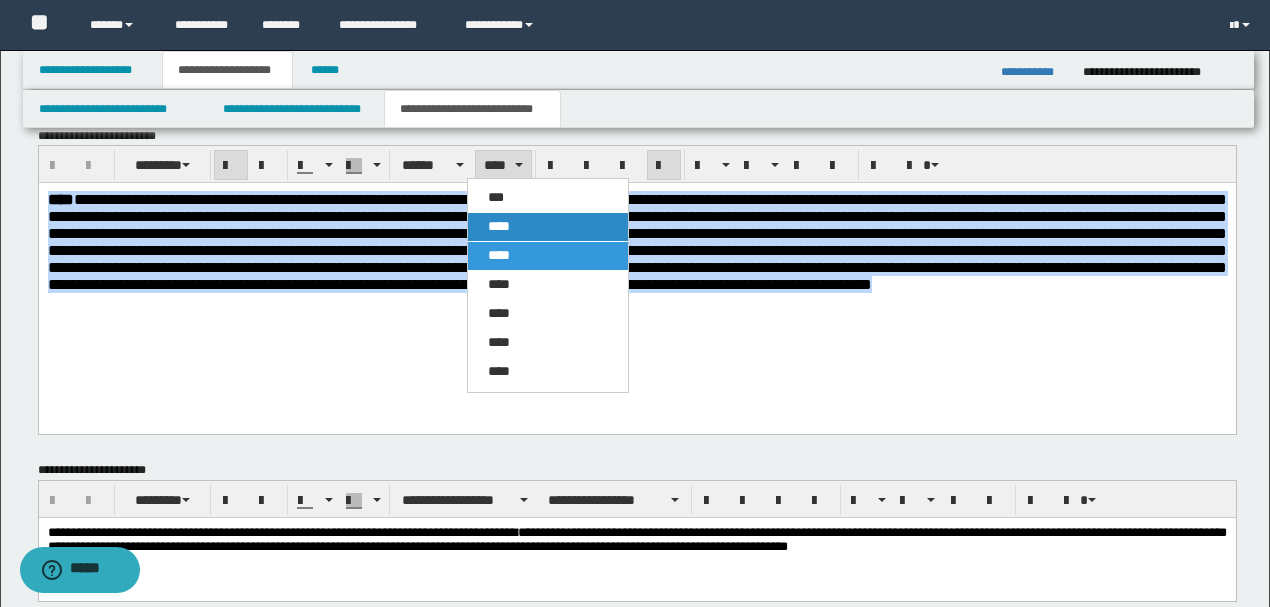click on "****" at bounding box center [499, 226] 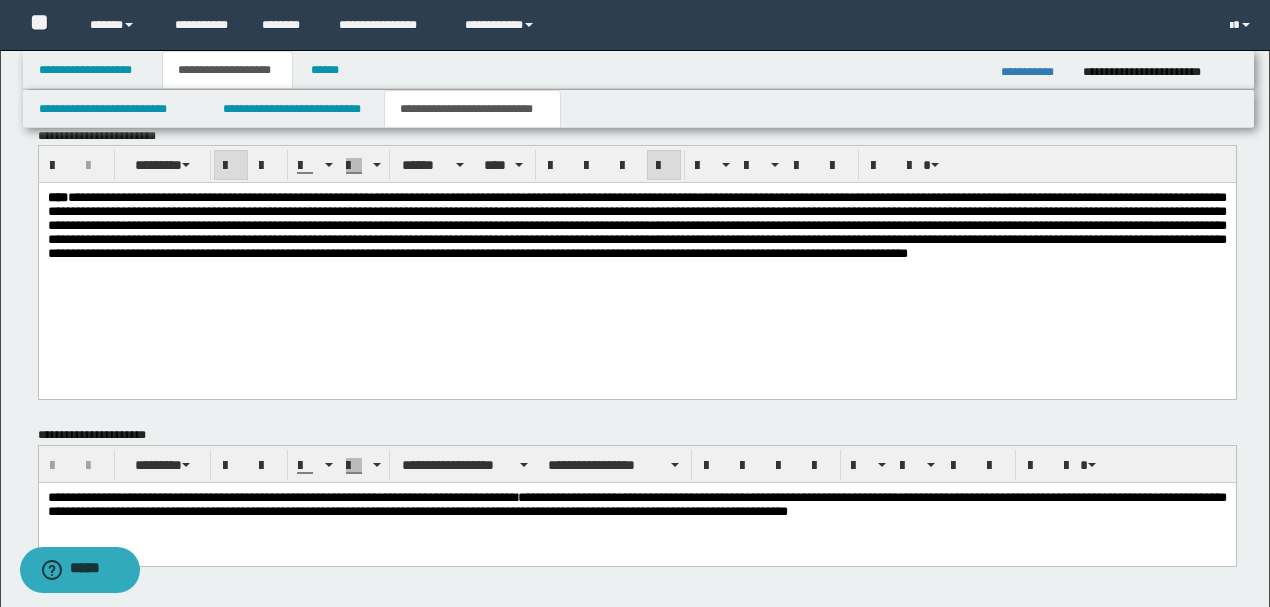 click on "****" at bounding box center [636, 225] 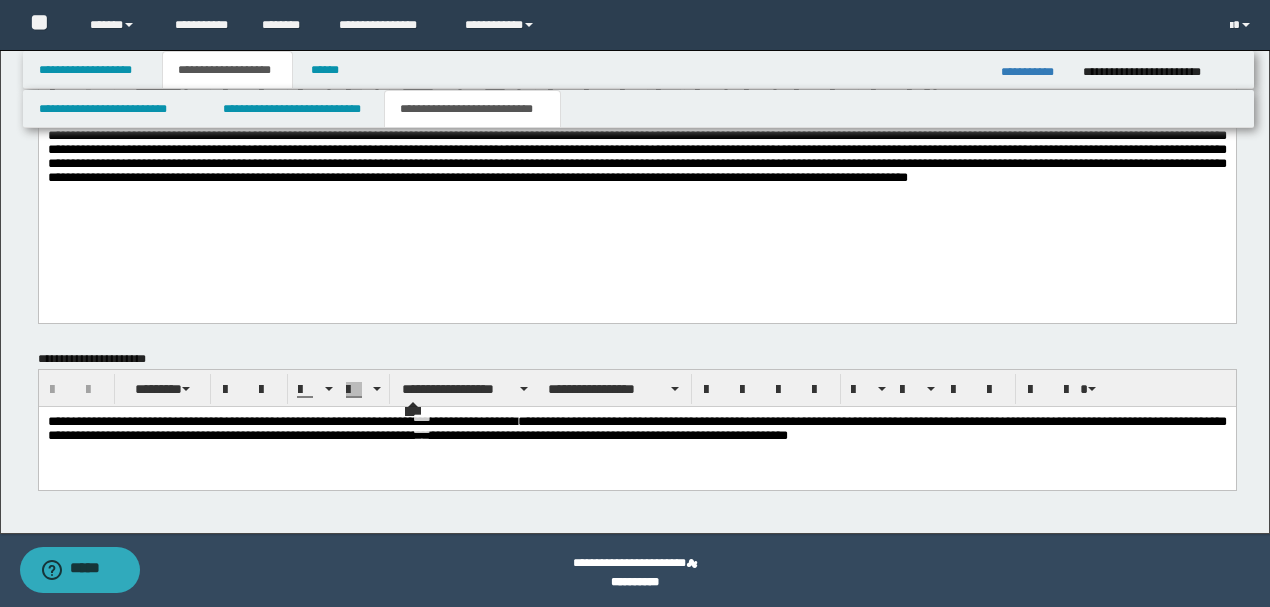 scroll, scrollTop: 1100, scrollLeft: 0, axis: vertical 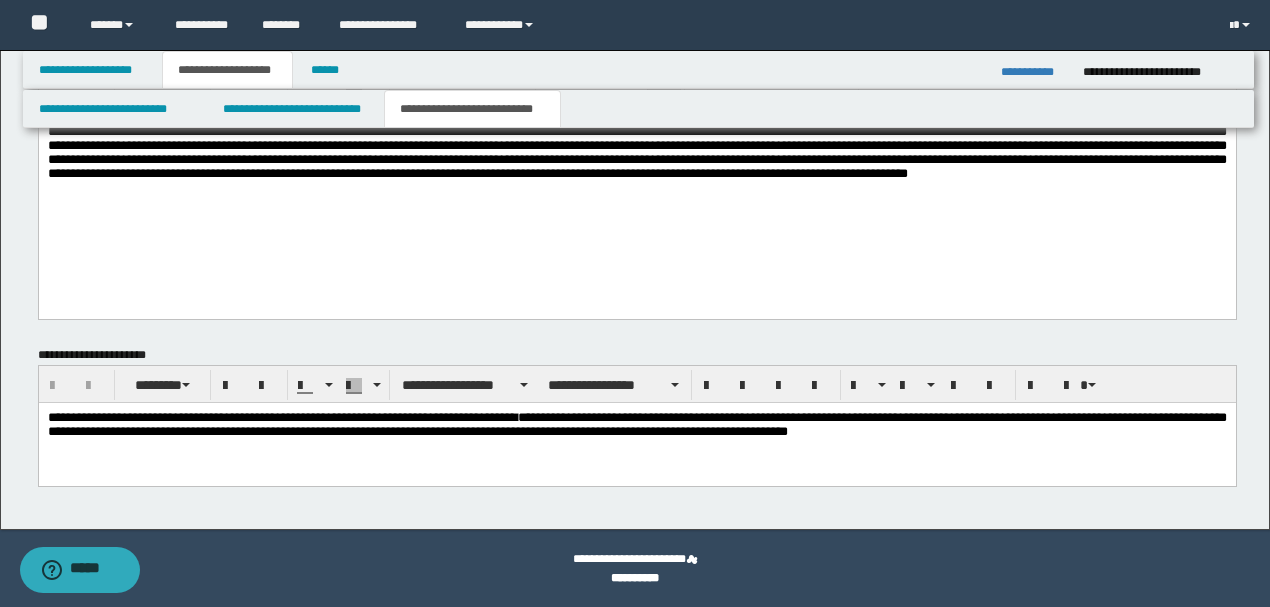 click on "**********" at bounding box center (282, 416) 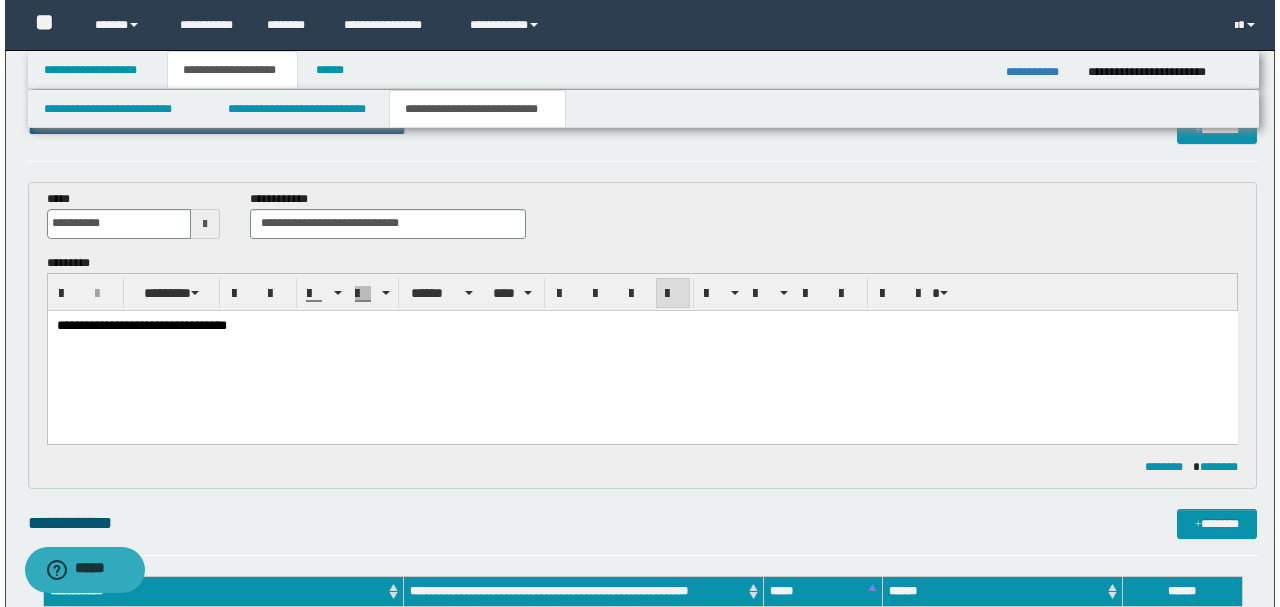 scroll, scrollTop: 0, scrollLeft: 0, axis: both 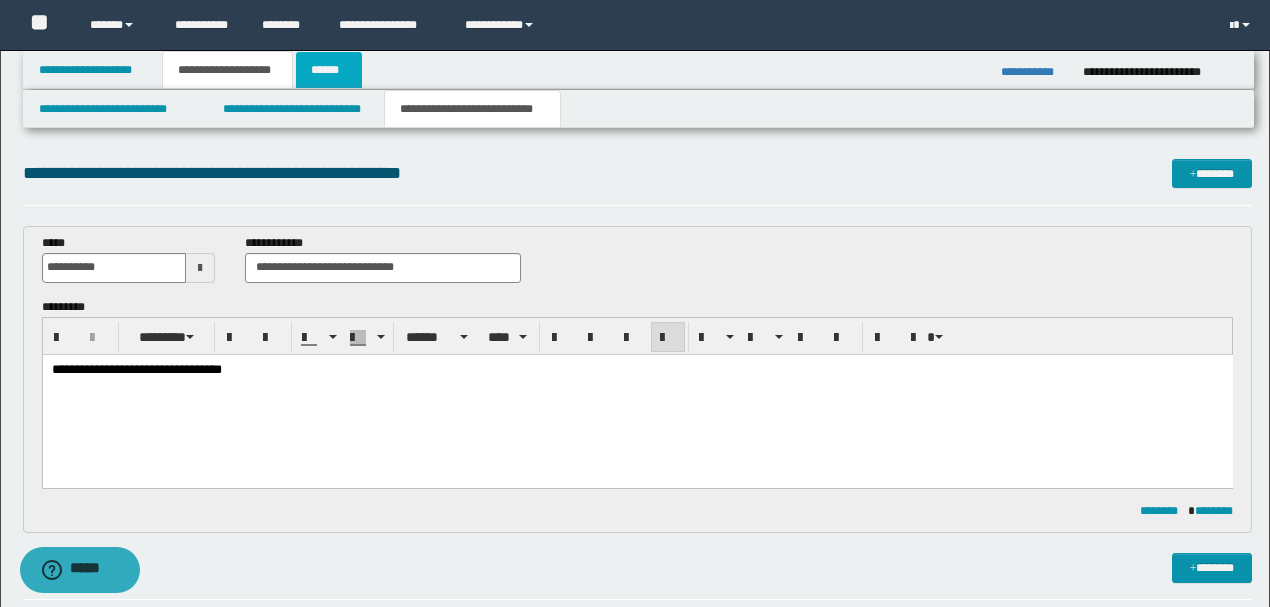 click on "******" at bounding box center [329, 70] 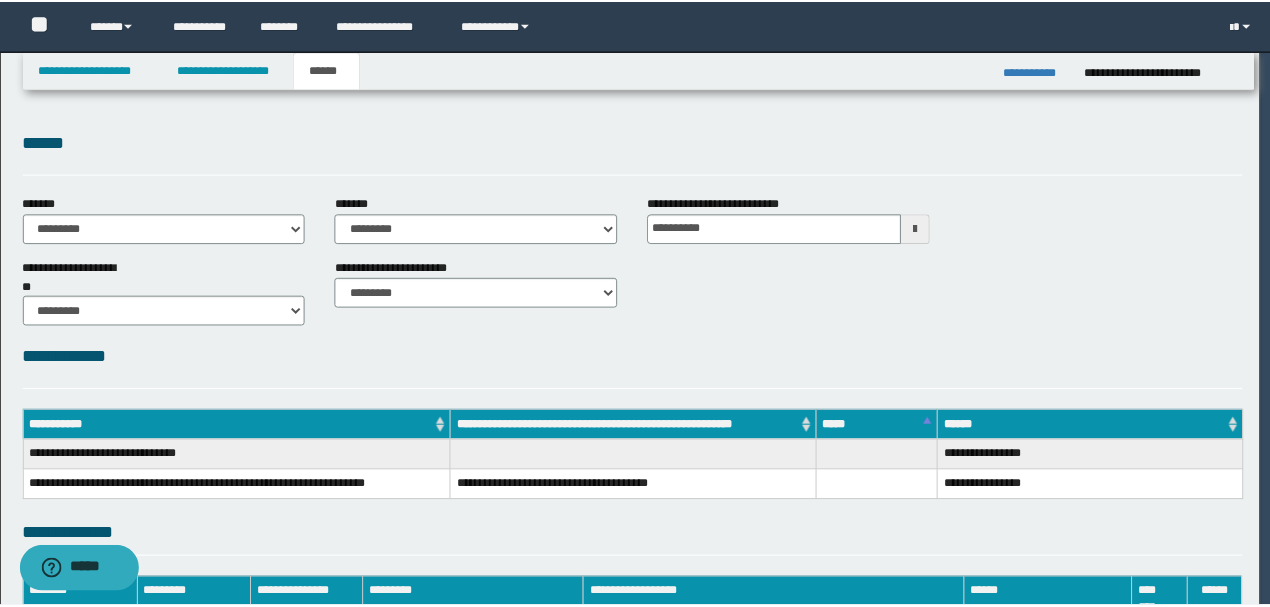 scroll, scrollTop: 0, scrollLeft: 0, axis: both 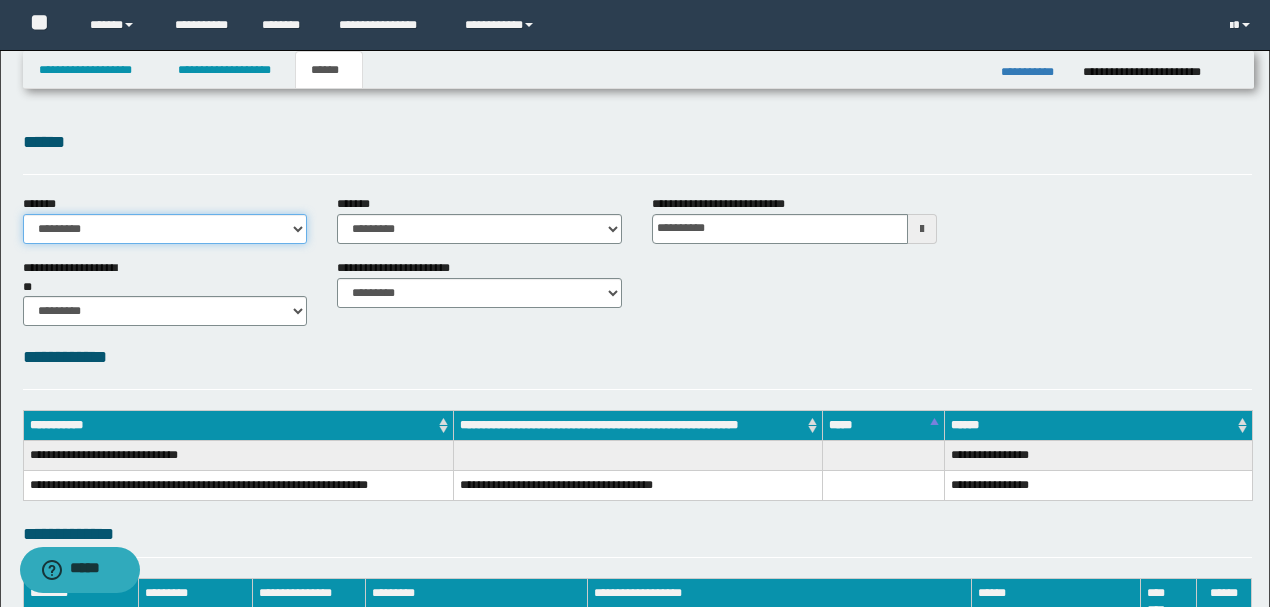click on "**********" at bounding box center [165, 229] 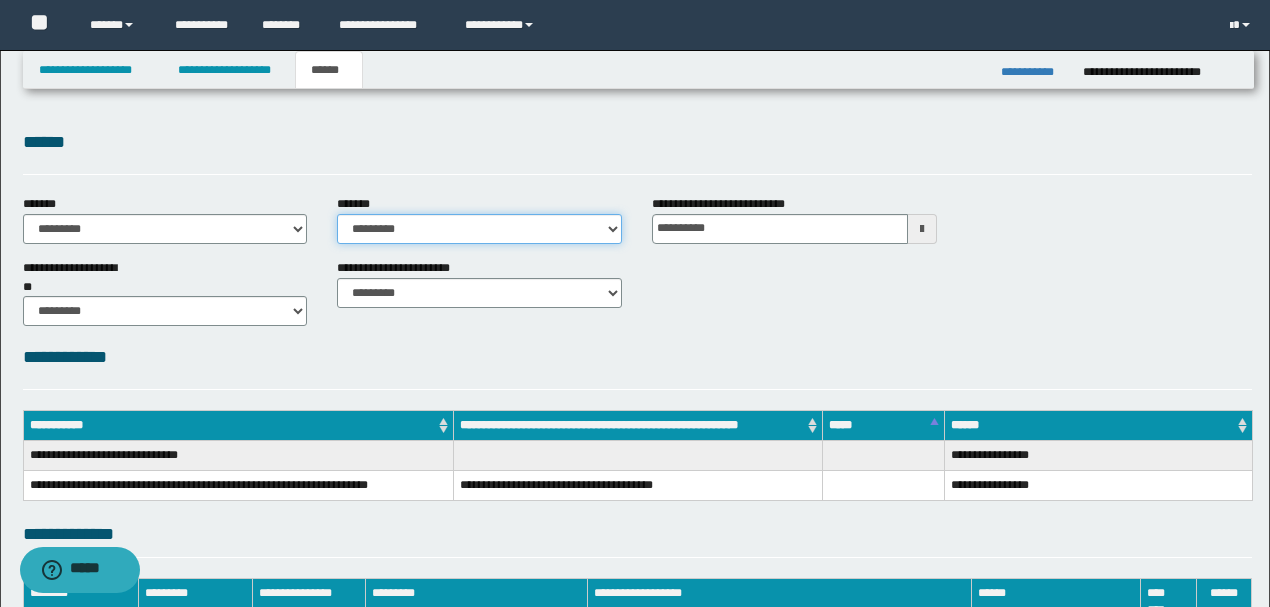 click on "**********" at bounding box center [479, 229] 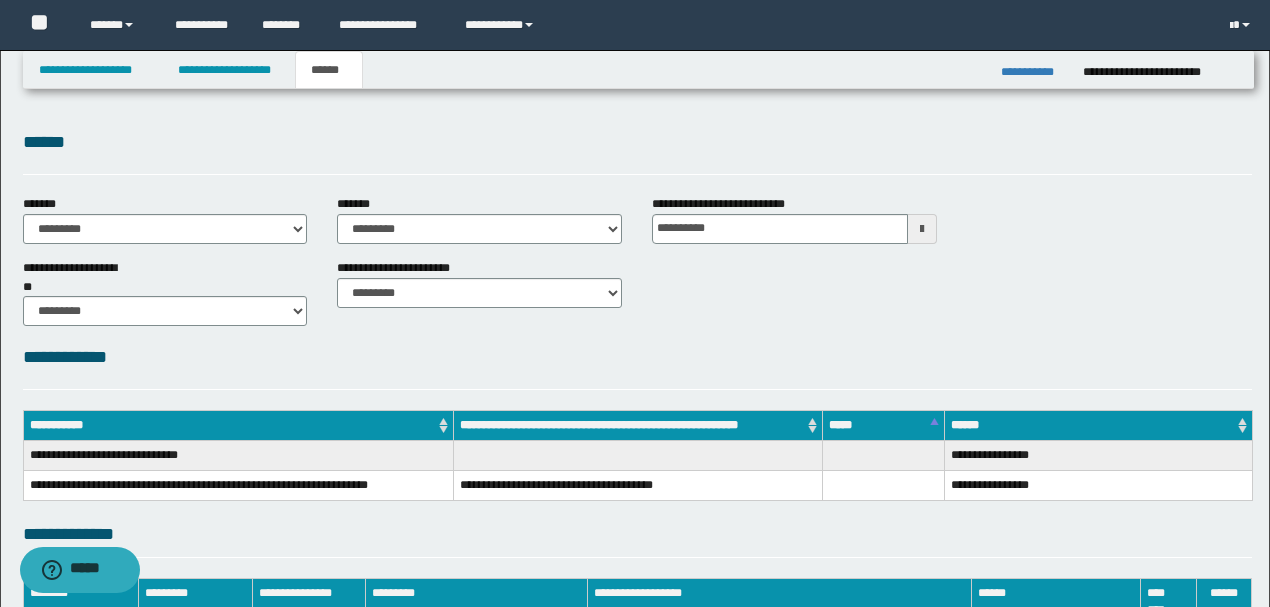 click on "**********" at bounding box center [637, 462] 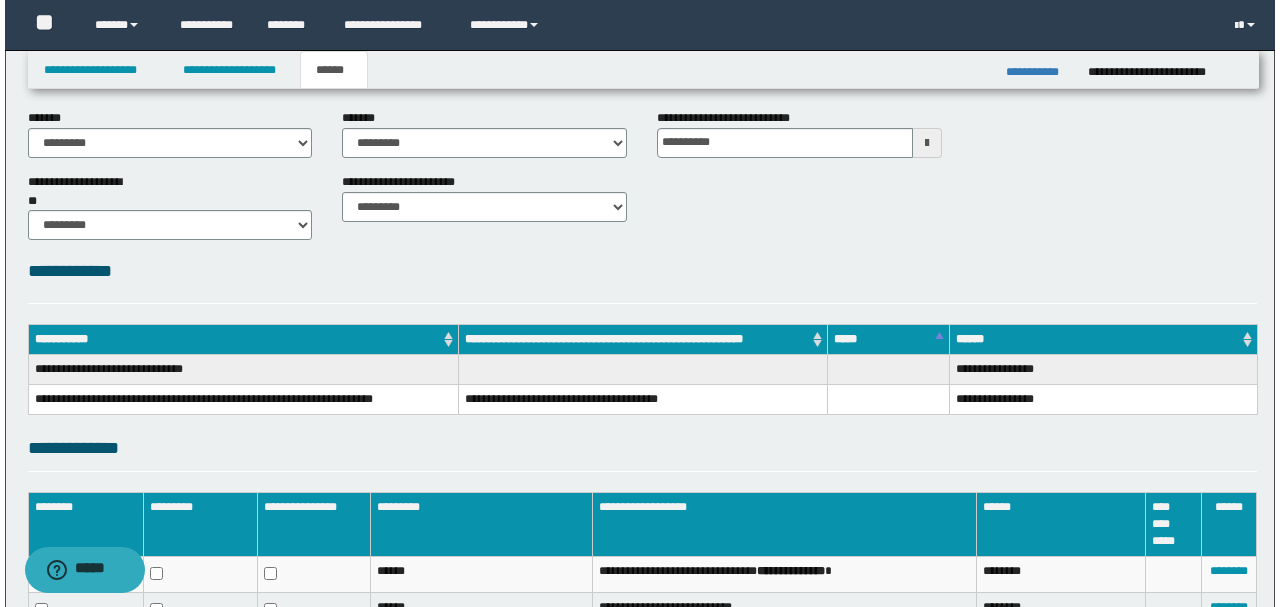 scroll, scrollTop: 284, scrollLeft: 0, axis: vertical 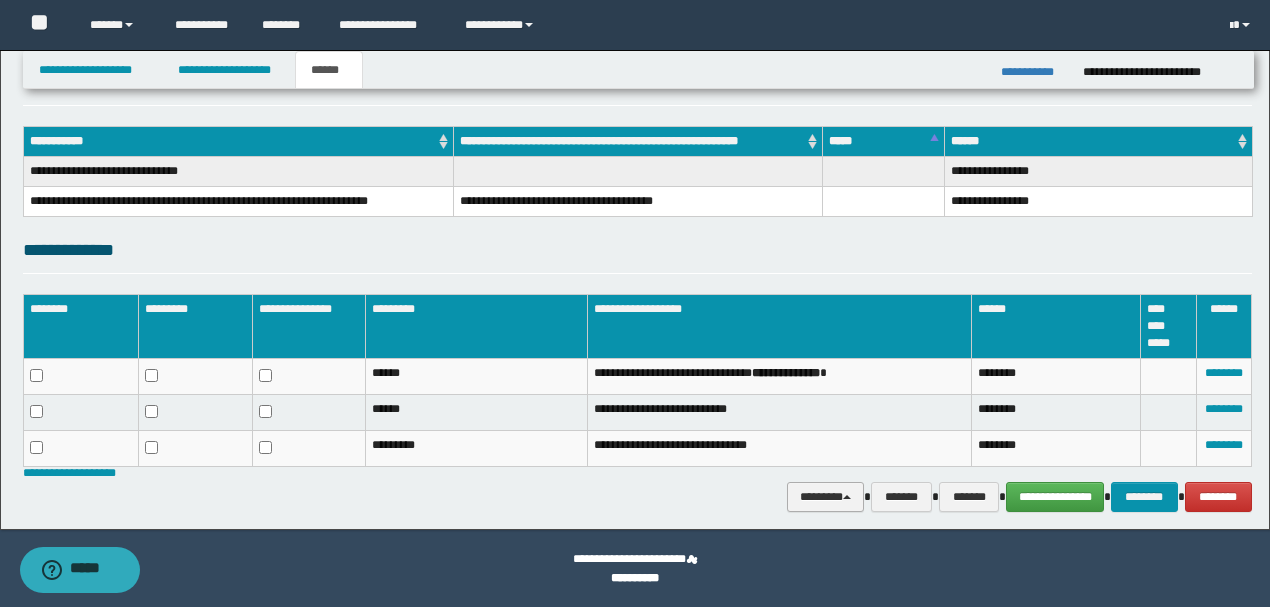 click on "********" at bounding box center (826, 496) 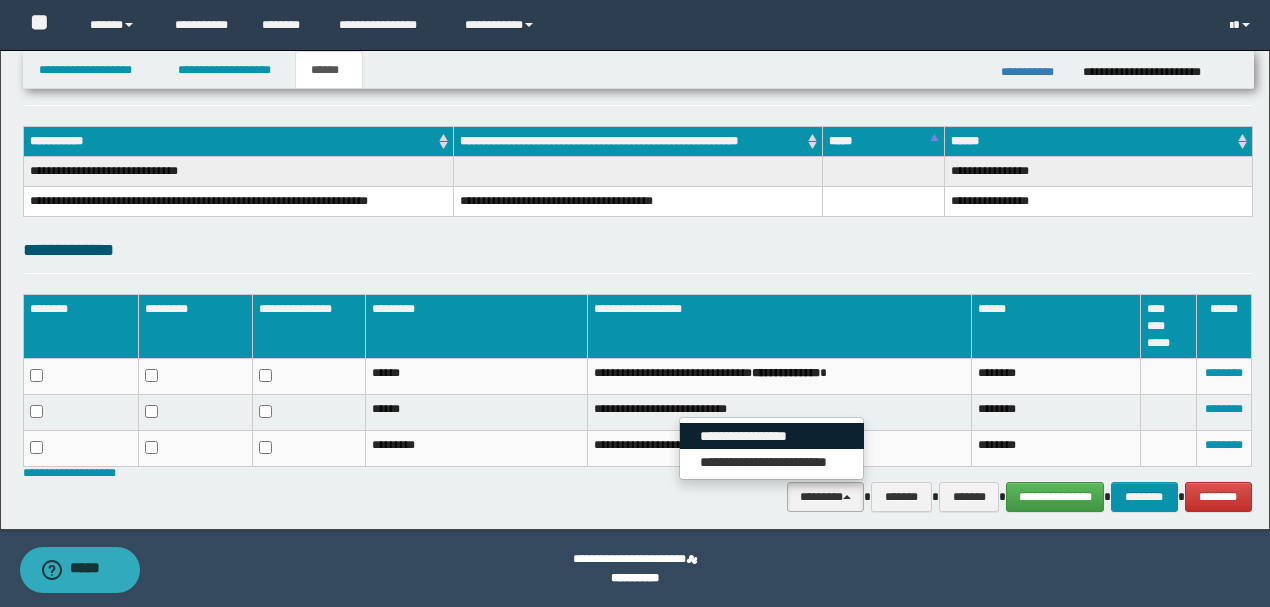 click on "**********" at bounding box center [772, 436] 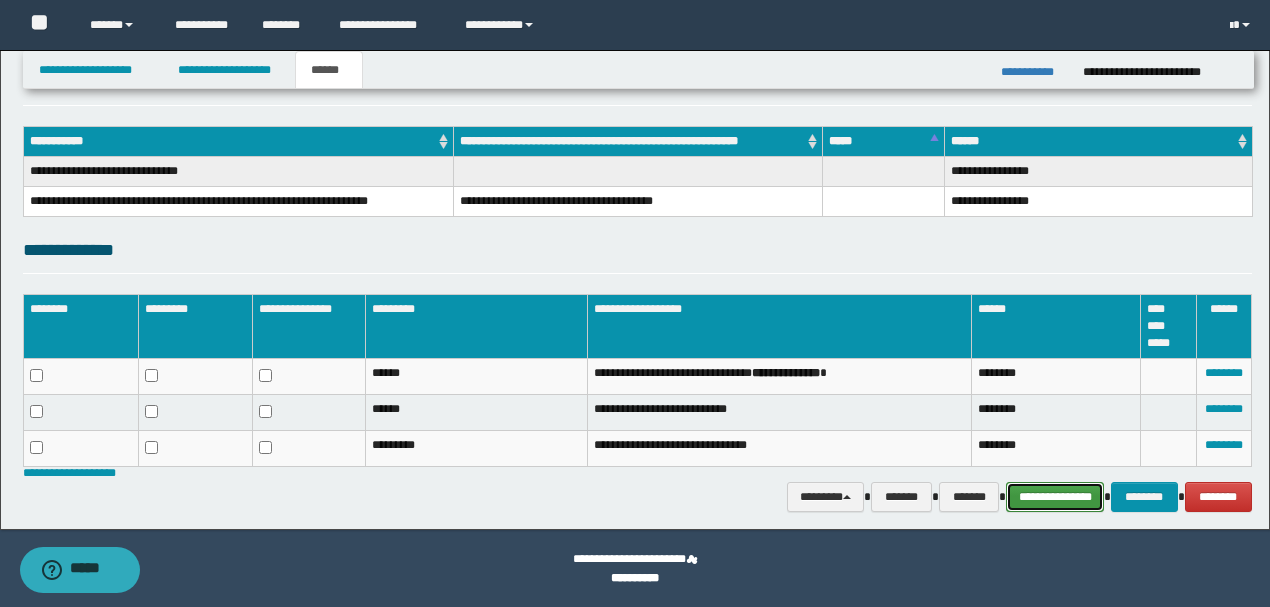 click on "**********" at bounding box center [1055, 496] 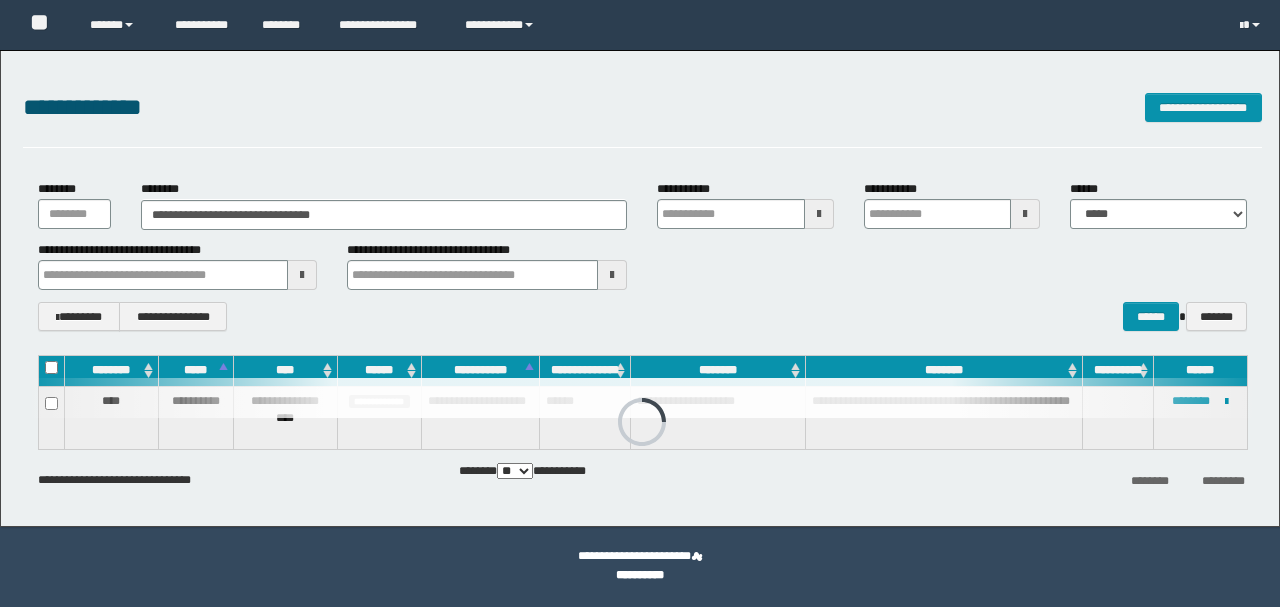 scroll, scrollTop: 0, scrollLeft: 0, axis: both 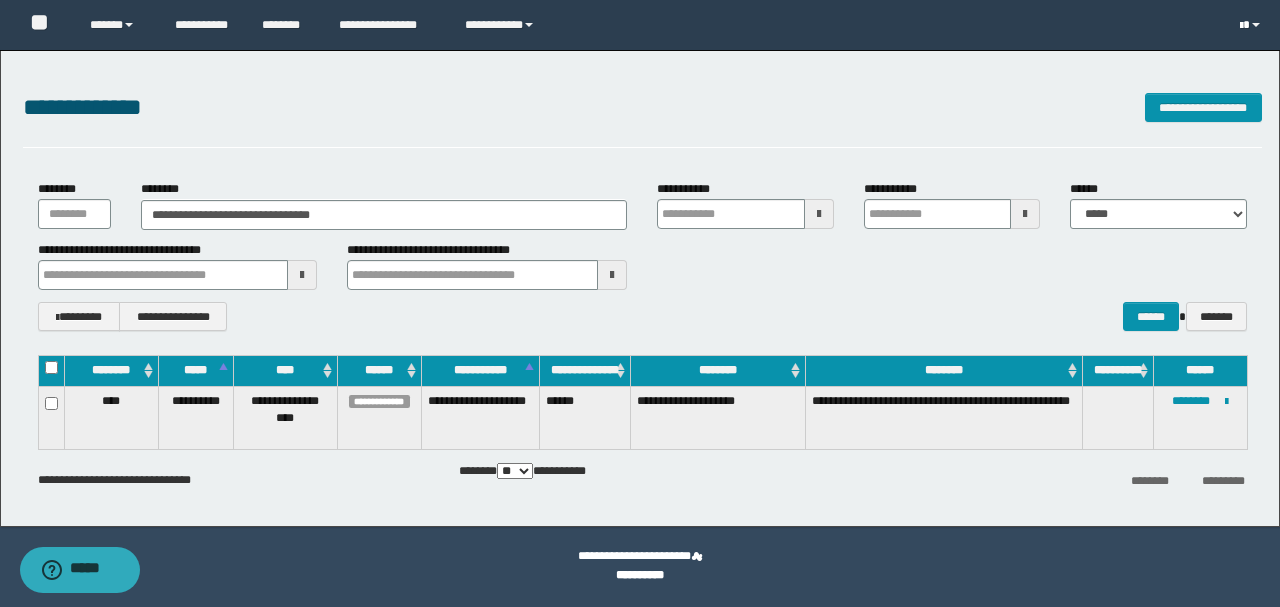 click at bounding box center [1252, 25] 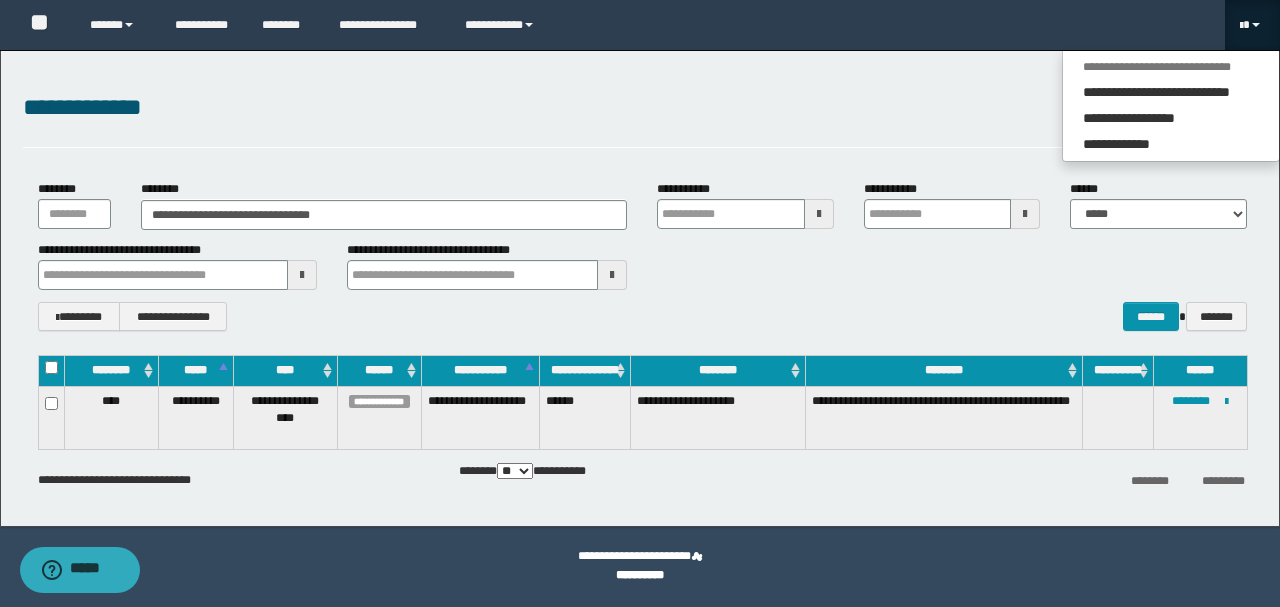click on "**********" at bounding box center [1171, 106] 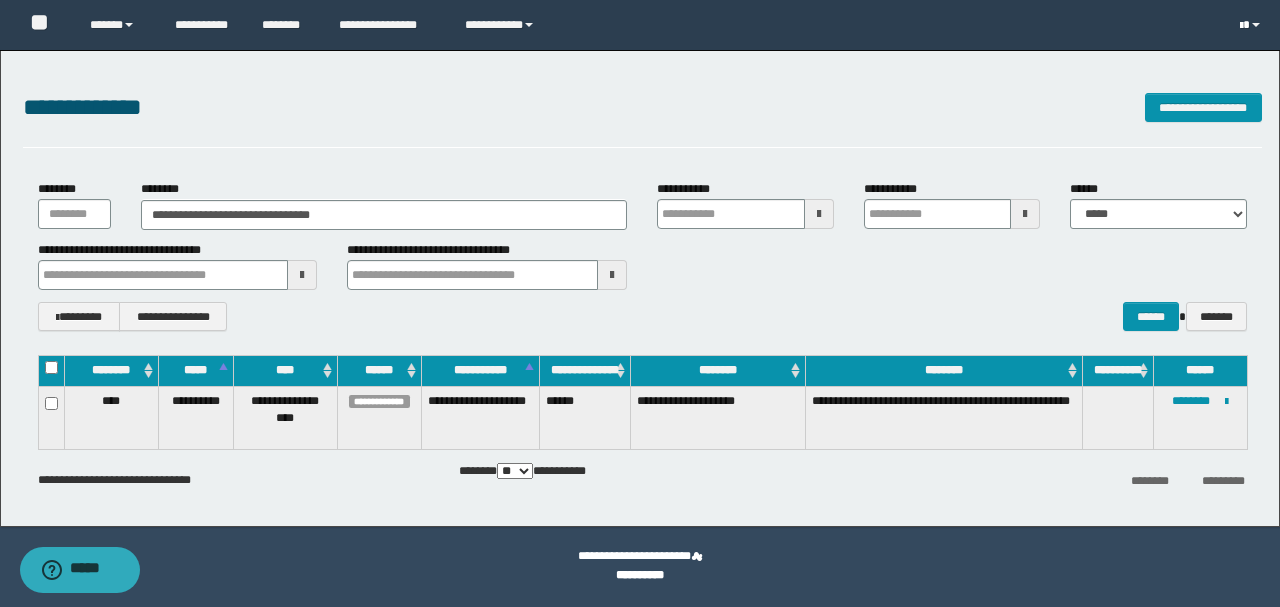 click at bounding box center (1252, 25) 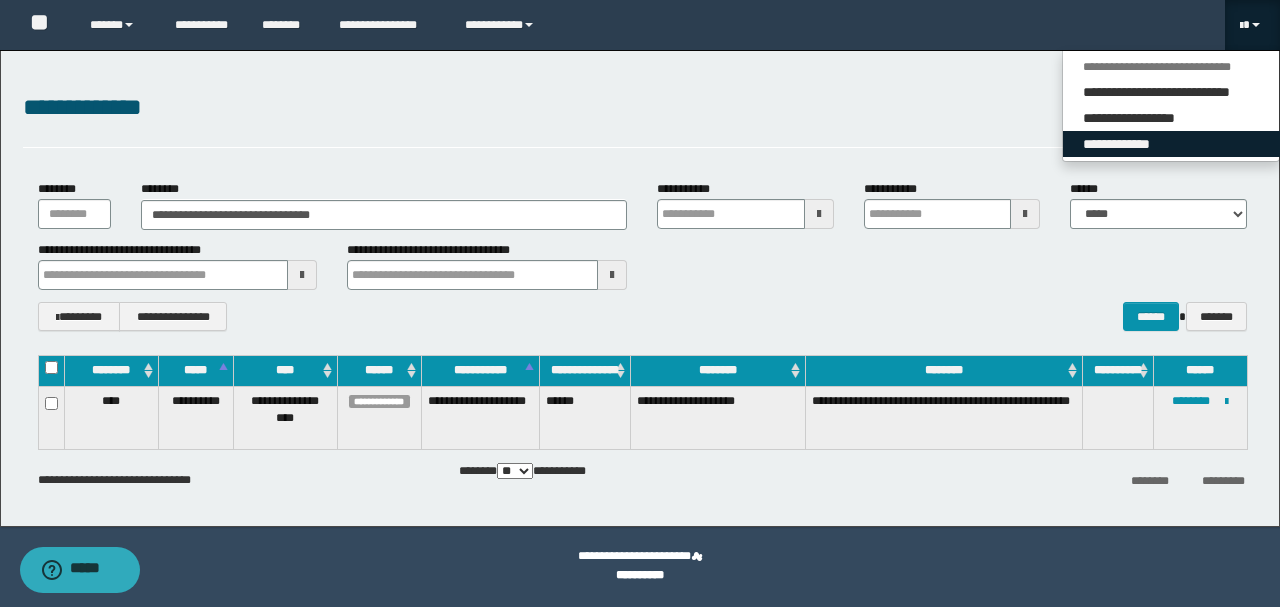 click on "**********" at bounding box center [1171, 144] 